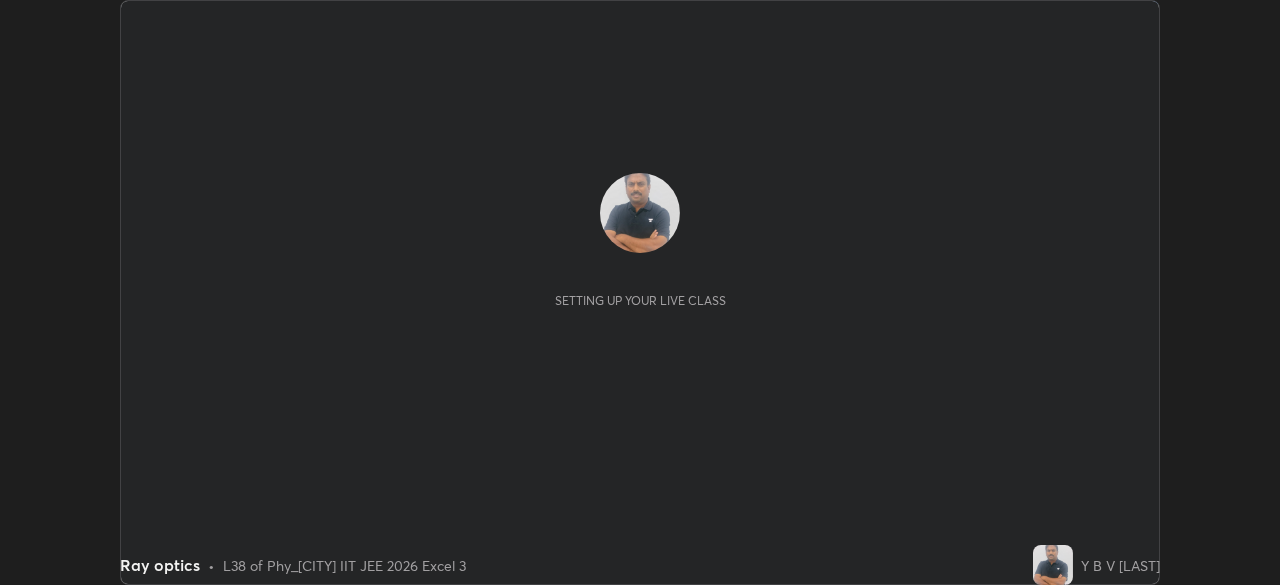 scroll, scrollTop: 0, scrollLeft: 0, axis: both 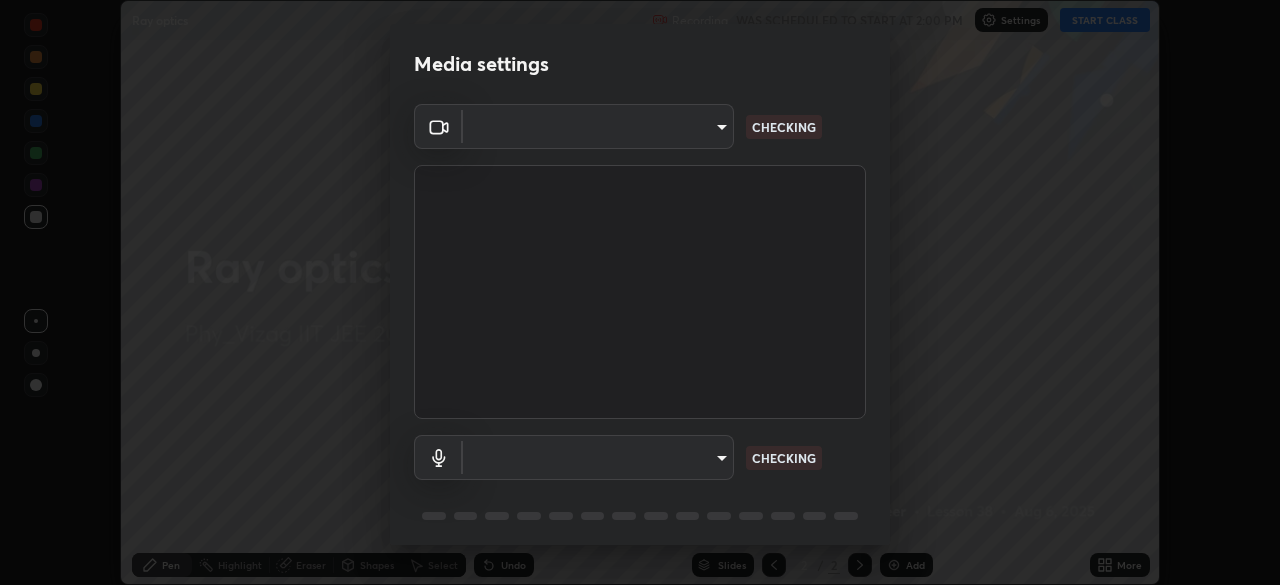 type on "16a3ea641df93e9f5ebf54f9e04601d458bfbe5b1de0b77a33e5a410cb71acb5" 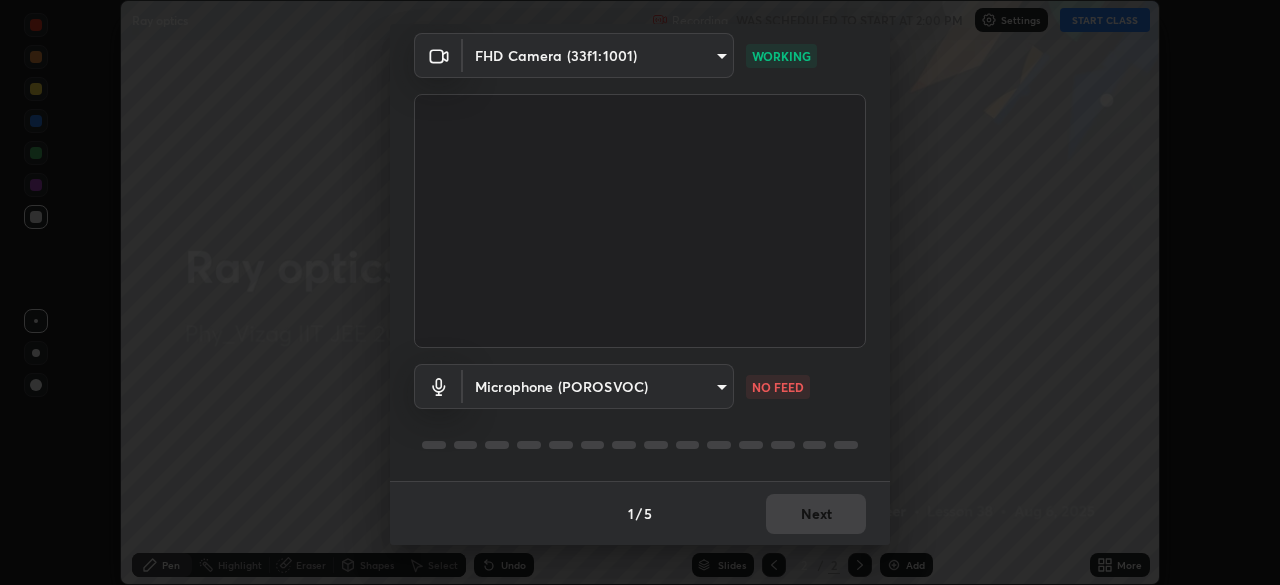 click on "Erase all Ray optics Recording WAS SCHEDULED TO START AT  2:00 PM Settings START CLASS Setting up your live class Ray optics • L38 of Phy_[CITY] IIT JEE 2026 Excel 3 Y B V [LAST] Pen Highlight Eraser Shapes Select Undo Slides 2 / 2 Add More No doubts shared Encourage your learners to ask a doubt for better clarity Report an issue Reason for reporting Buffering Chat not working Audio - Video sync issue Educator video quality low ​ Attach an image Report Media settings FHD Camera (33f1:1001) 16a3ea641df93e9f5ebf54f9e04601d458bfbe5b1de0b77a33e5a410cb71acb5 WORKING Microphone (POROSVOC) 18c23ce1bedc8f333bdc7b2a02e99cc63dd4a44ce60f77ac5b3966f697e8a32e NO FEED 1 / 5 Next" at bounding box center [640, 292] 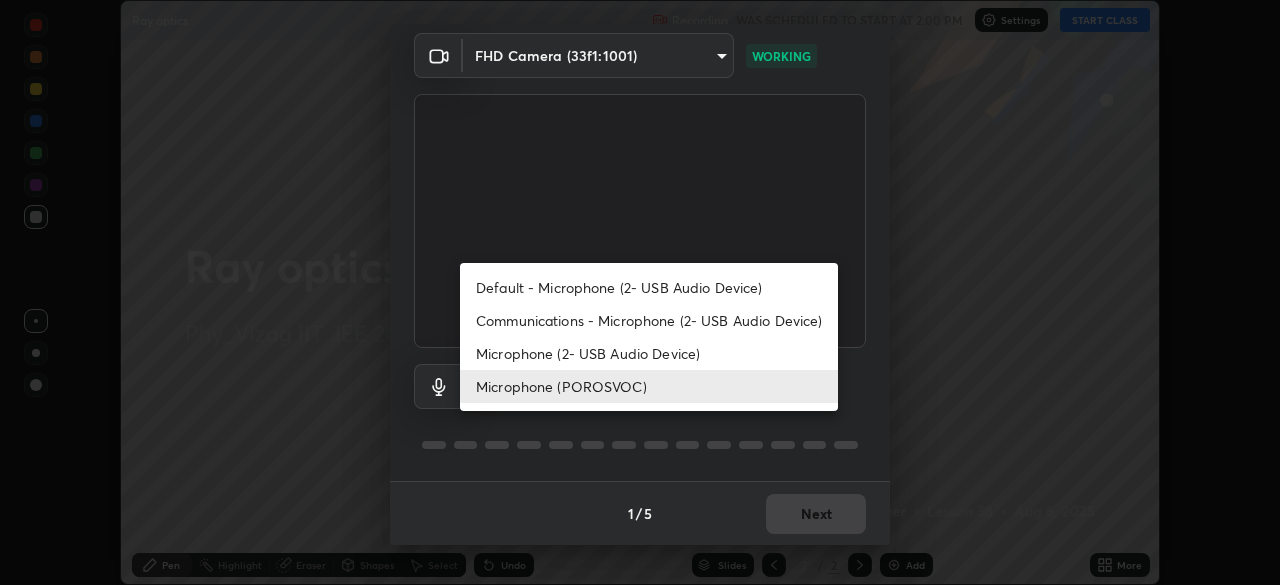 click on "Default - Microphone (2- USB Audio Device)" at bounding box center (649, 287) 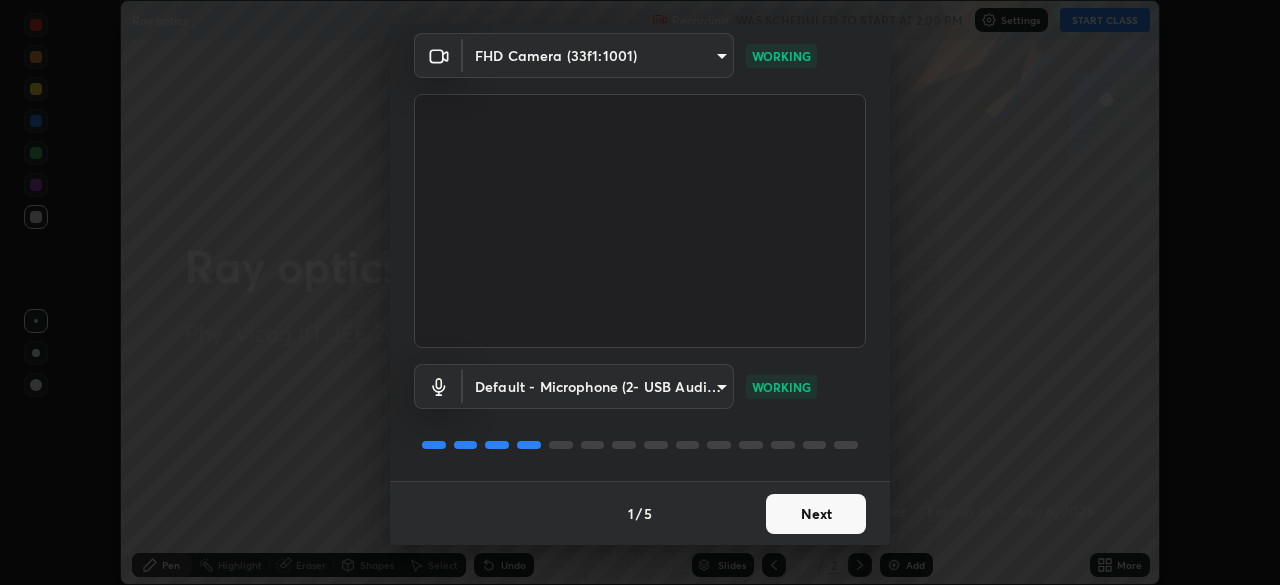 click on "Next" at bounding box center [816, 514] 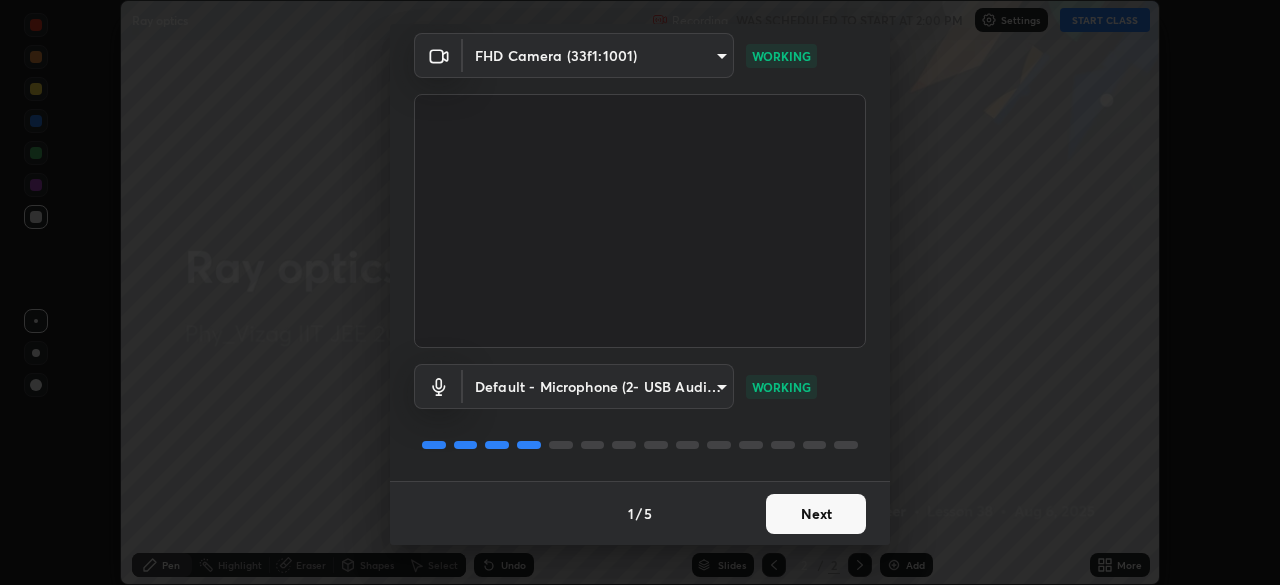 scroll, scrollTop: 0, scrollLeft: 0, axis: both 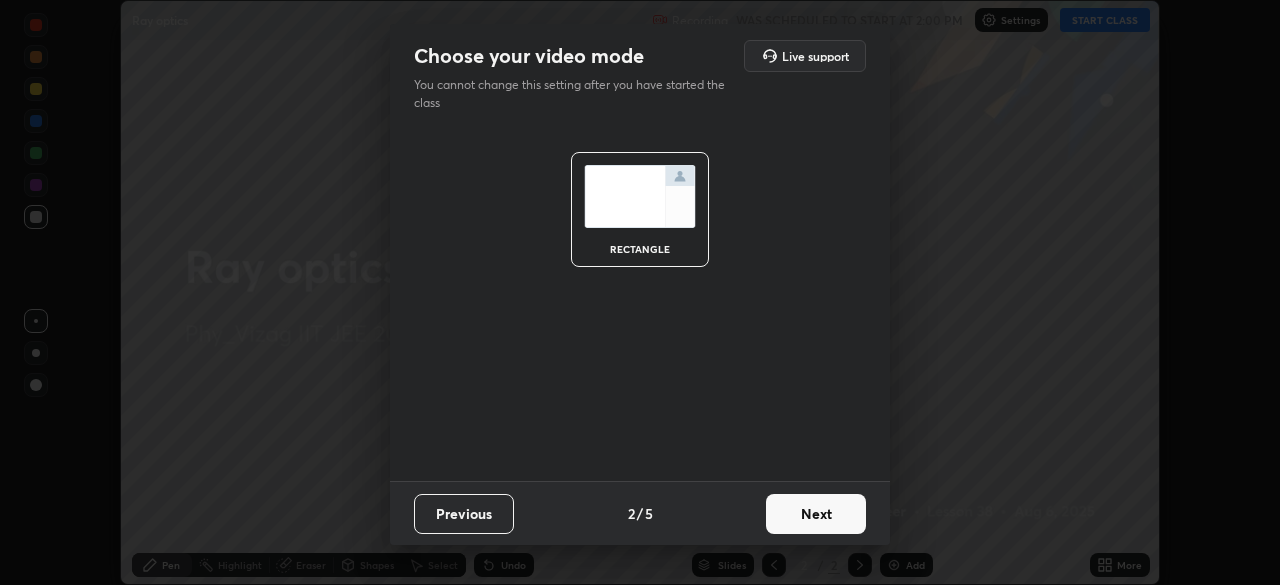 click on "Next" at bounding box center [816, 514] 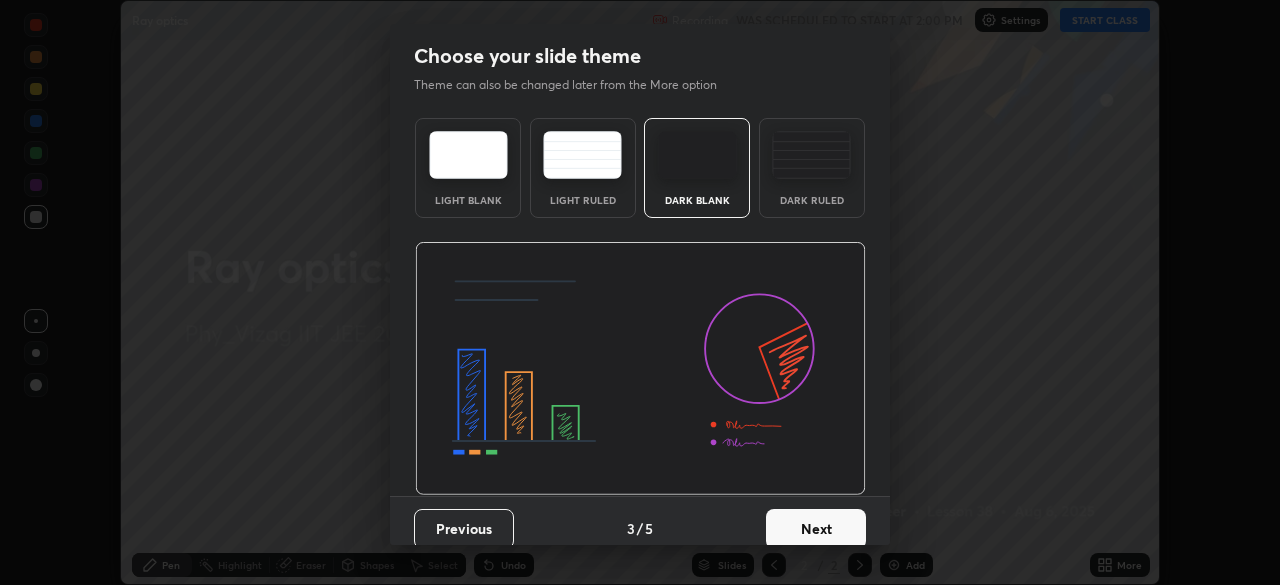 click on "Next" at bounding box center [816, 529] 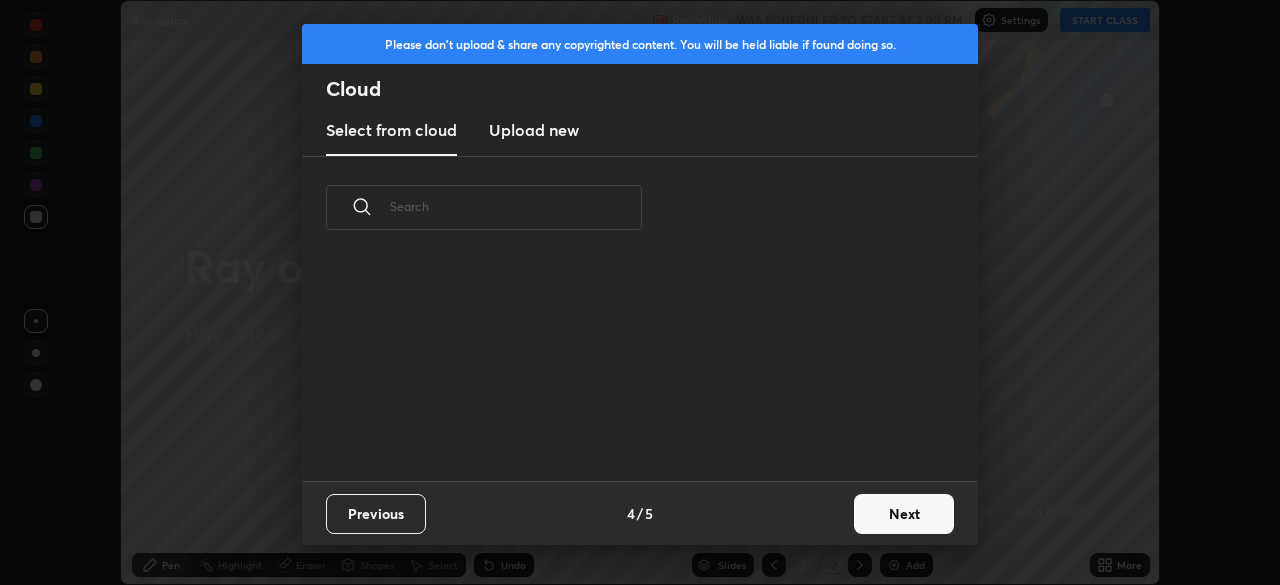 click on "Next" at bounding box center (904, 514) 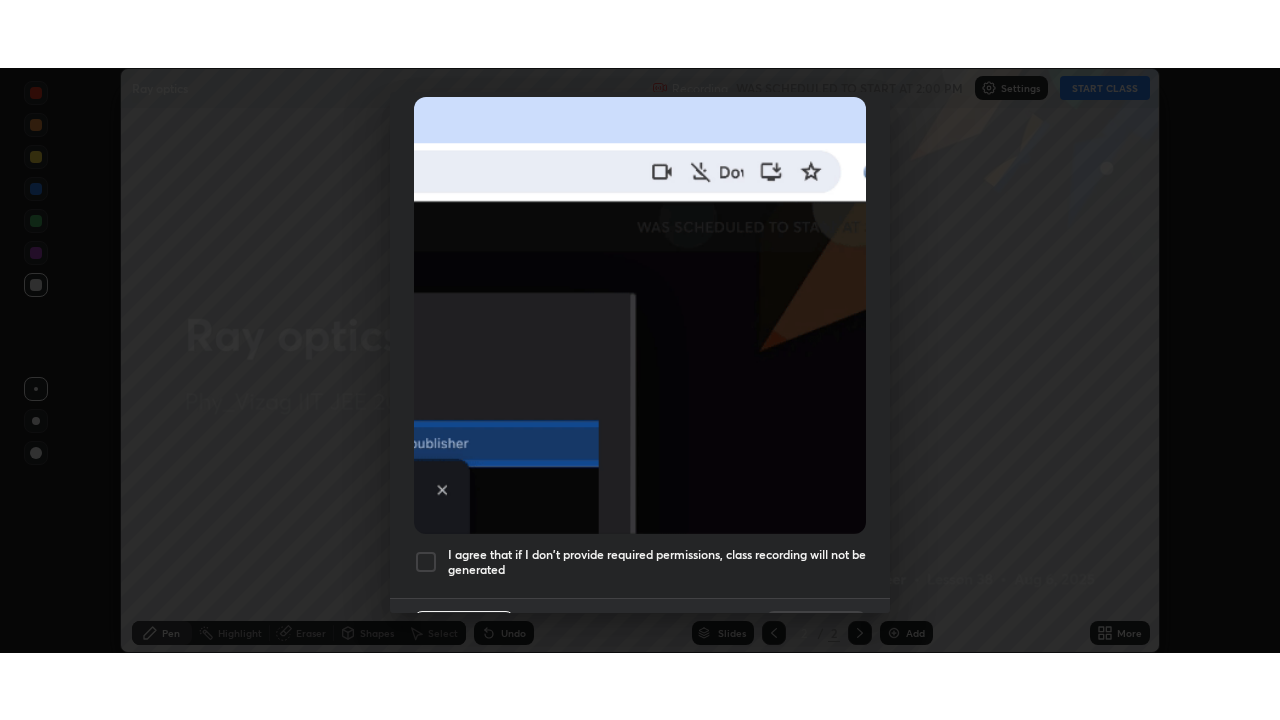 scroll, scrollTop: 479, scrollLeft: 0, axis: vertical 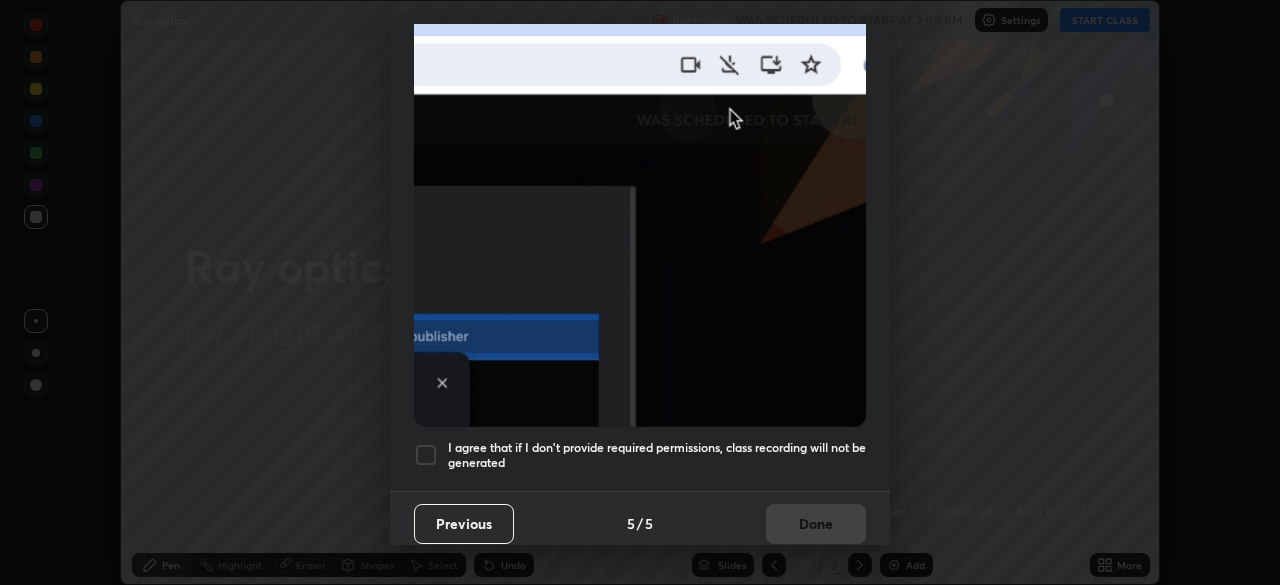 click at bounding box center (426, 455) 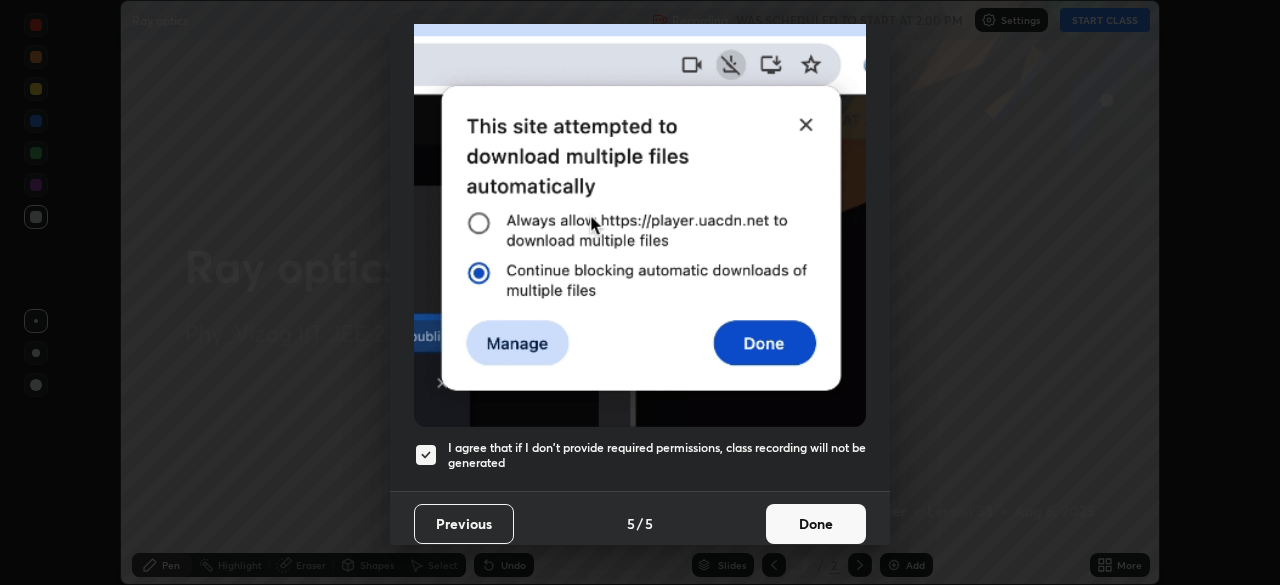 click on "Done" at bounding box center [816, 524] 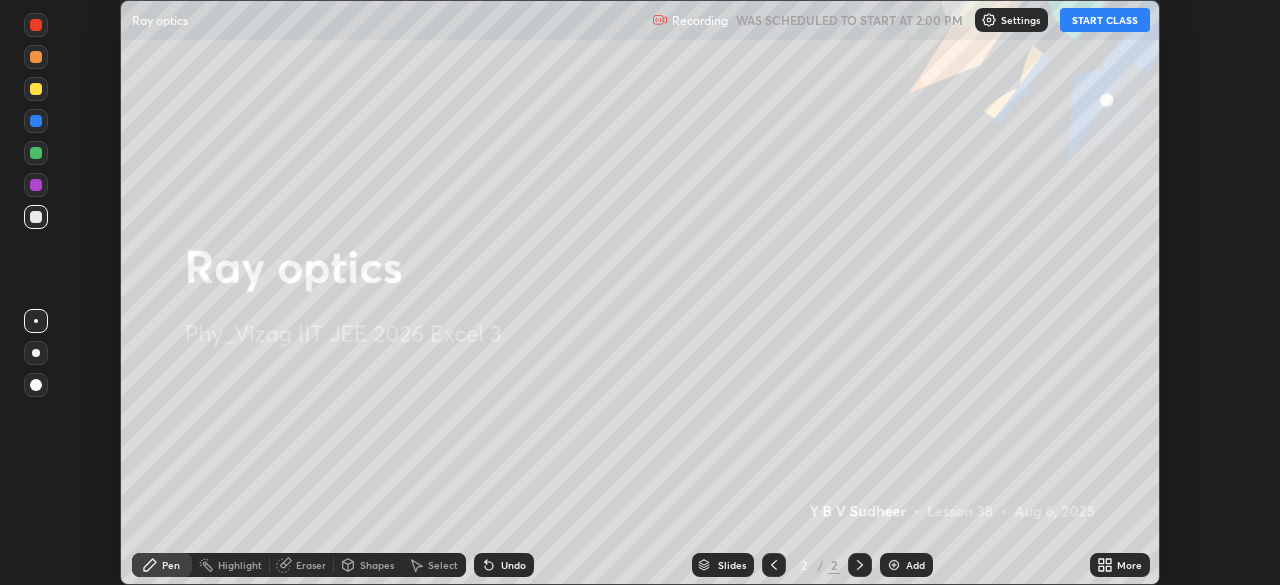 click at bounding box center [894, 565] 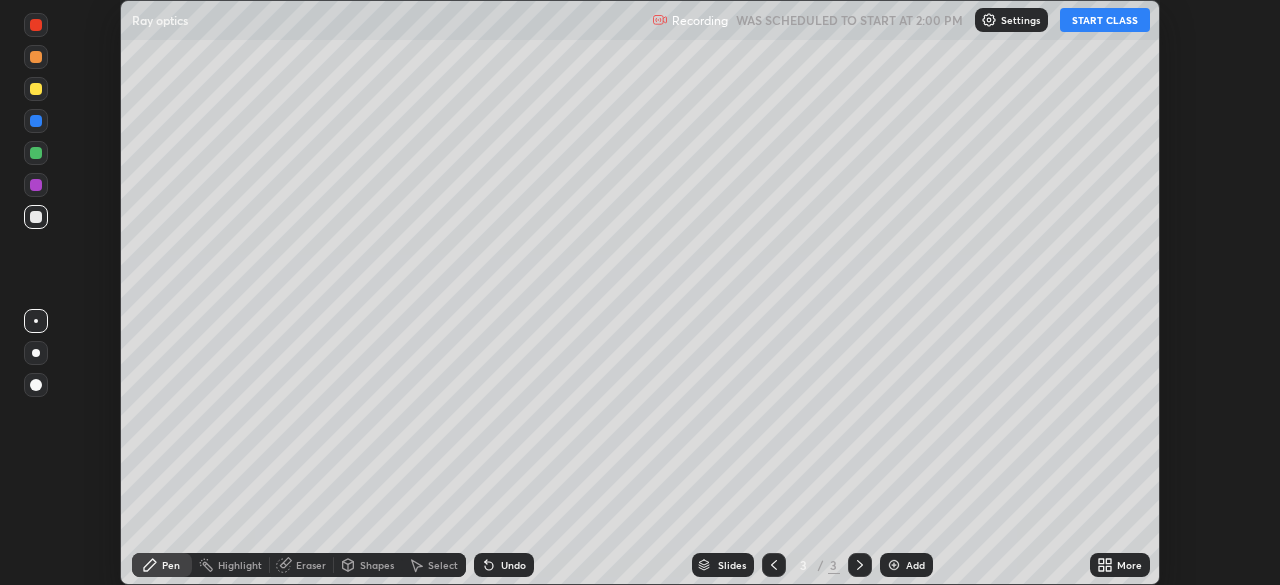 click 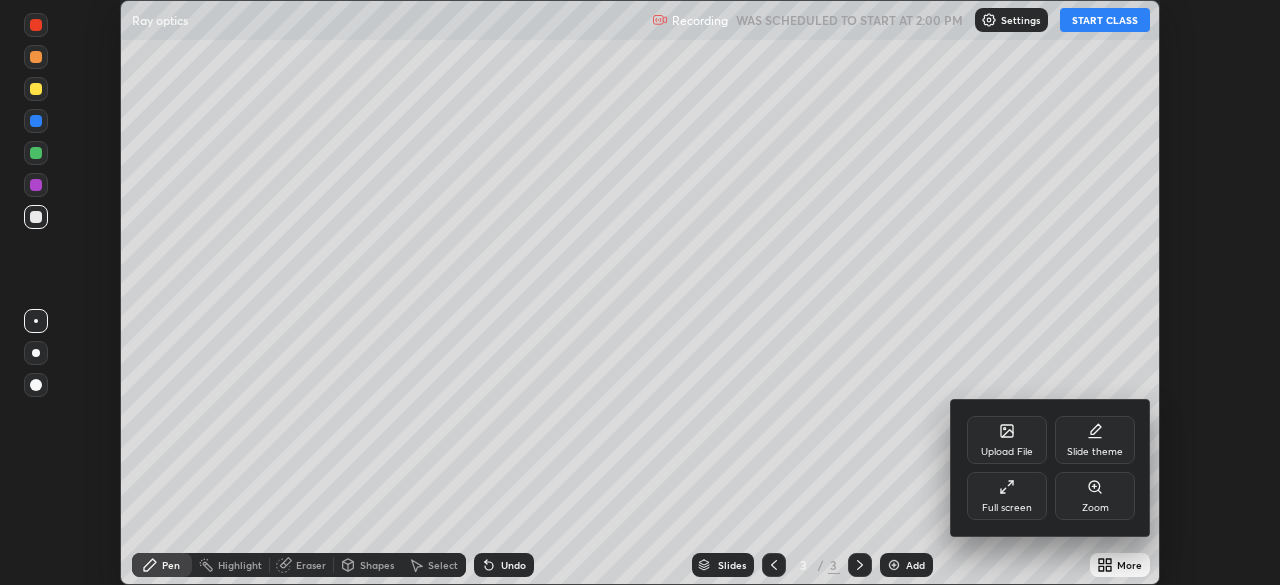 click 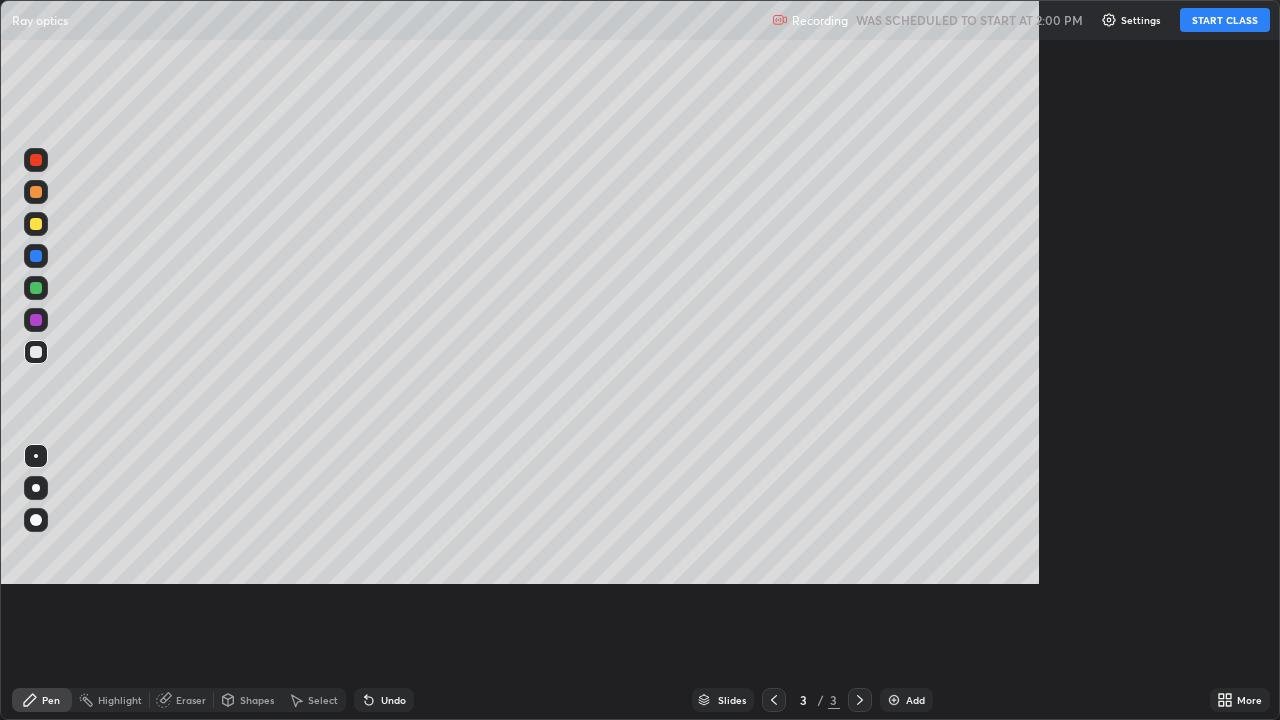 scroll, scrollTop: 99280, scrollLeft: 98720, axis: both 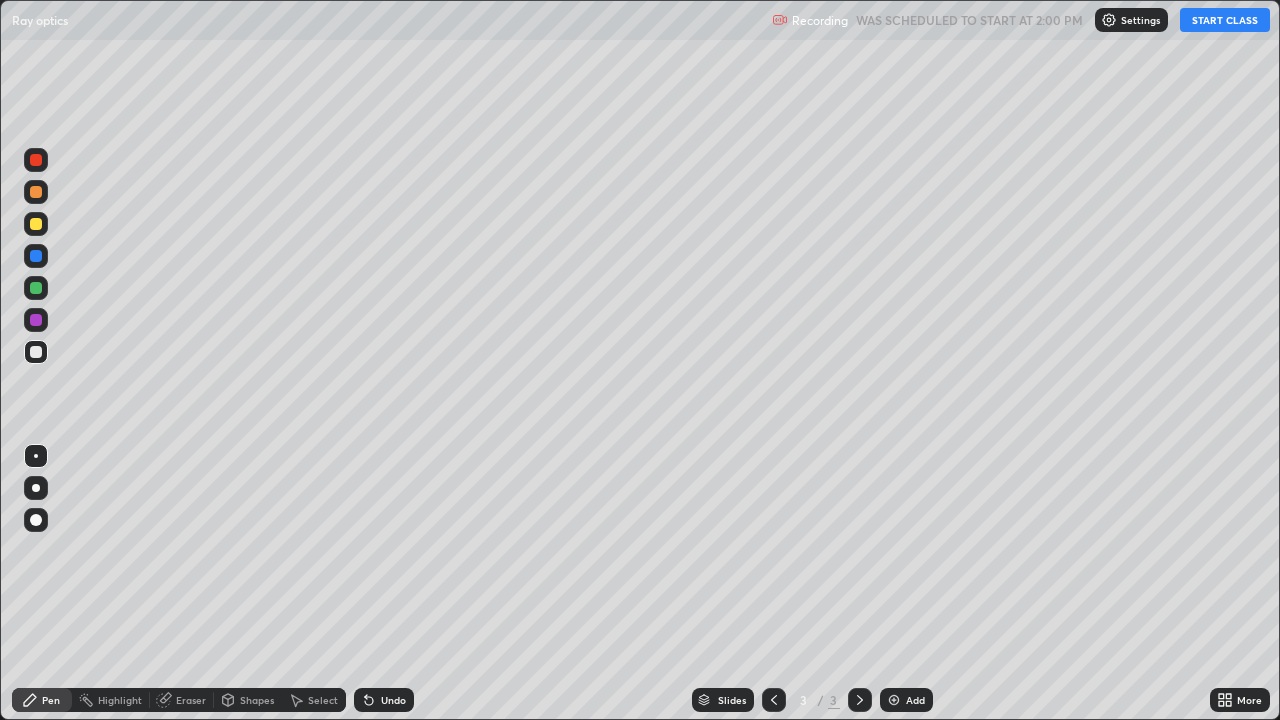 click on "START CLASS" at bounding box center [1225, 20] 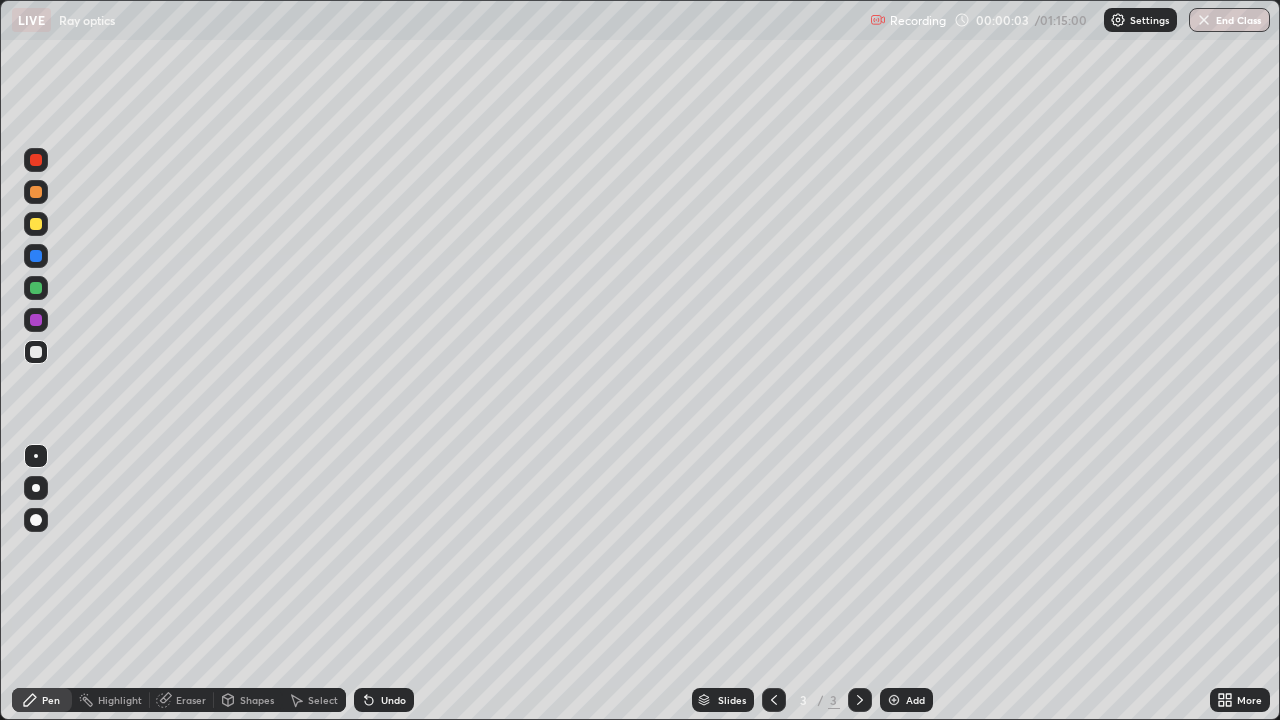 click 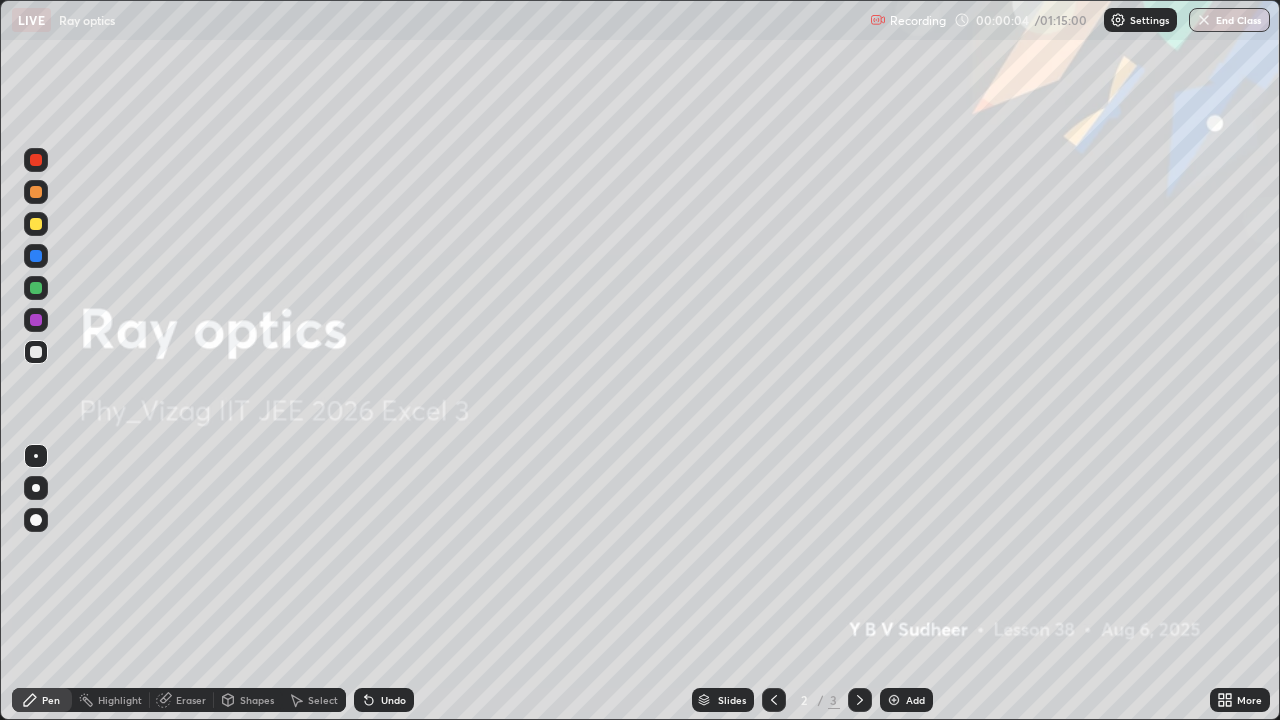 click 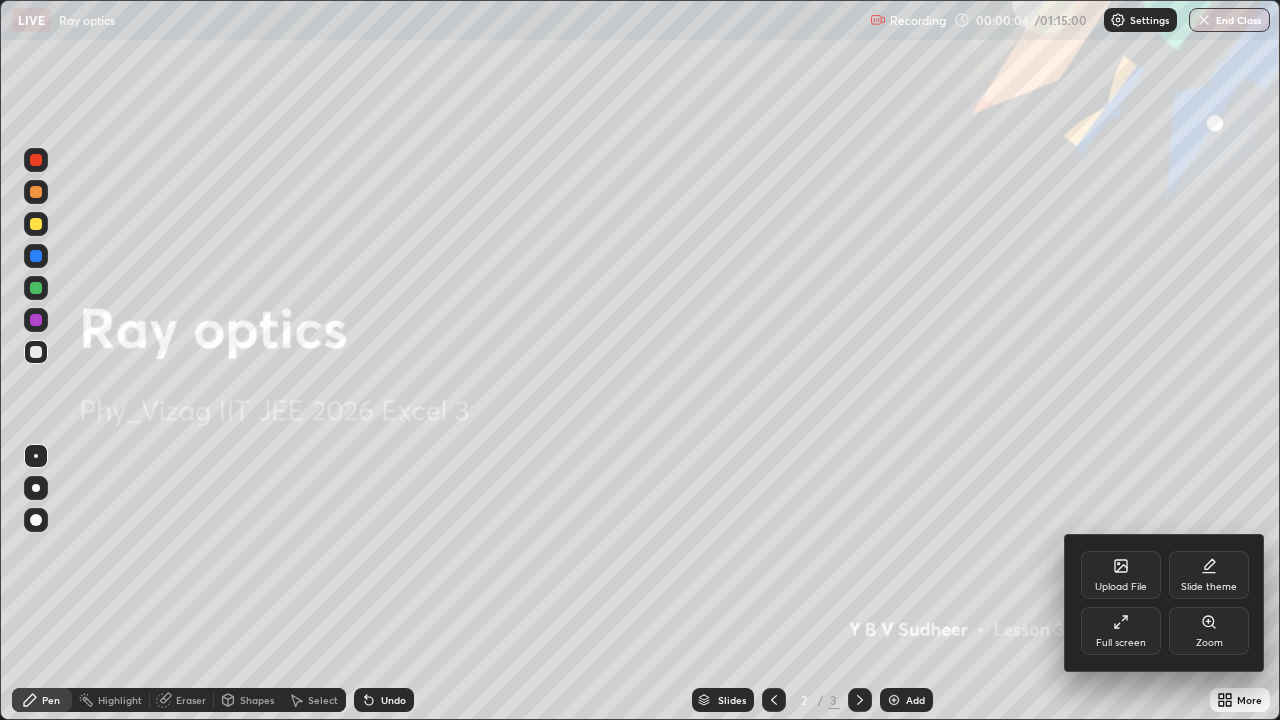 click on "Slide theme" at bounding box center (1209, 575) 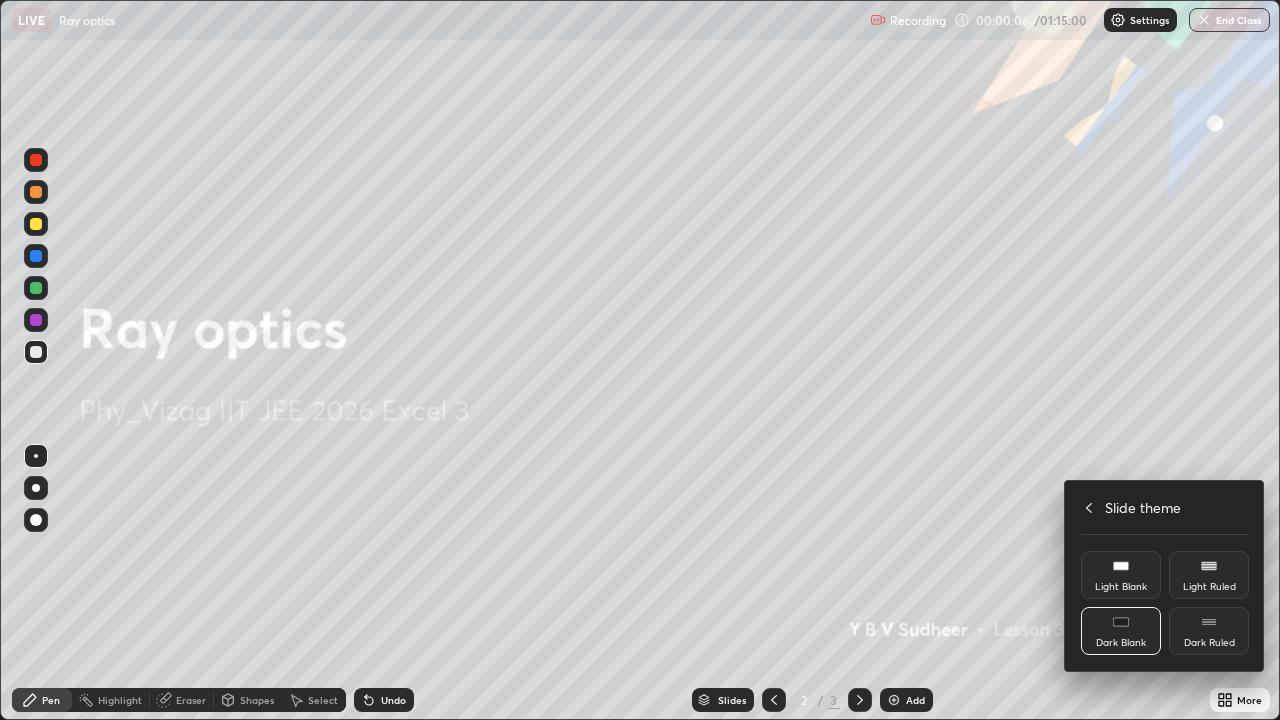 click 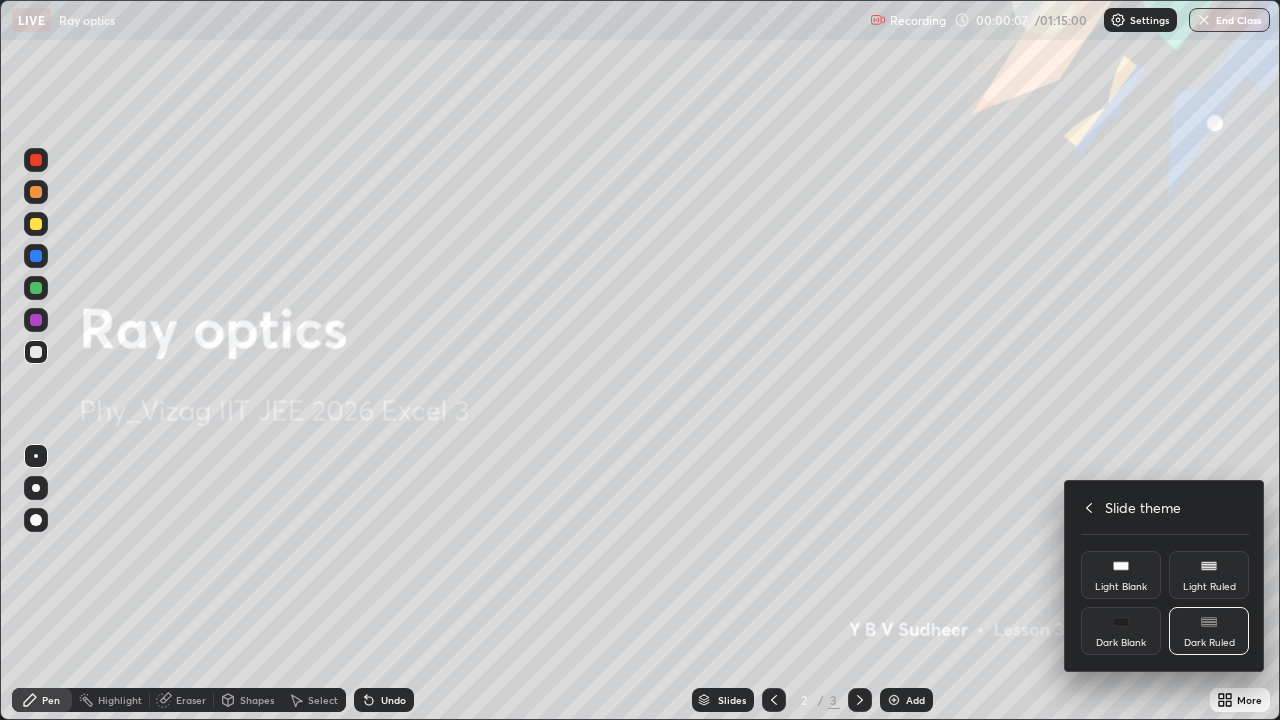 click 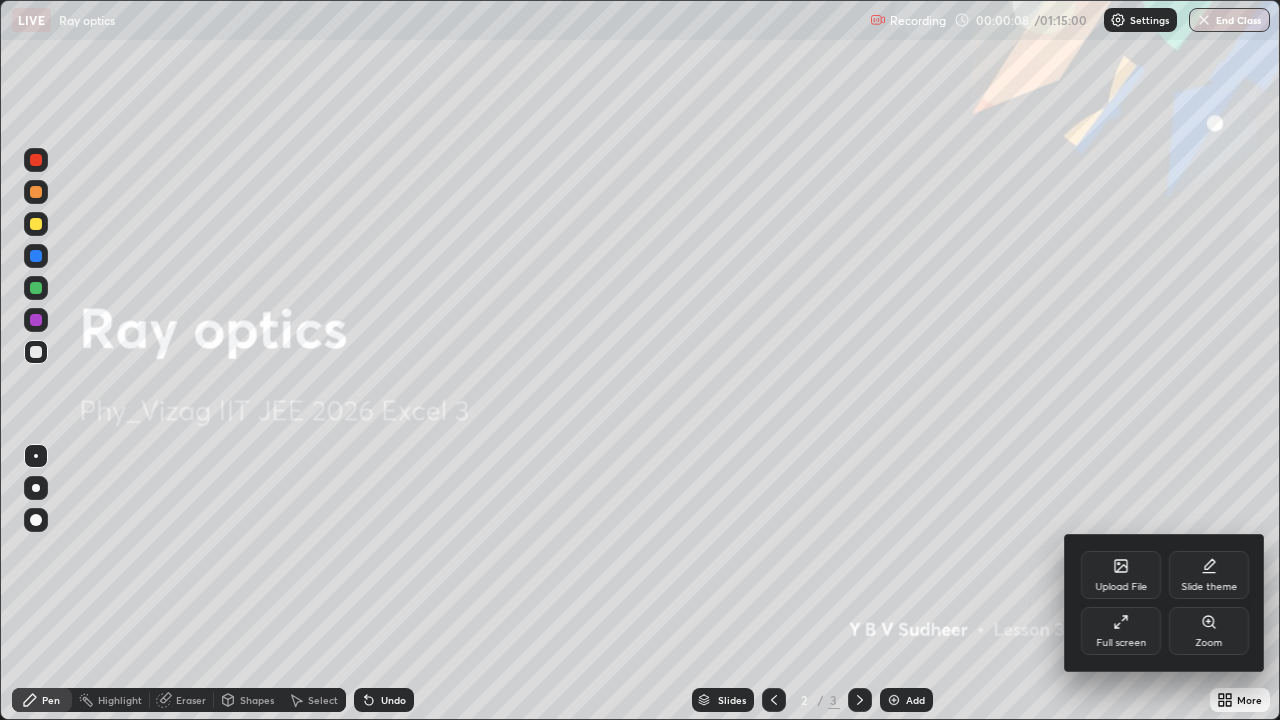 click 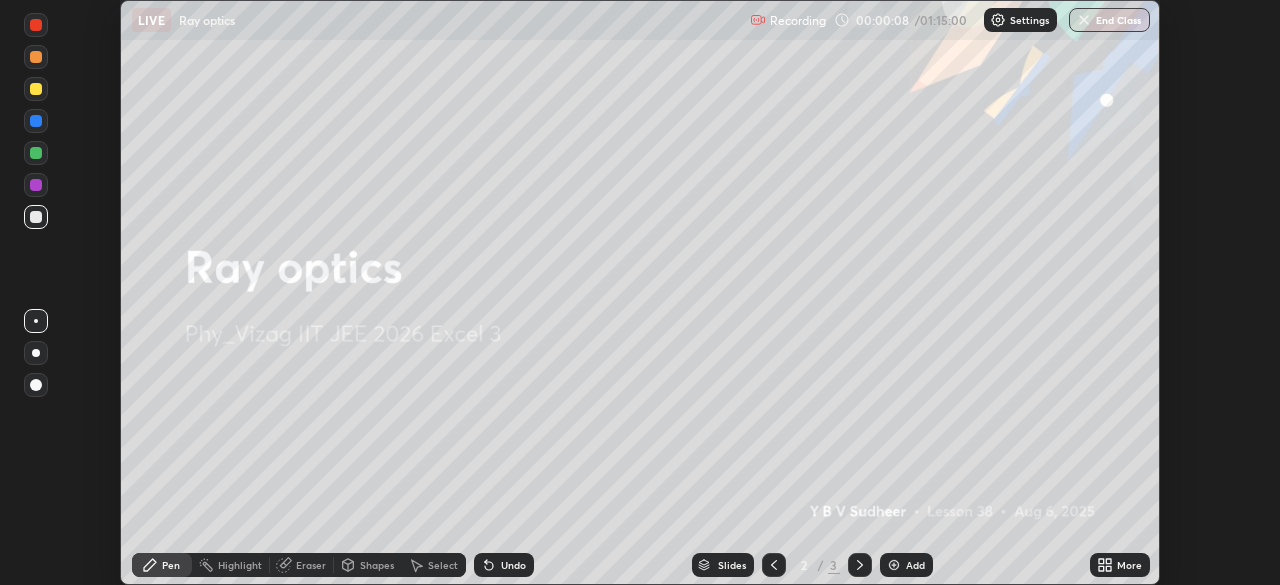 scroll, scrollTop: 585, scrollLeft: 1280, axis: both 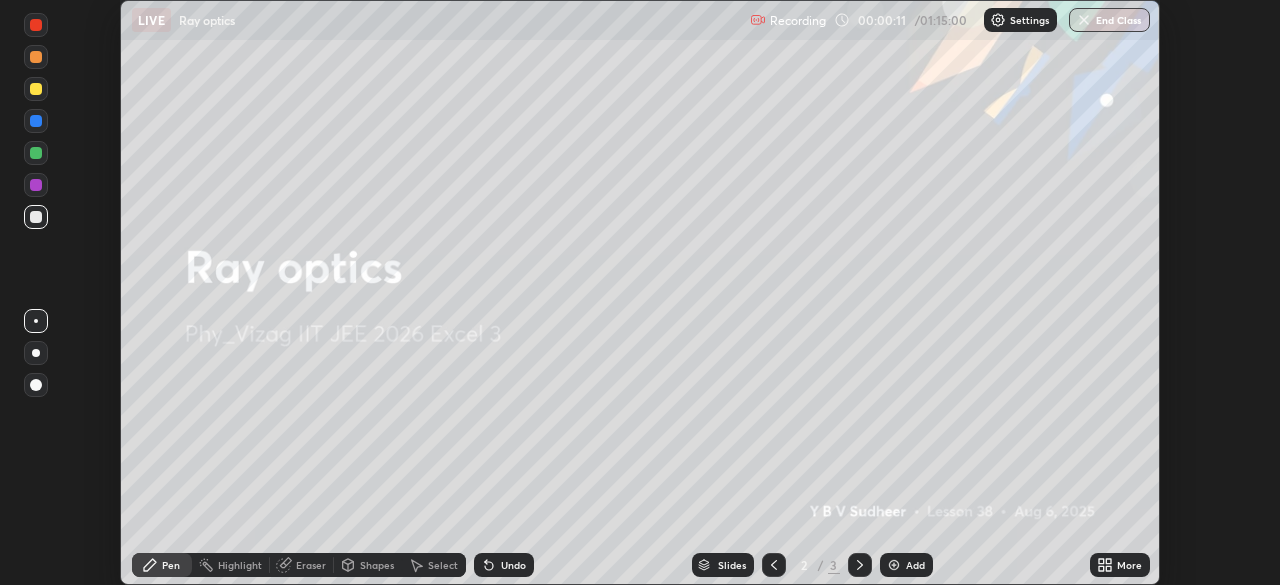 click on "Add" at bounding box center (906, 565) 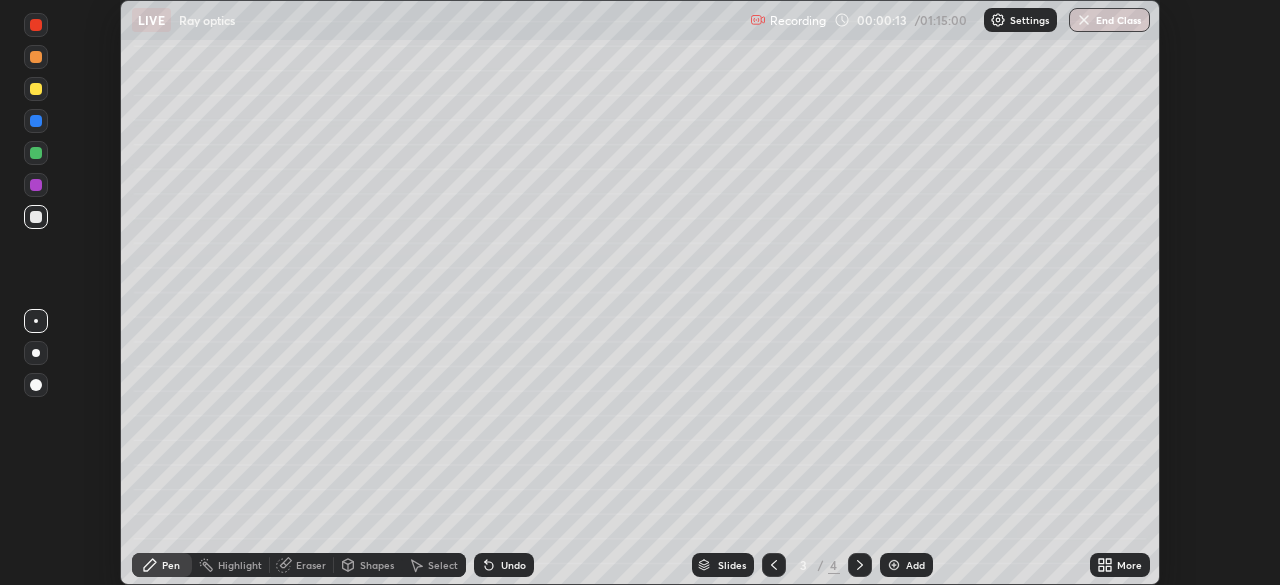 click 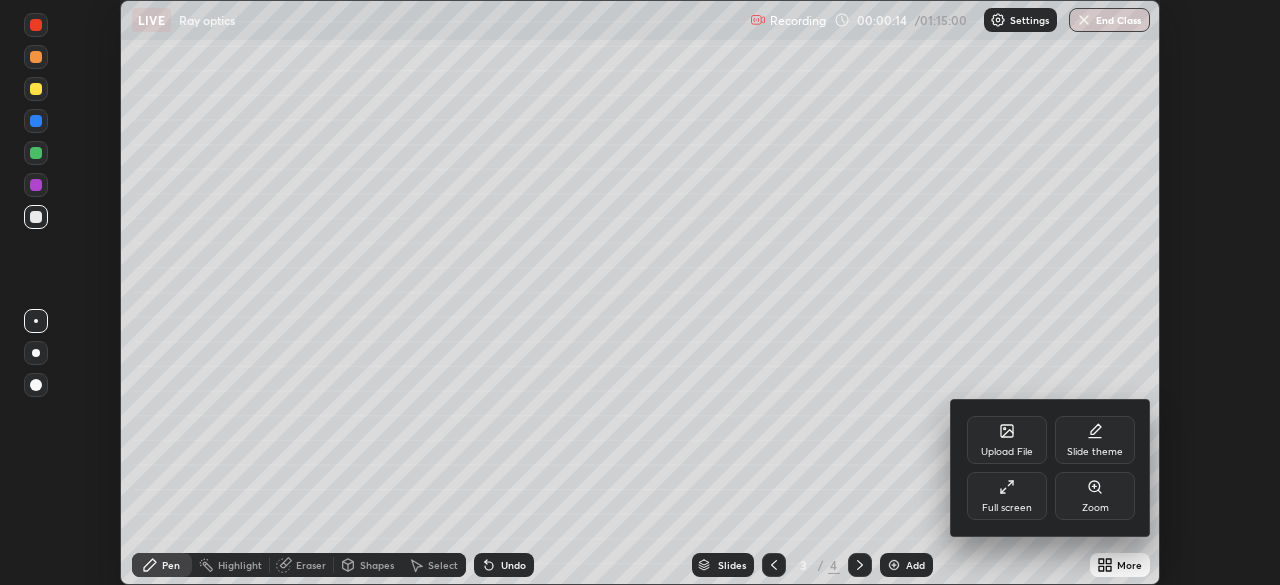click on "Full screen" at bounding box center [1007, 496] 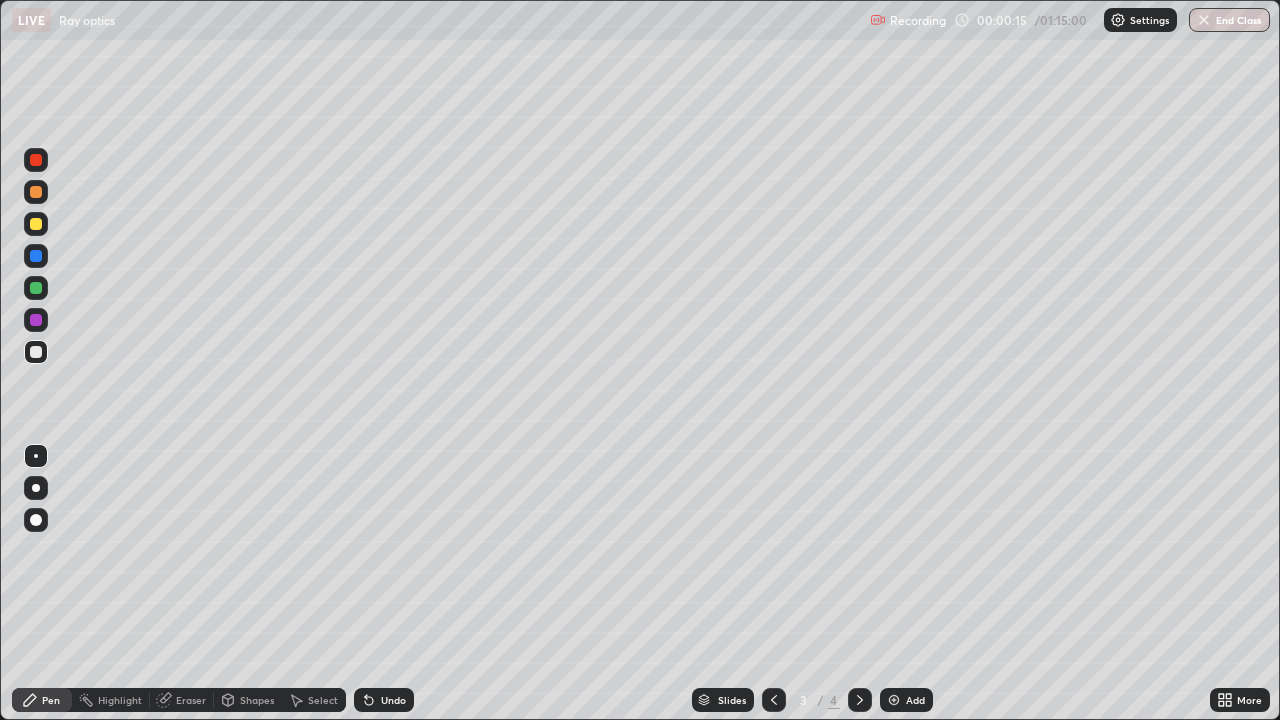 scroll, scrollTop: 99280, scrollLeft: 98720, axis: both 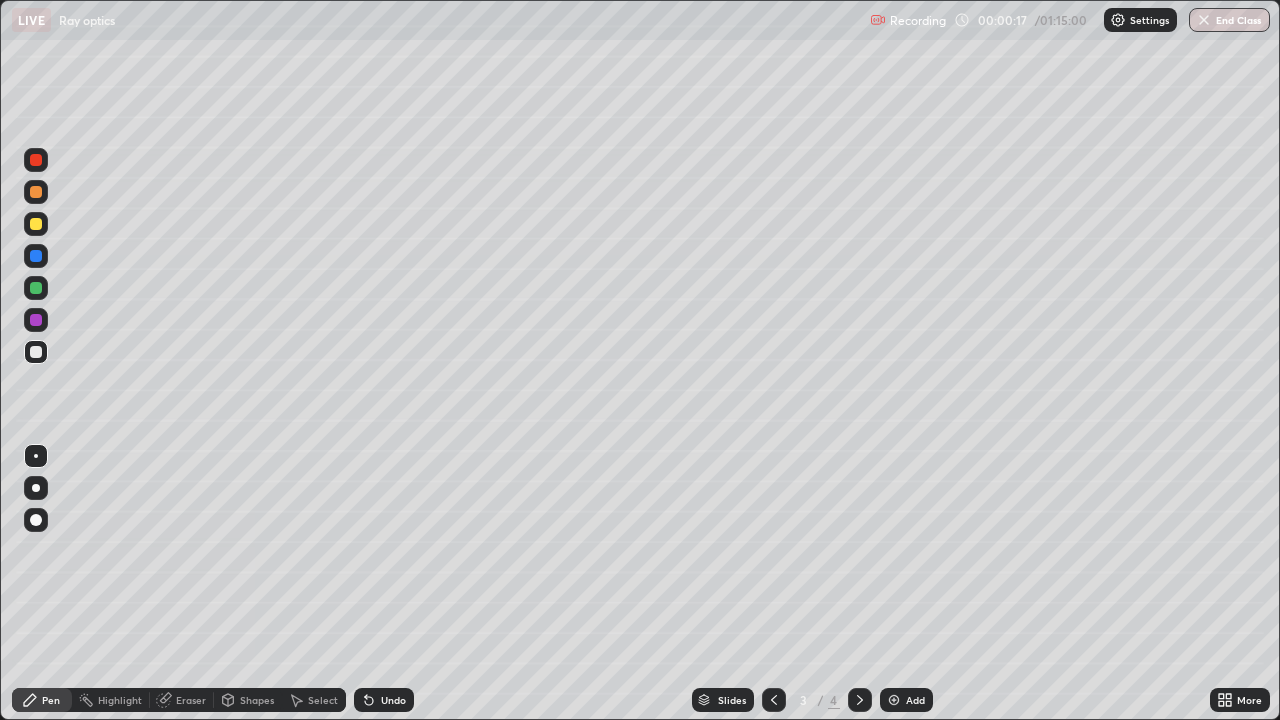 click at bounding box center (36, 488) 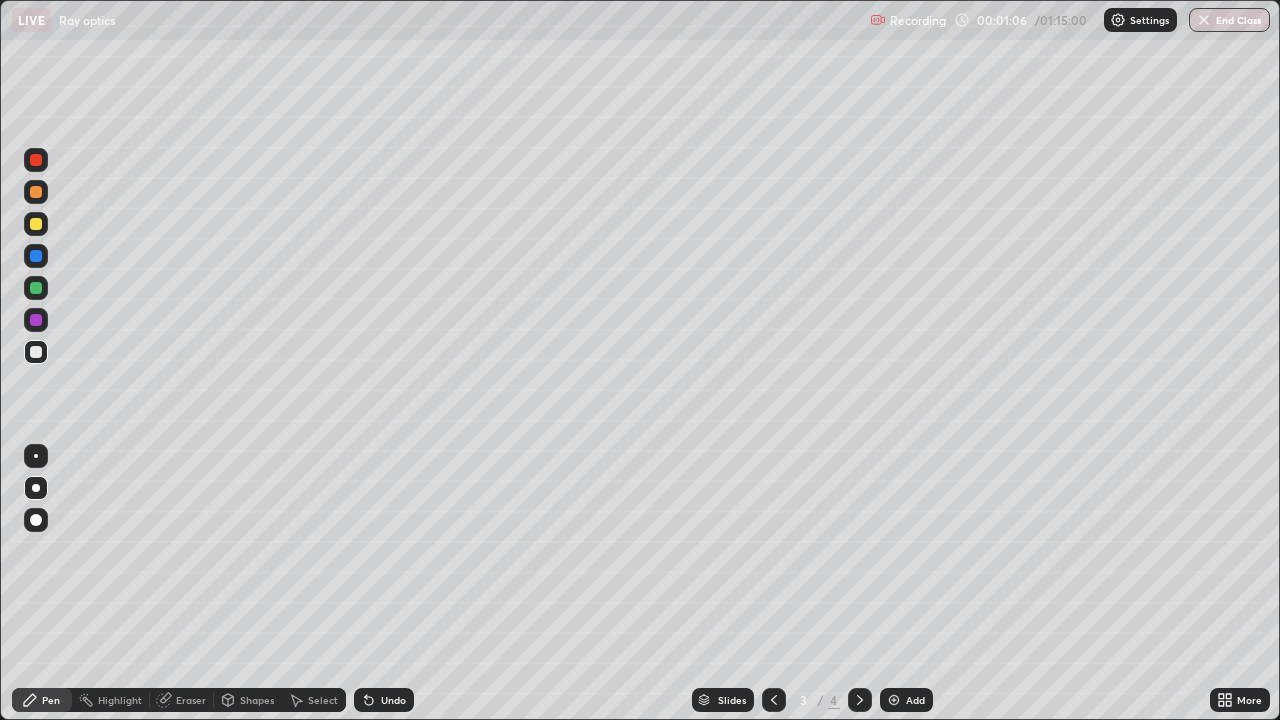 click at bounding box center [36, 224] 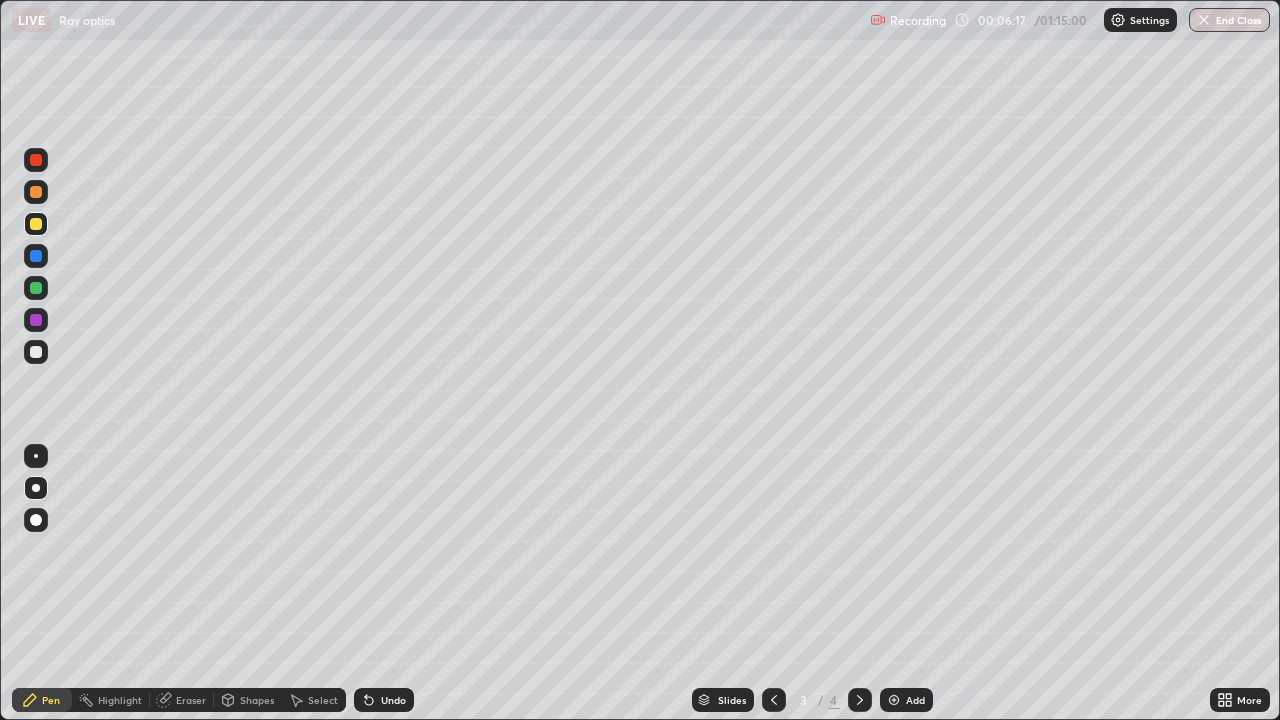 click on "Undo" at bounding box center [393, 700] 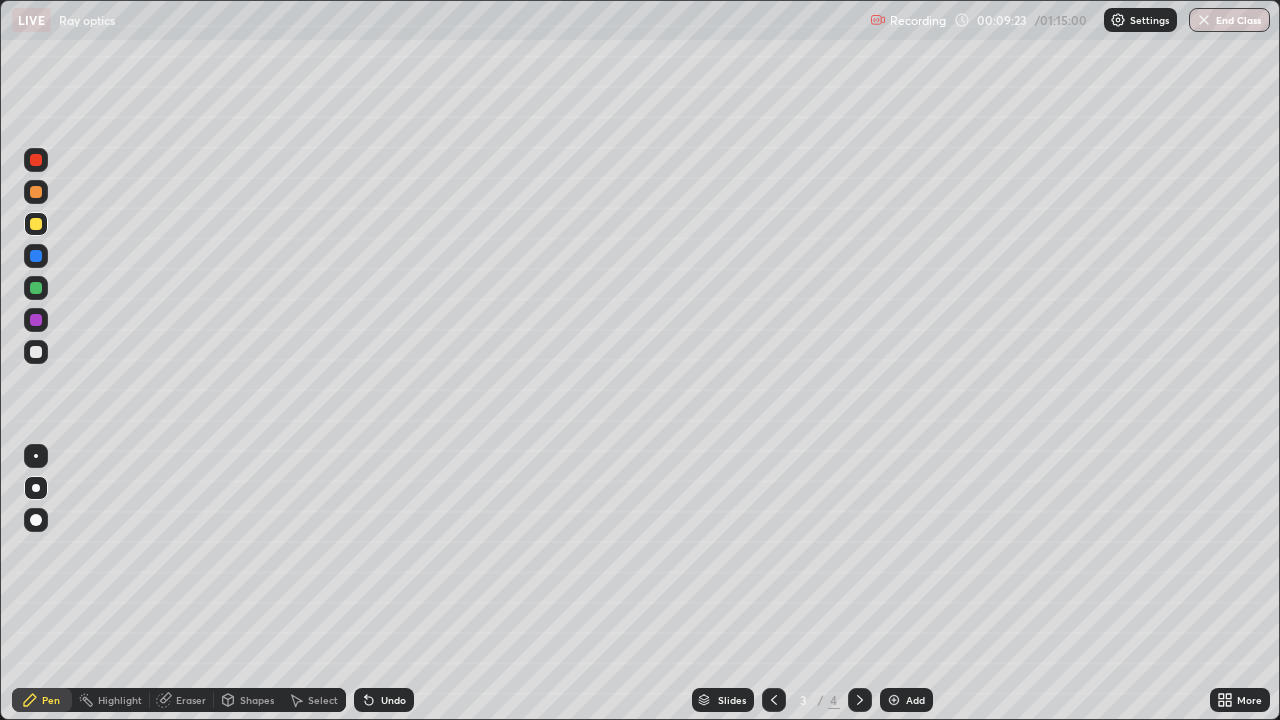 click on "Shapes" at bounding box center [257, 700] 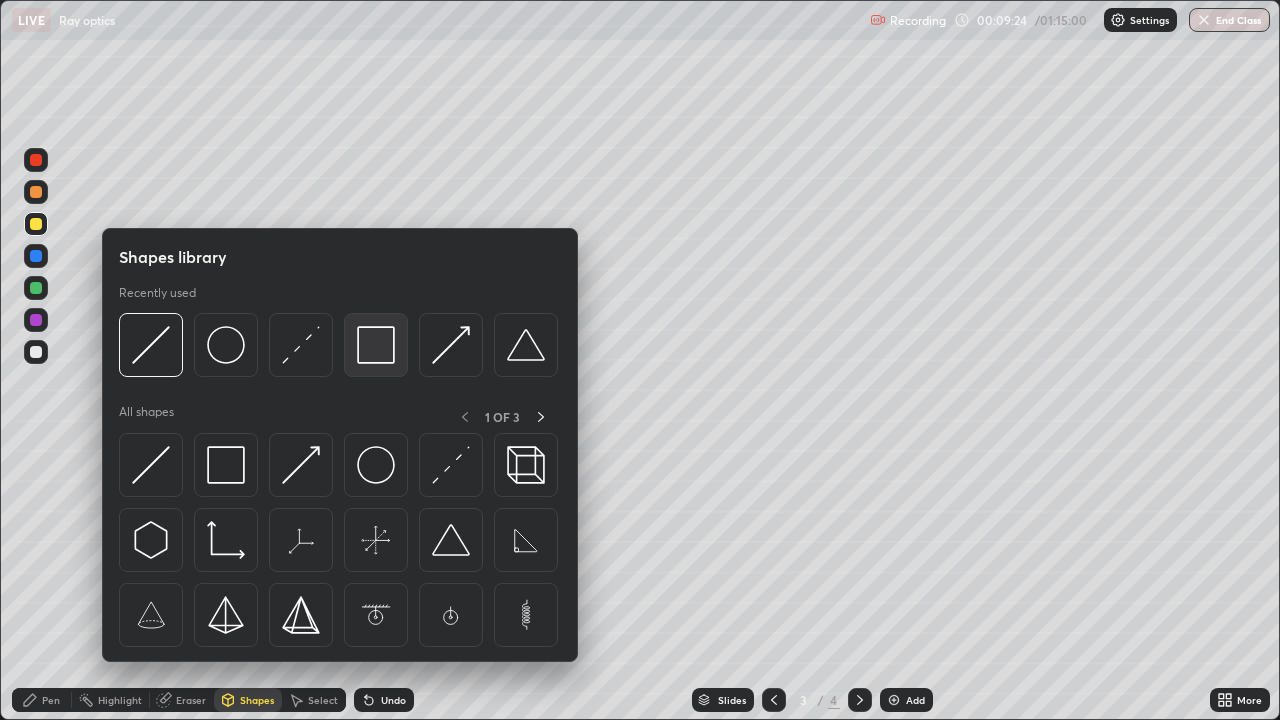 click at bounding box center (376, 345) 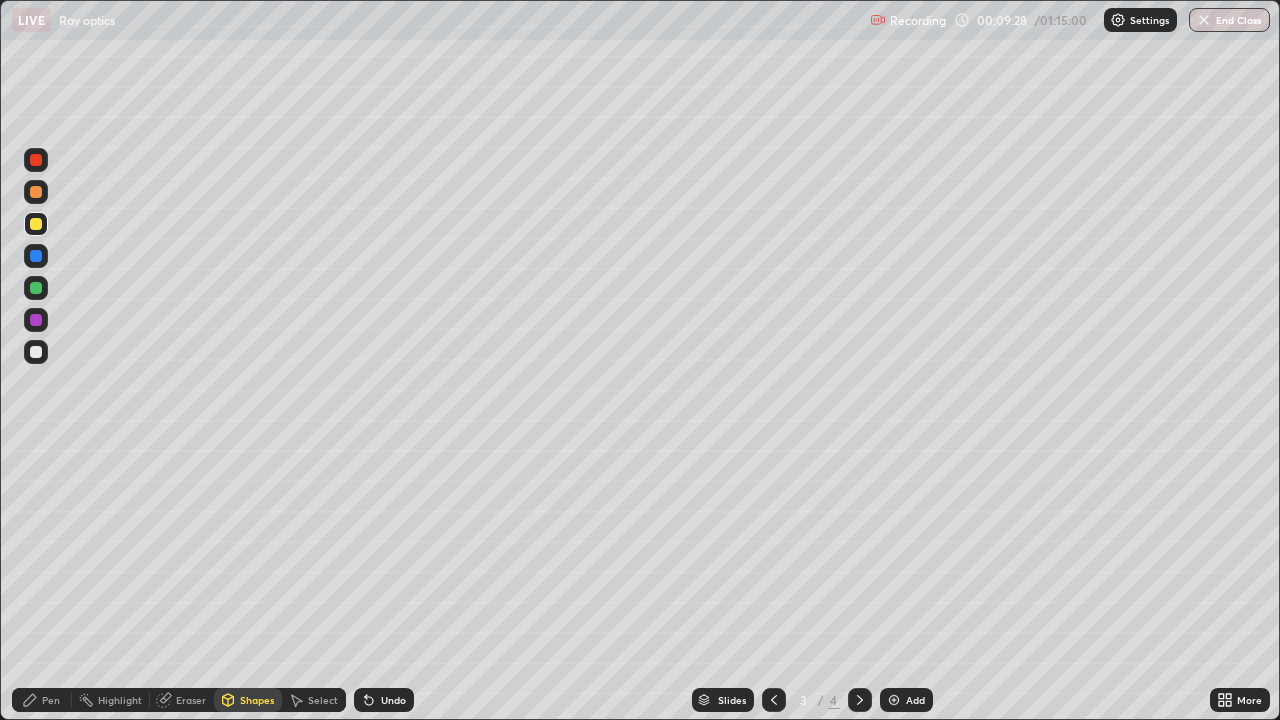 click on "Pen" at bounding box center [51, 700] 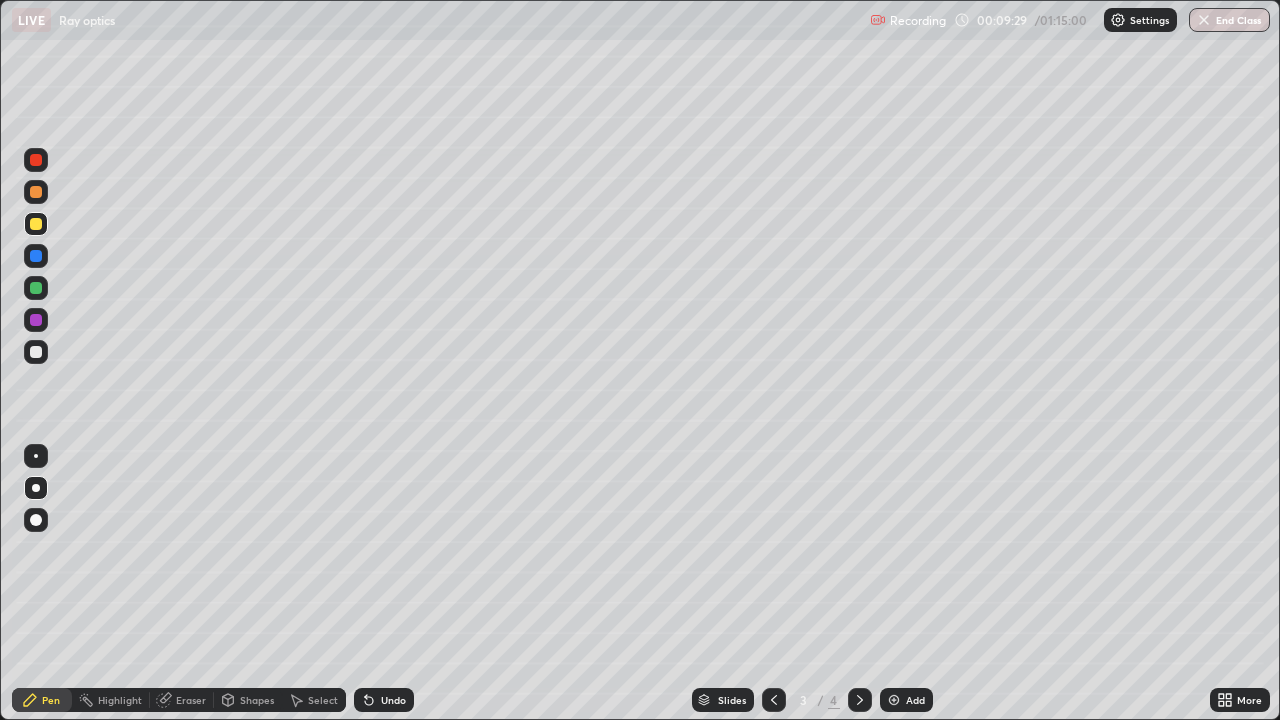 click at bounding box center [36, 160] 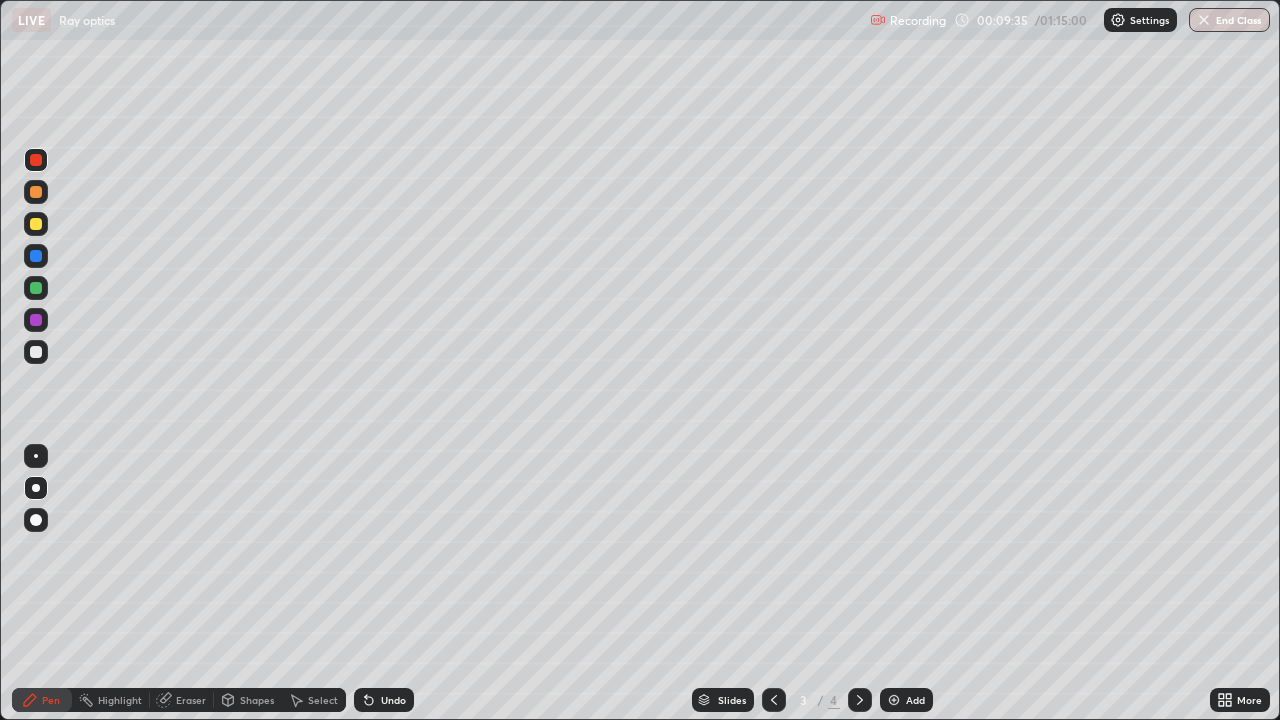 click 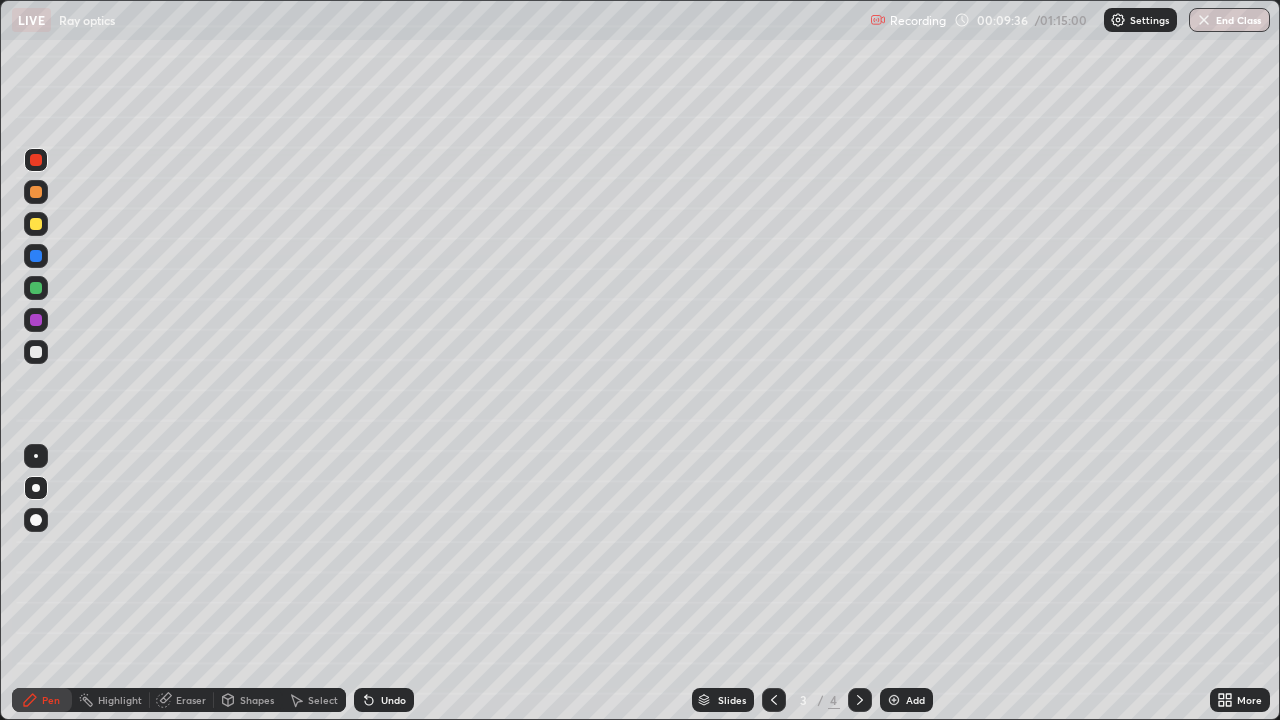 click on "Undo" at bounding box center [384, 700] 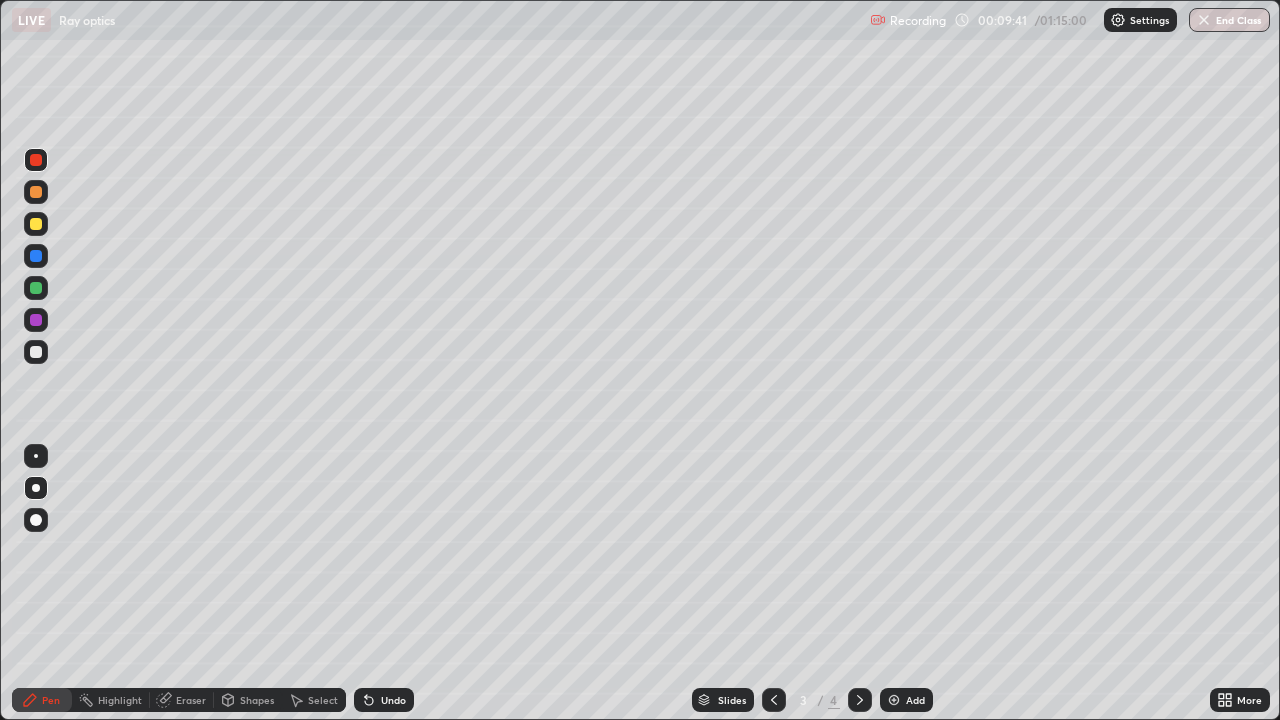 click on "Shapes" at bounding box center [248, 700] 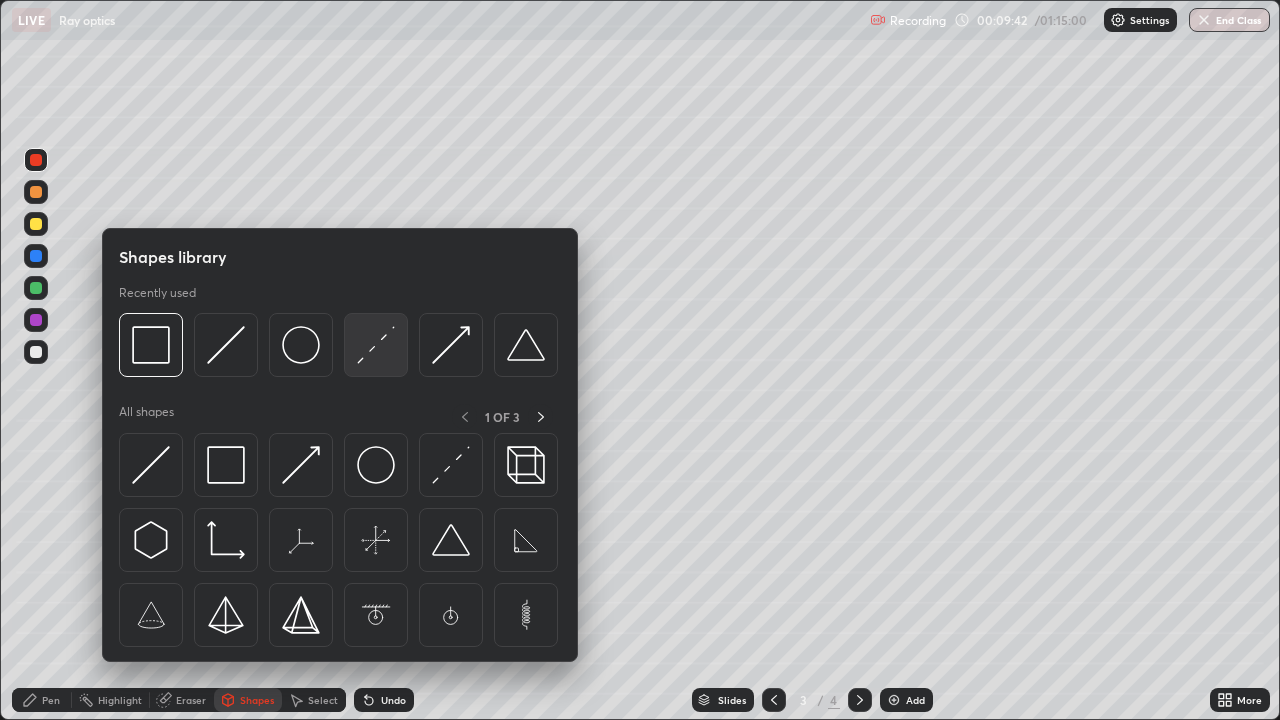 click at bounding box center [376, 345] 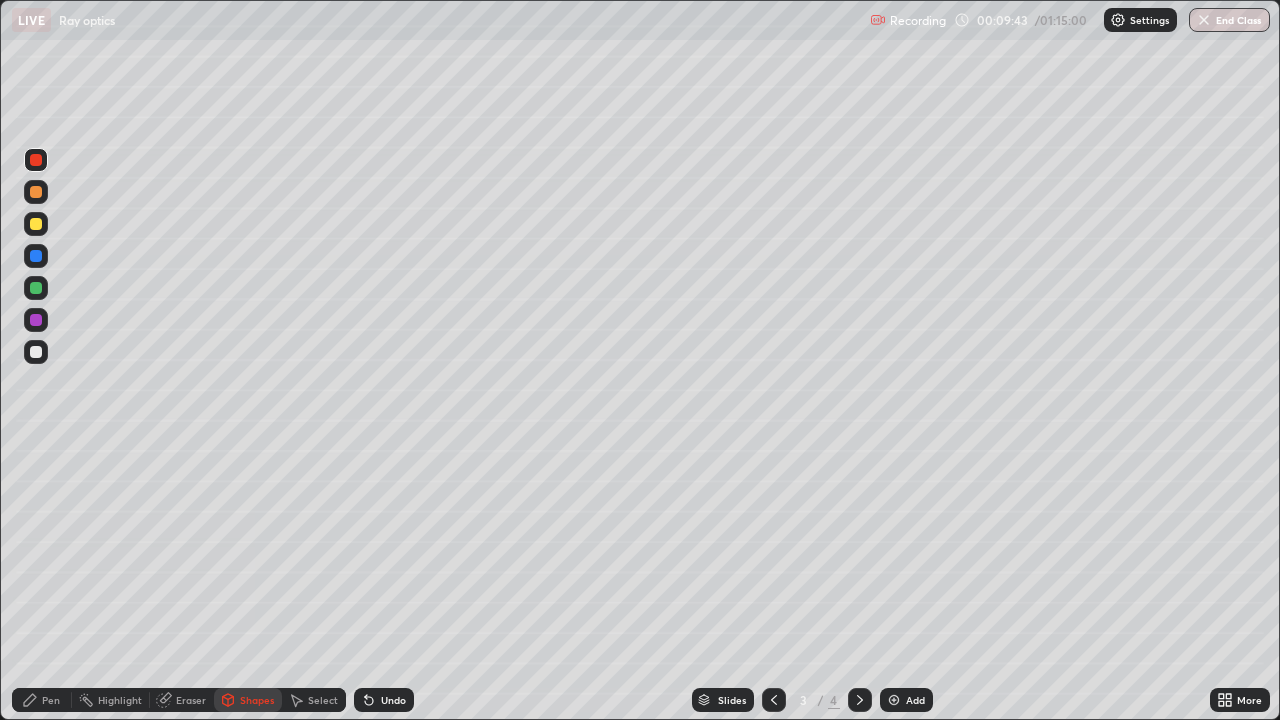 click at bounding box center (36, 352) 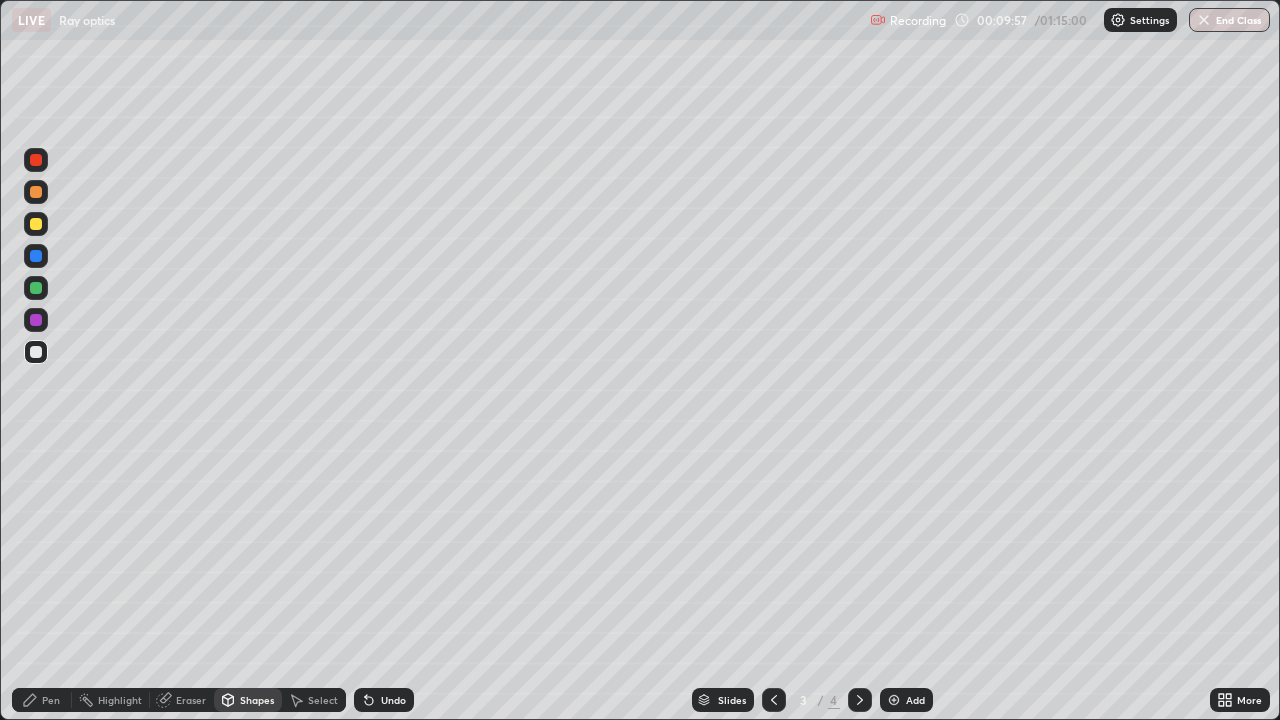 click on "Pen" at bounding box center (51, 700) 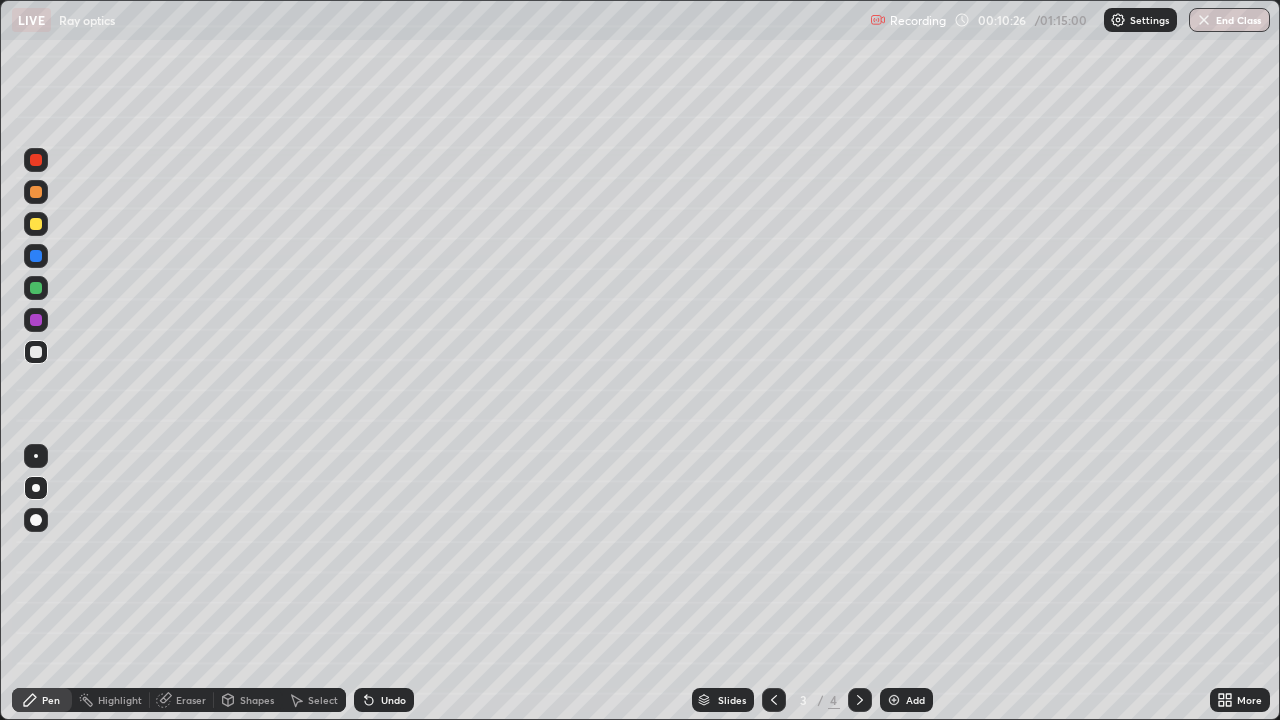 click at bounding box center [36, 224] 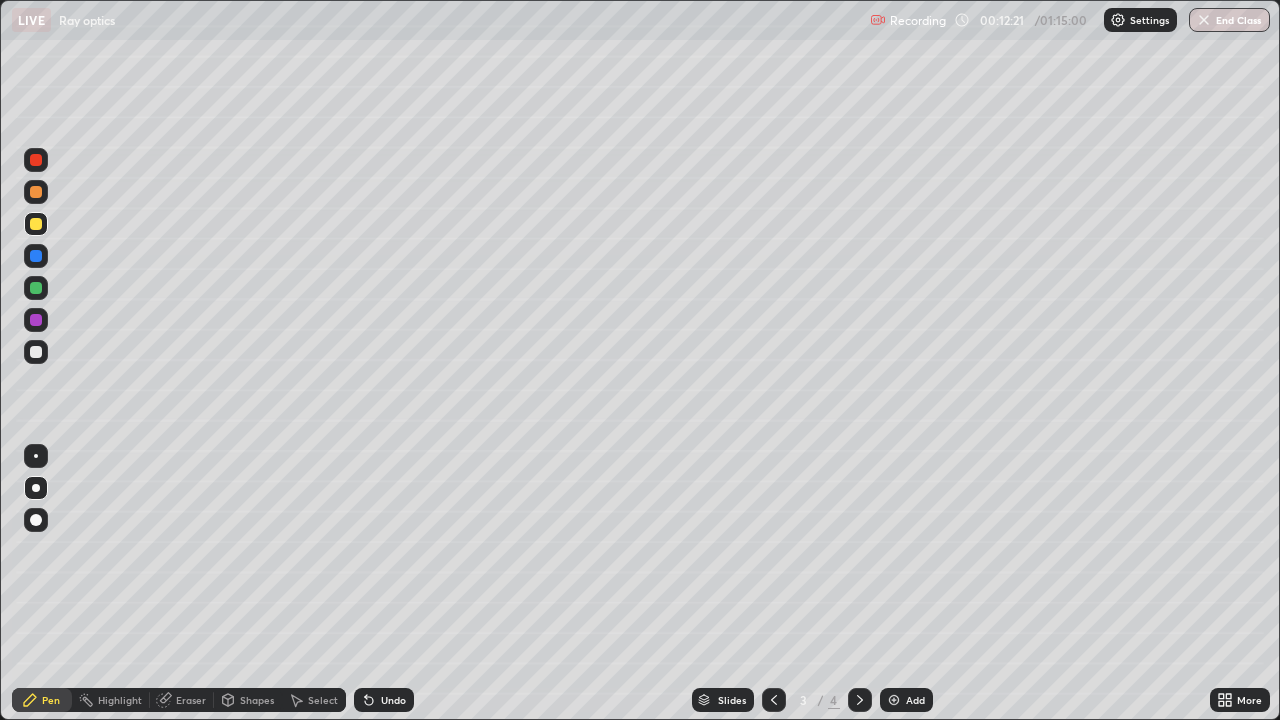 click on "Shapes" at bounding box center (257, 700) 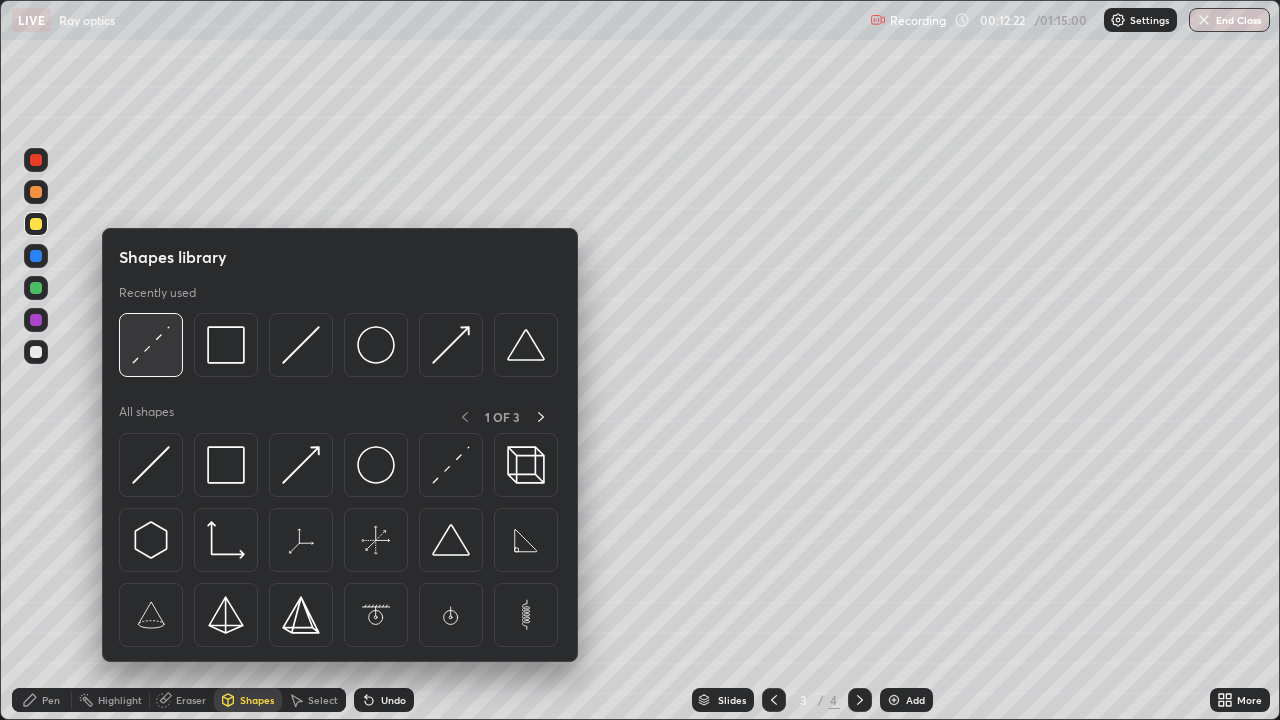 click at bounding box center [151, 345] 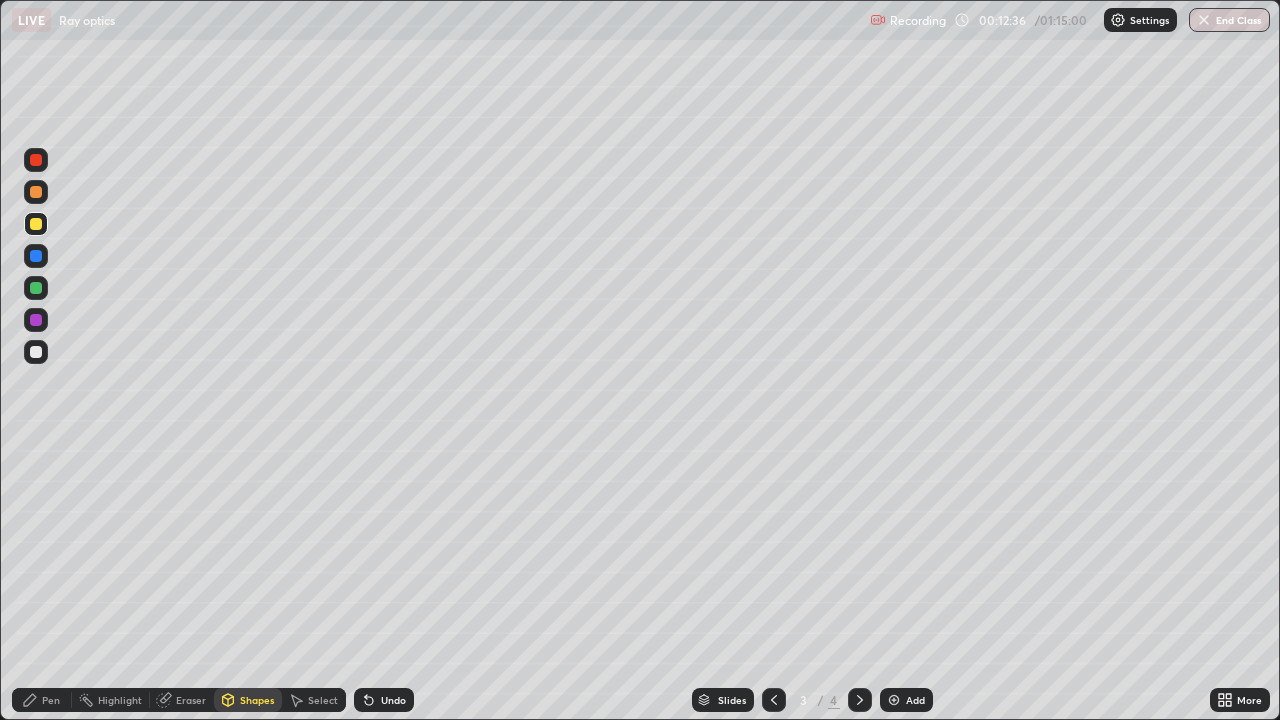 click on "Pen" at bounding box center [42, 700] 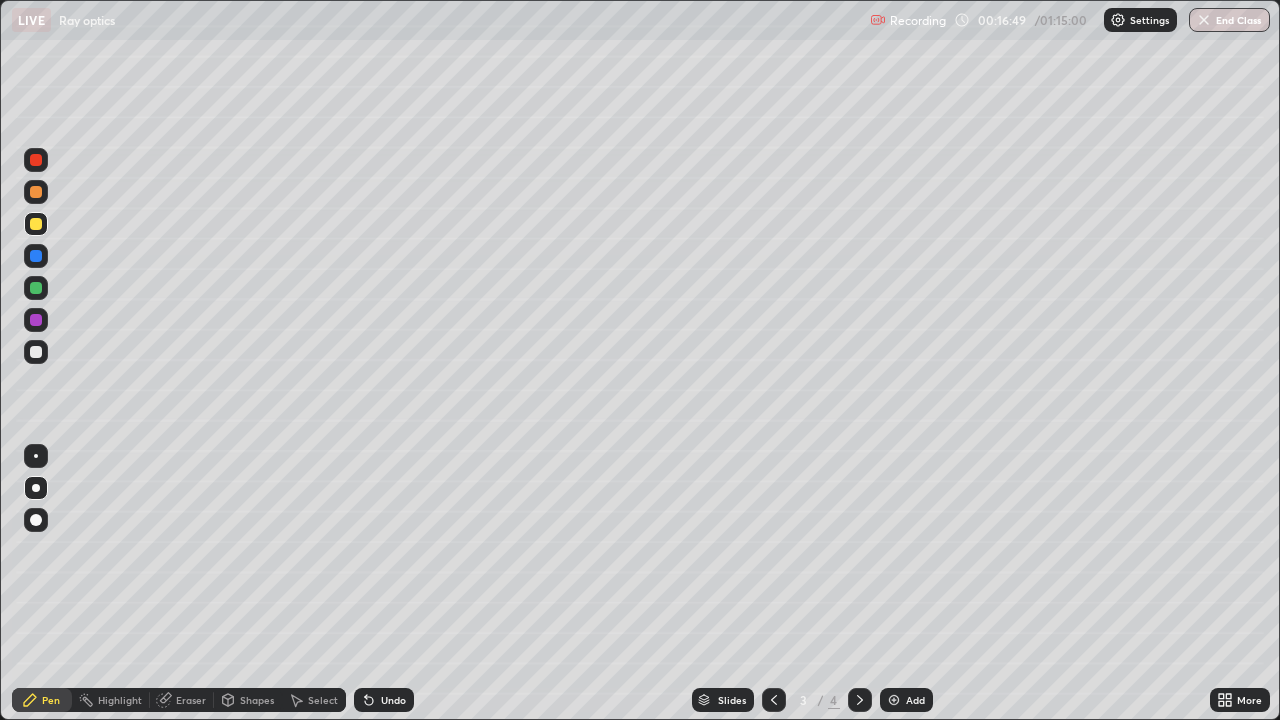 click at bounding box center [894, 700] 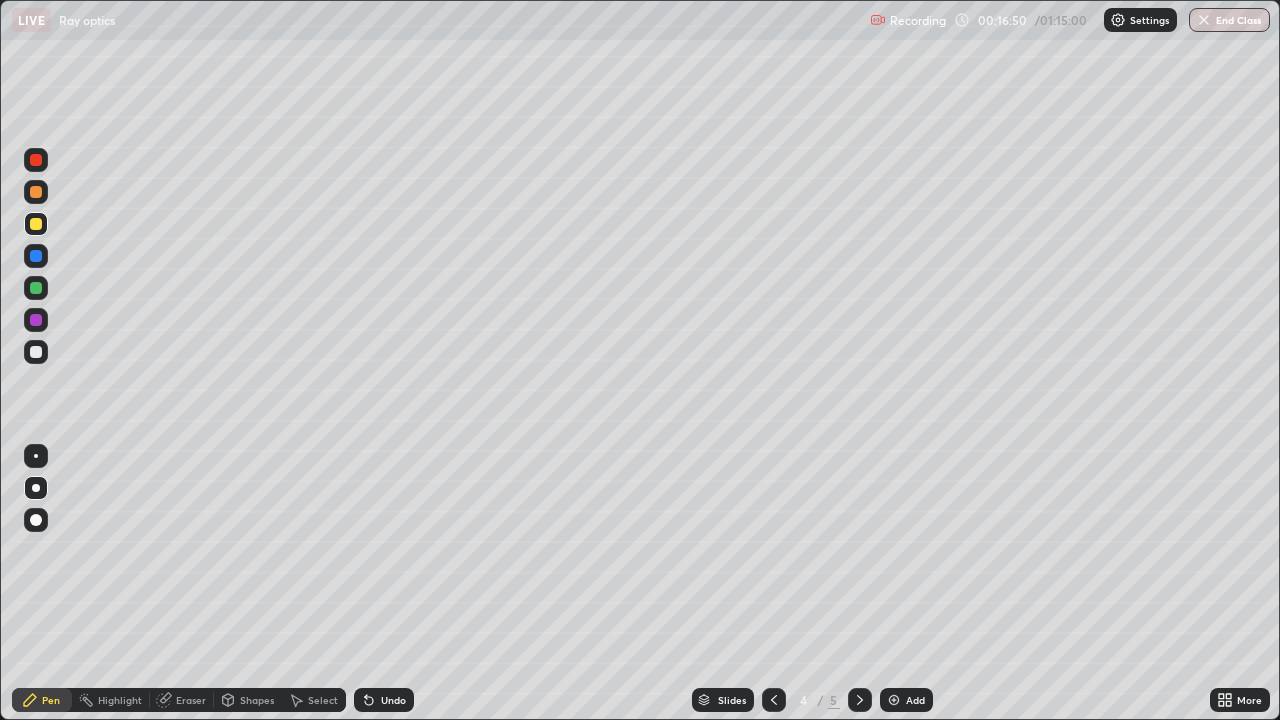 click 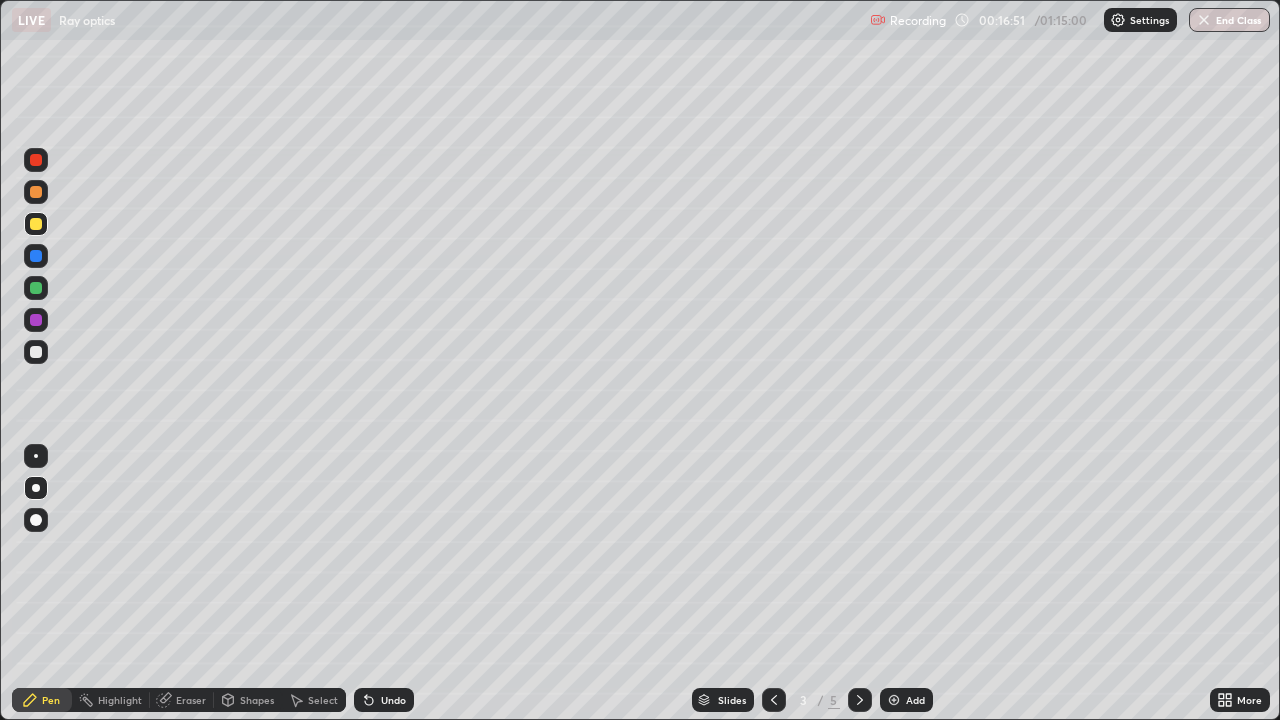 click 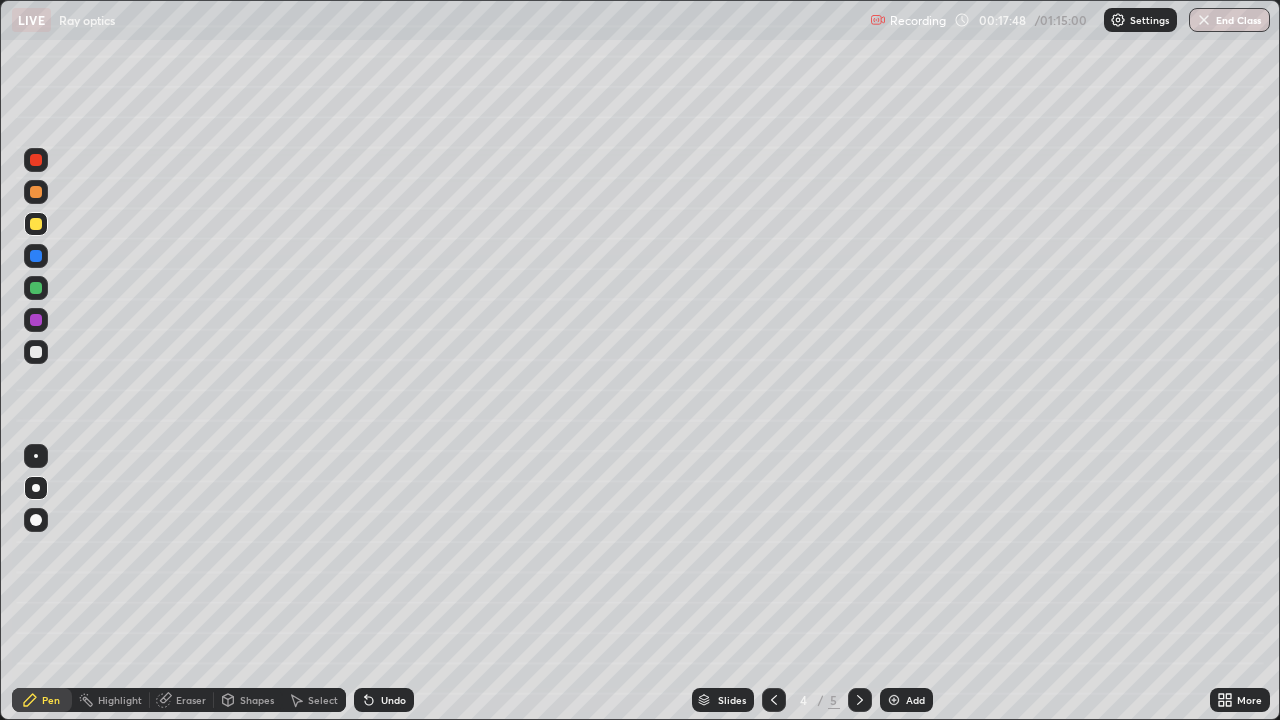 click at bounding box center [36, 352] 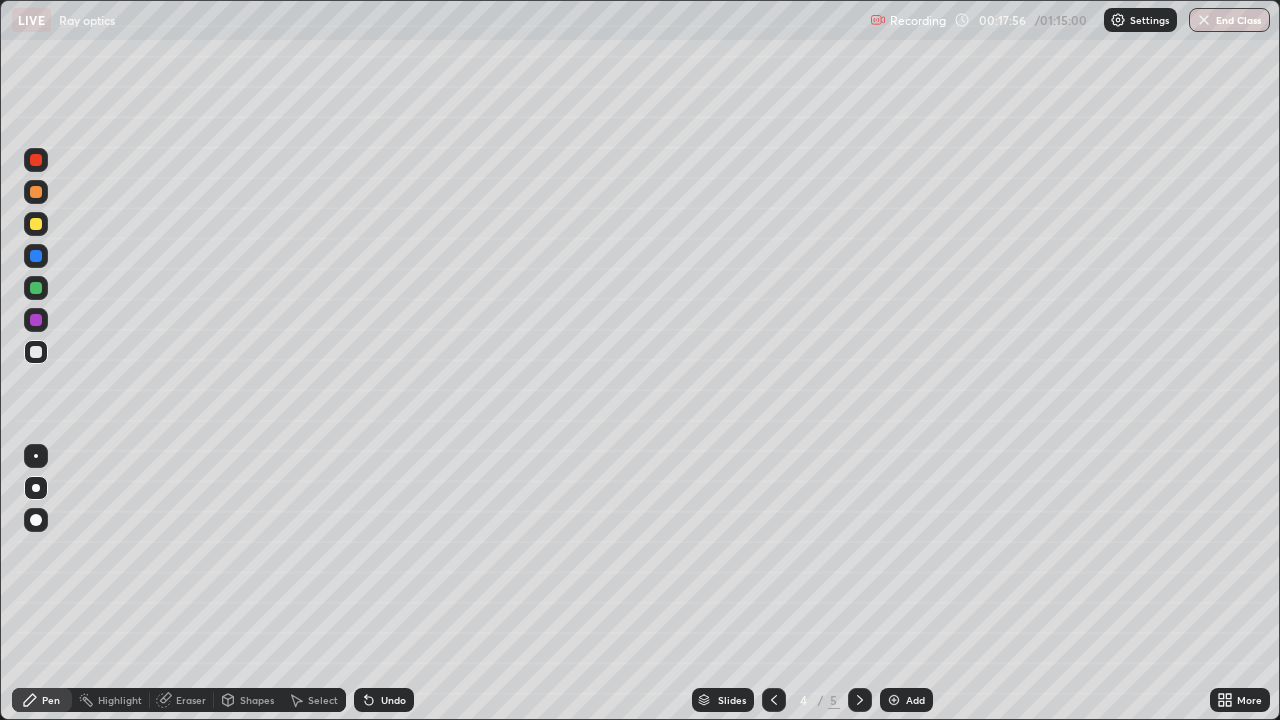 click at bounding box center (36, 224) 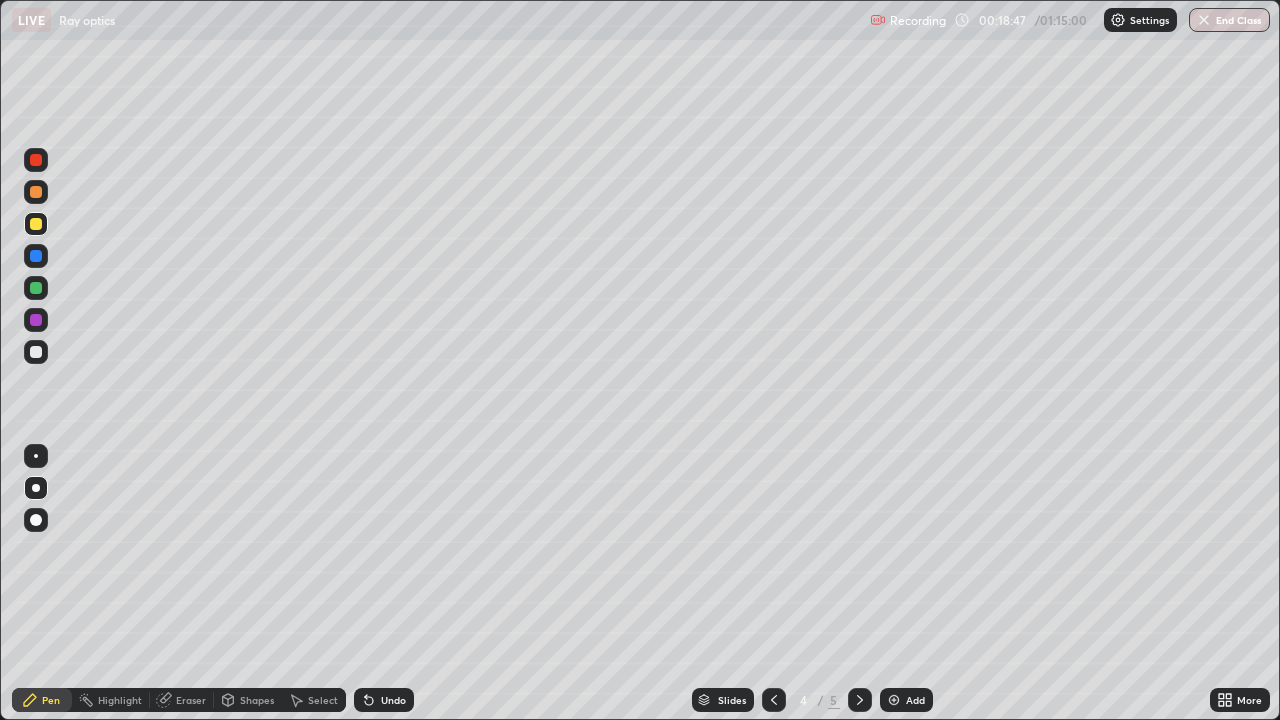 click on "Undo" at bounding box center [393, 700] 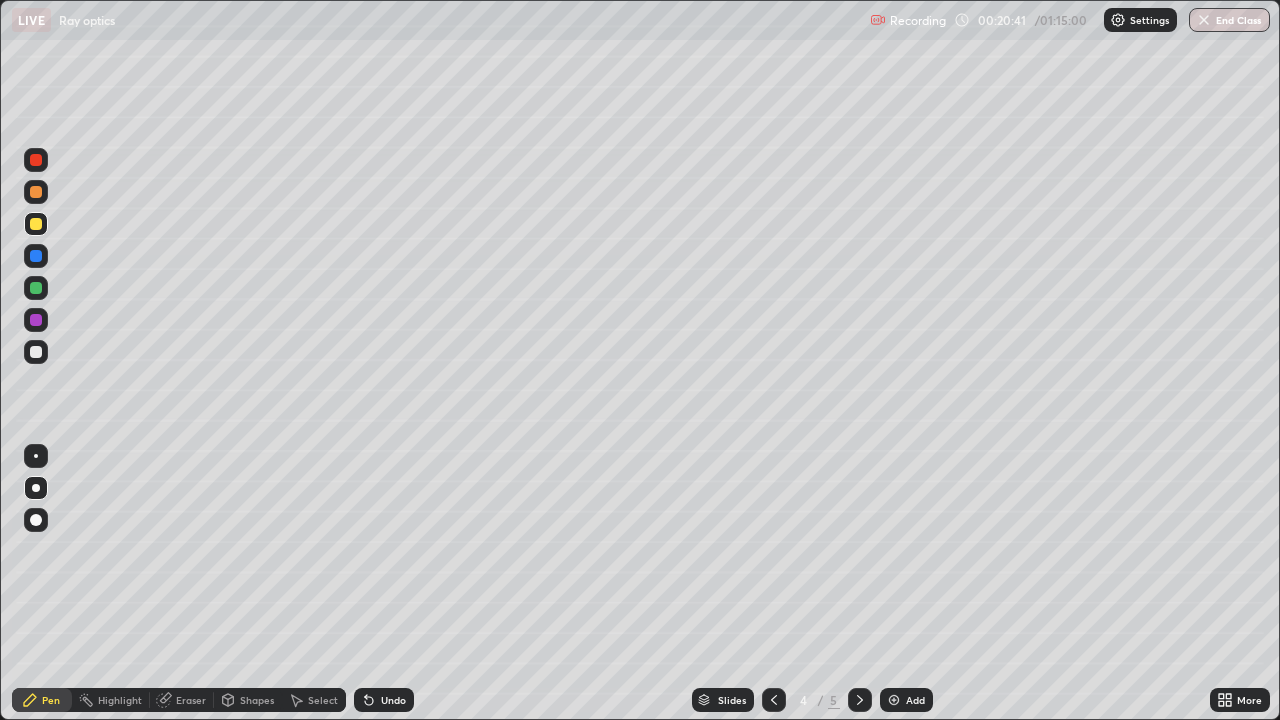 click 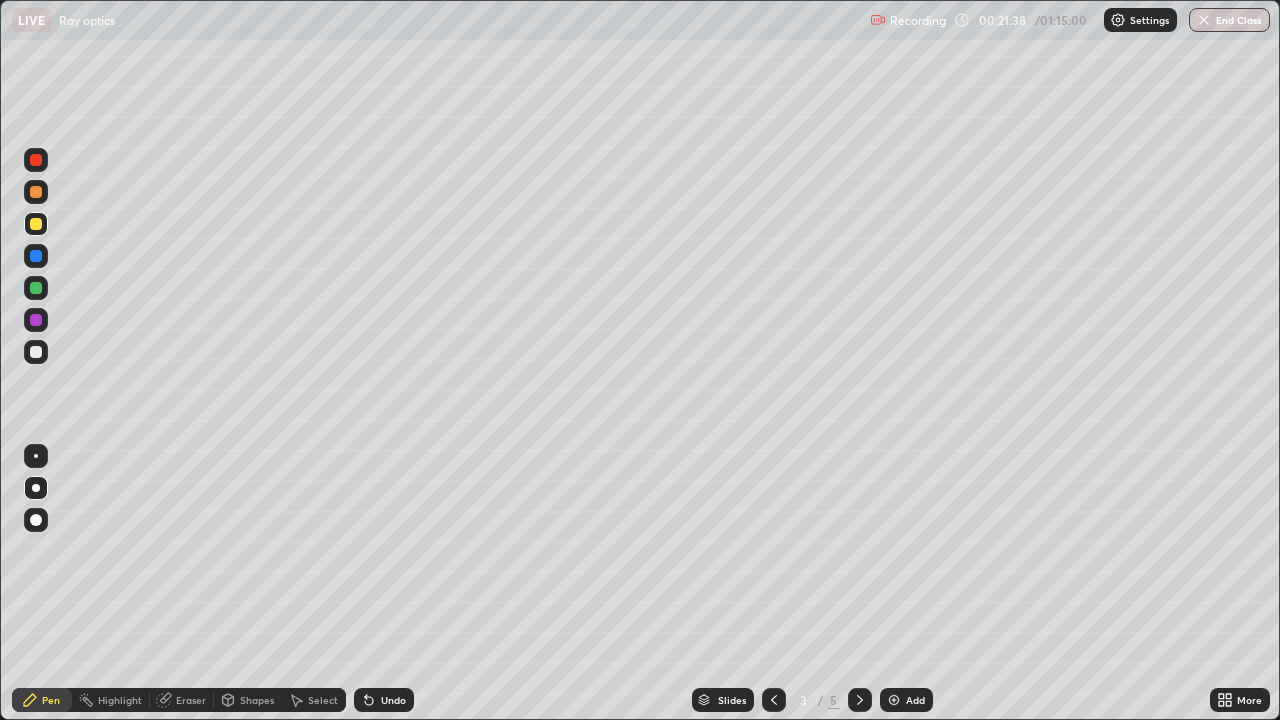 click at bounding box center [860, 700] 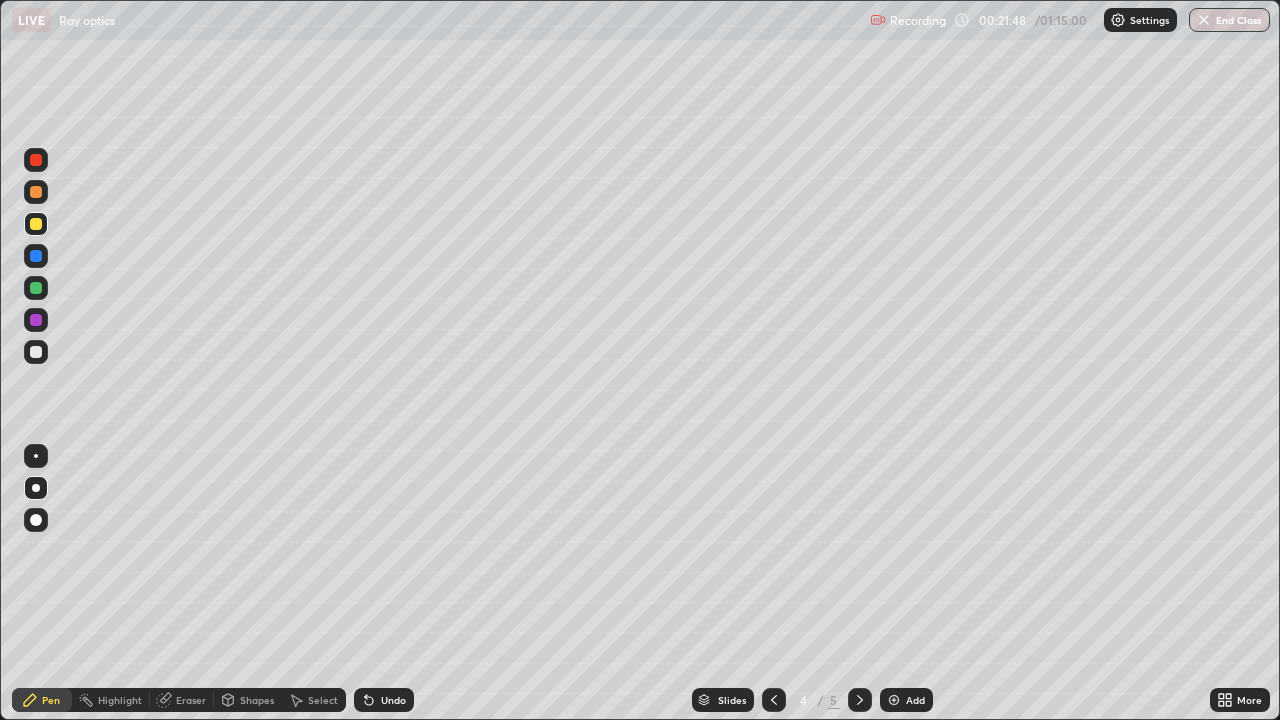 click at bounding box center (36, 352) 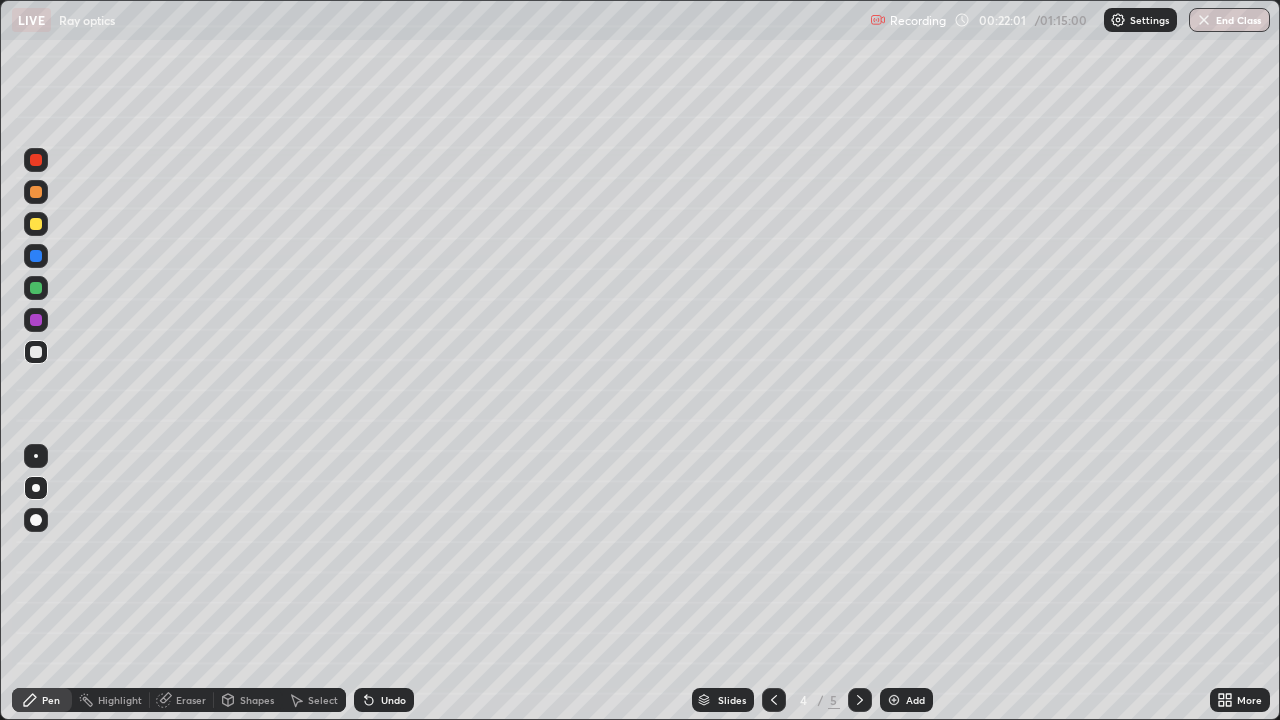 click 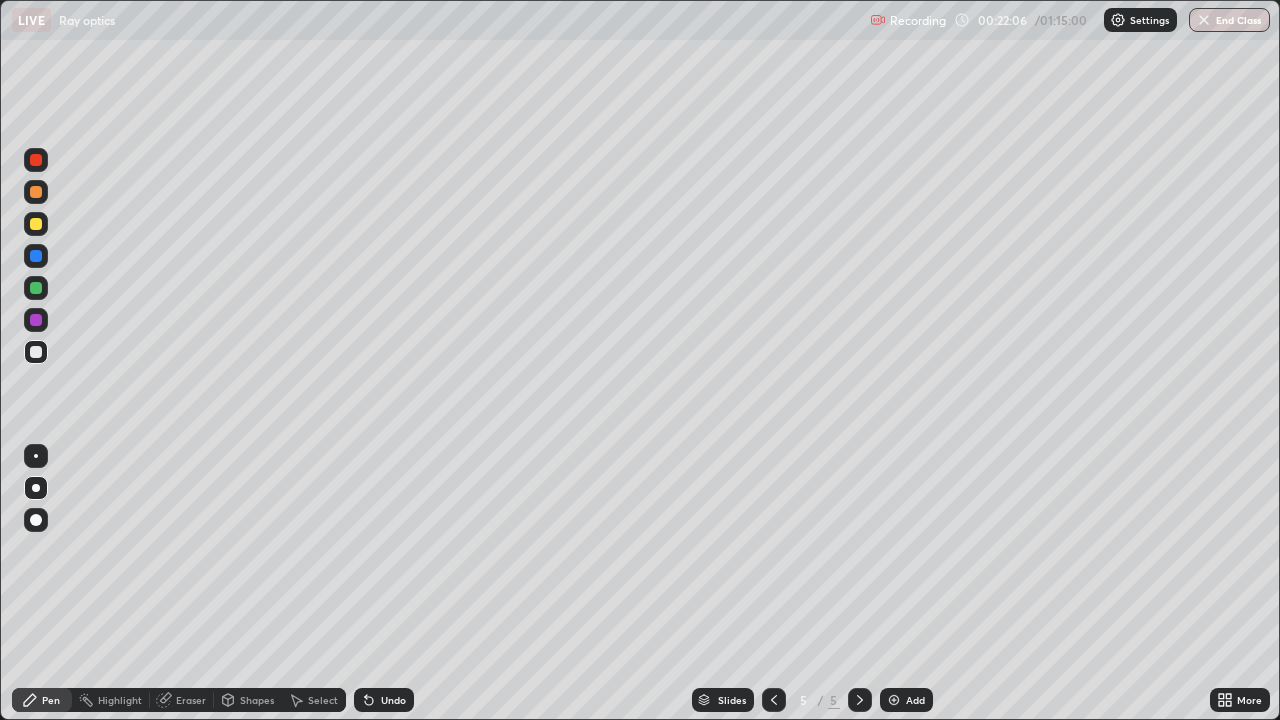 click on "Undo" at bounding box center [384, 700] 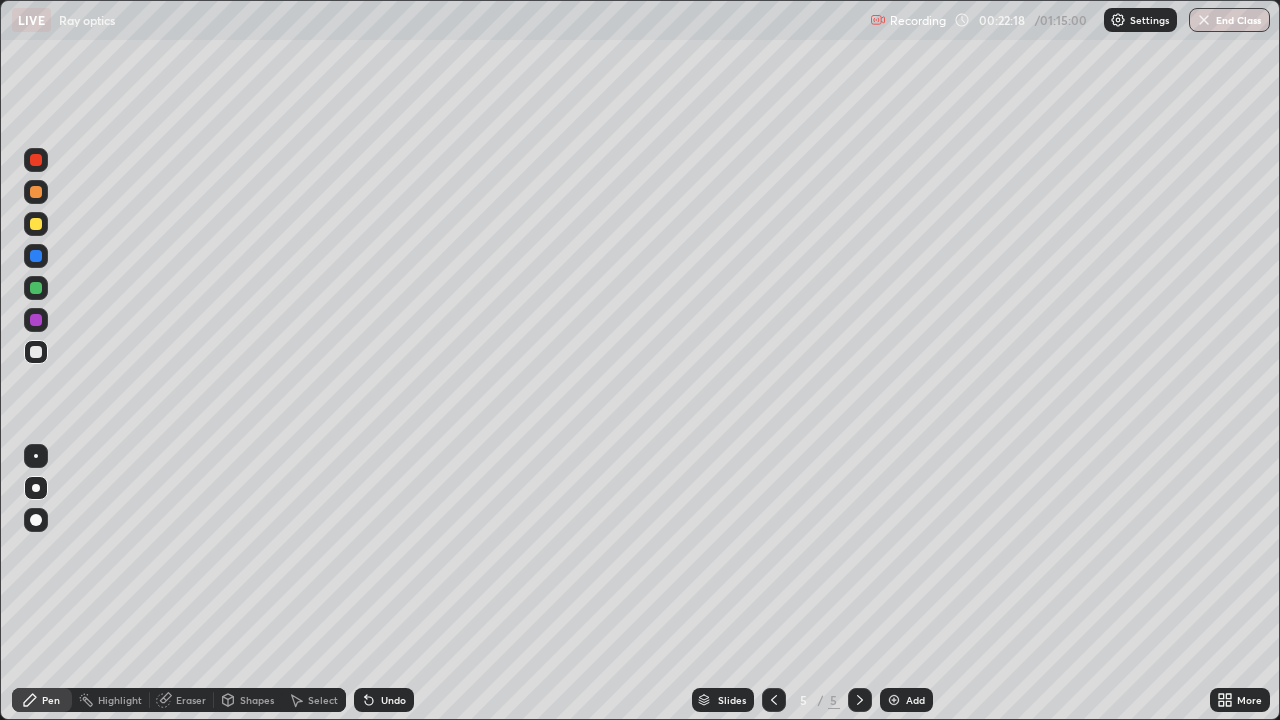 click at bounding box center (36, 224) 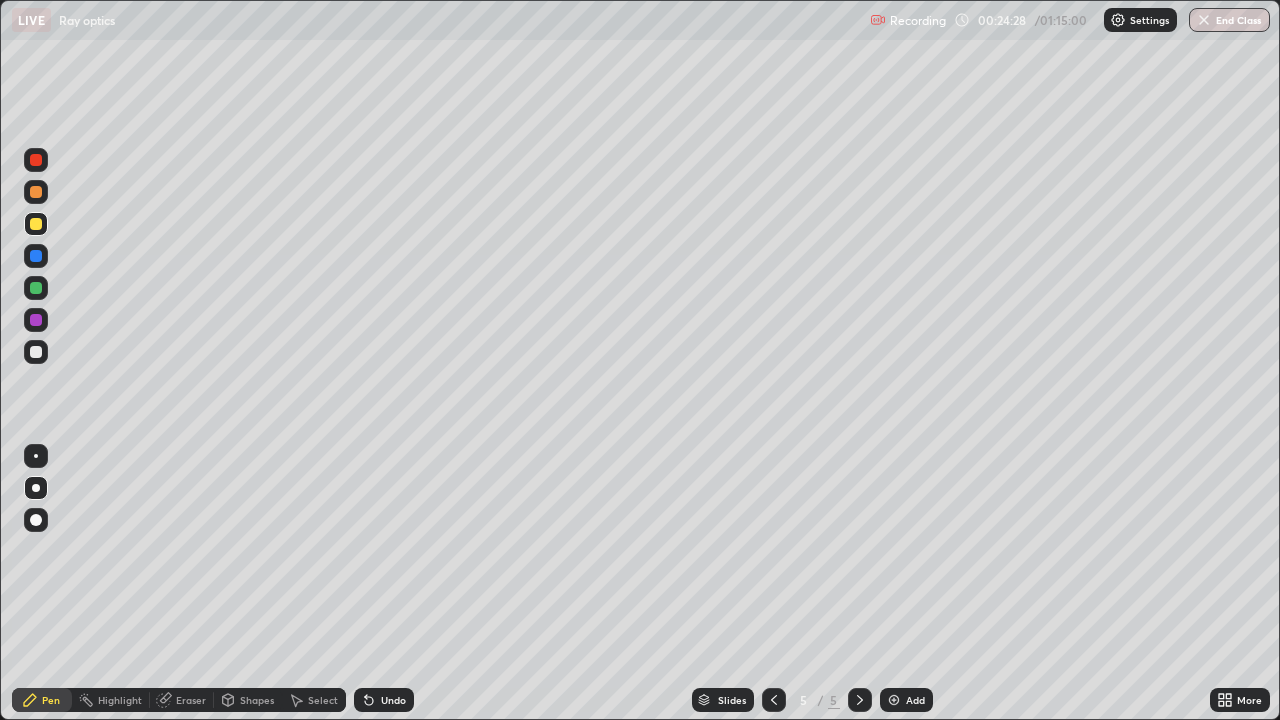 click at bounding box center (36, 352) 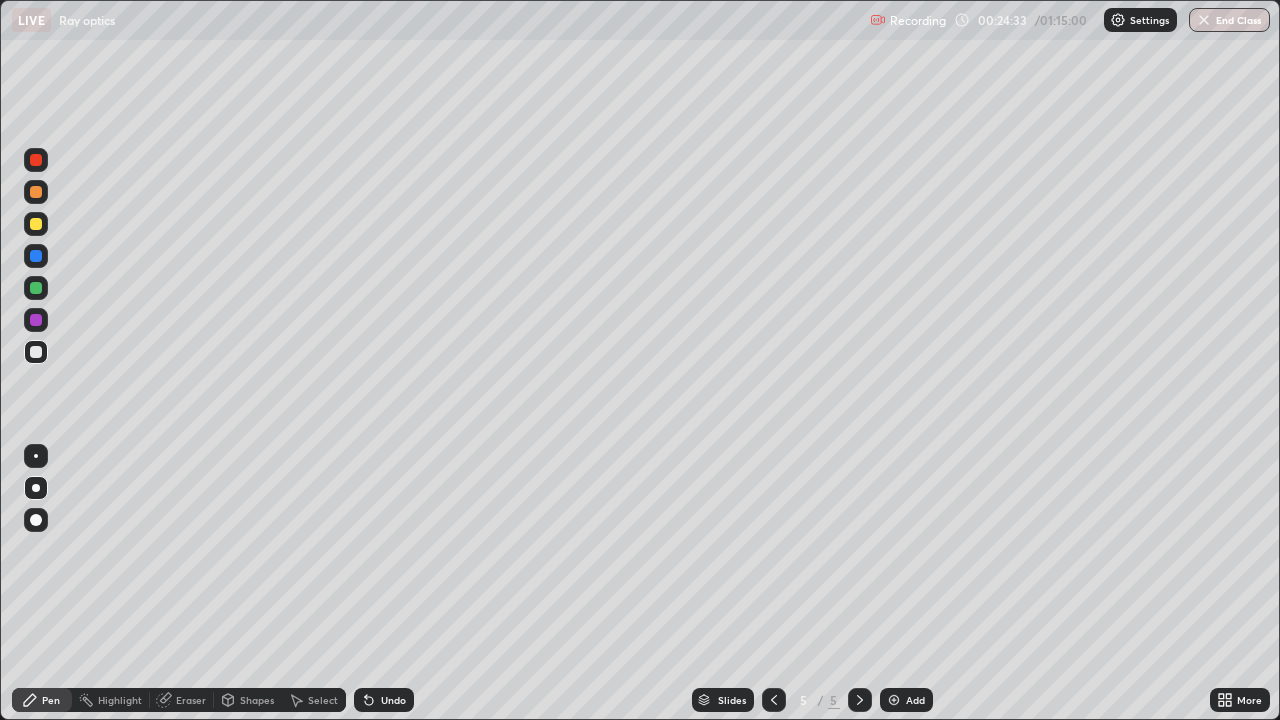 click on "Eraser" at bounding box center [191, 700] 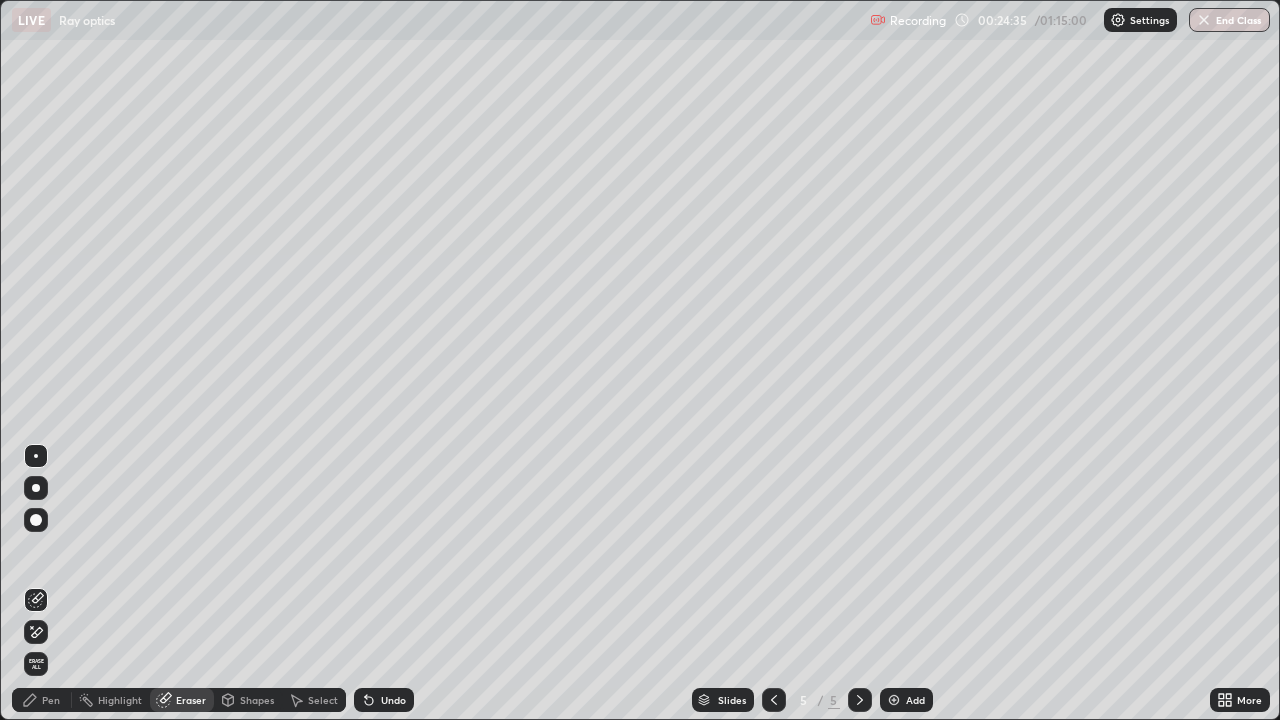 click on "Pen" at bounding box center (51, 700) 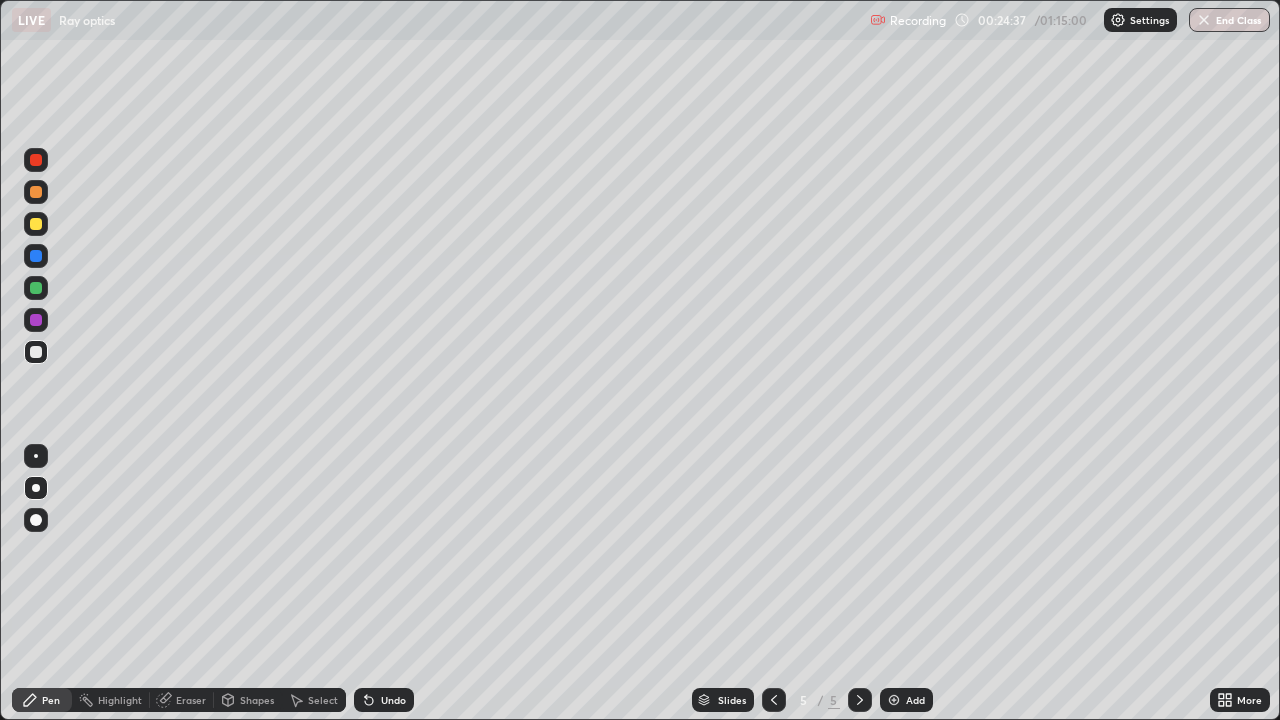 click at bounding box center (36, 224) 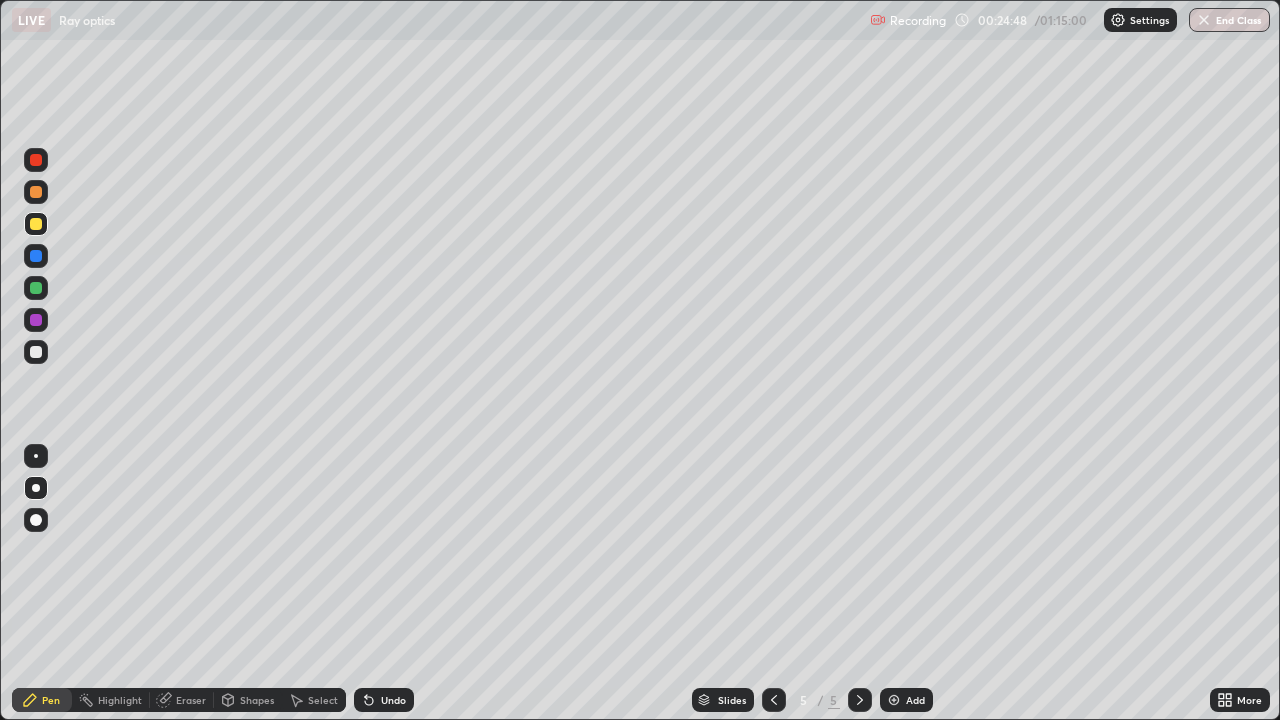 click at bounding box center [36, 352] 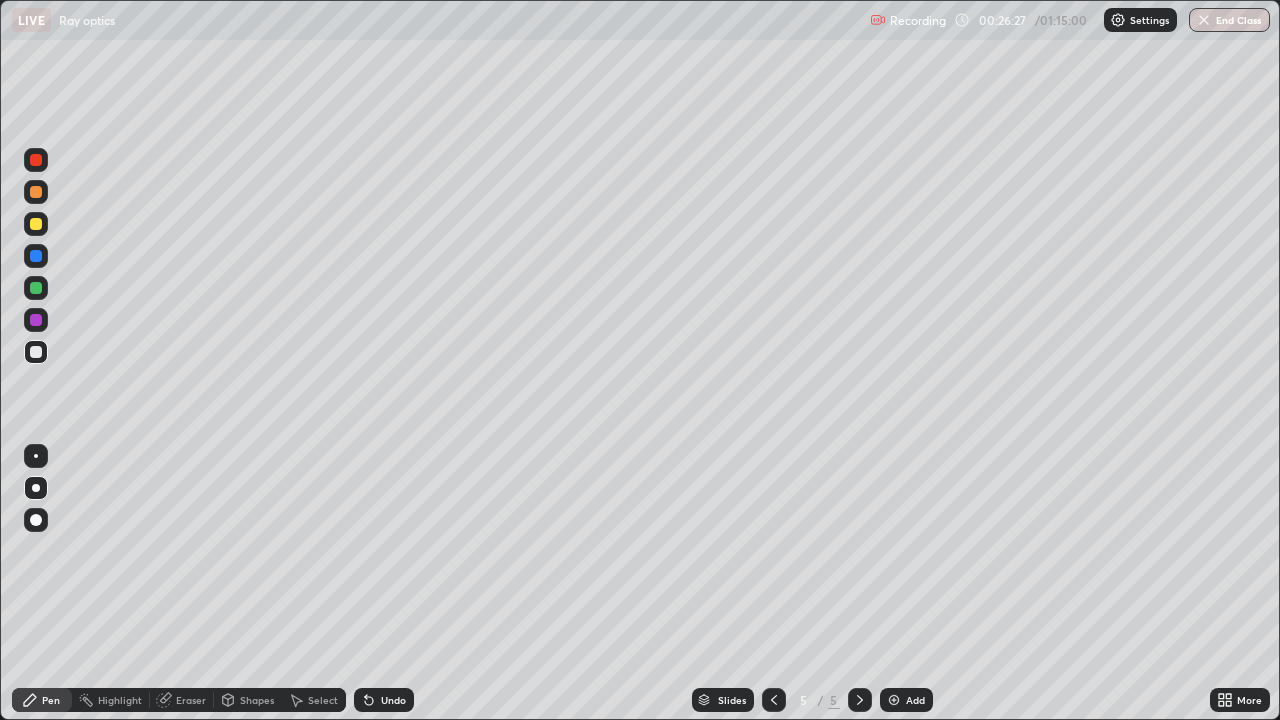 click at bounding box center (36, 320) 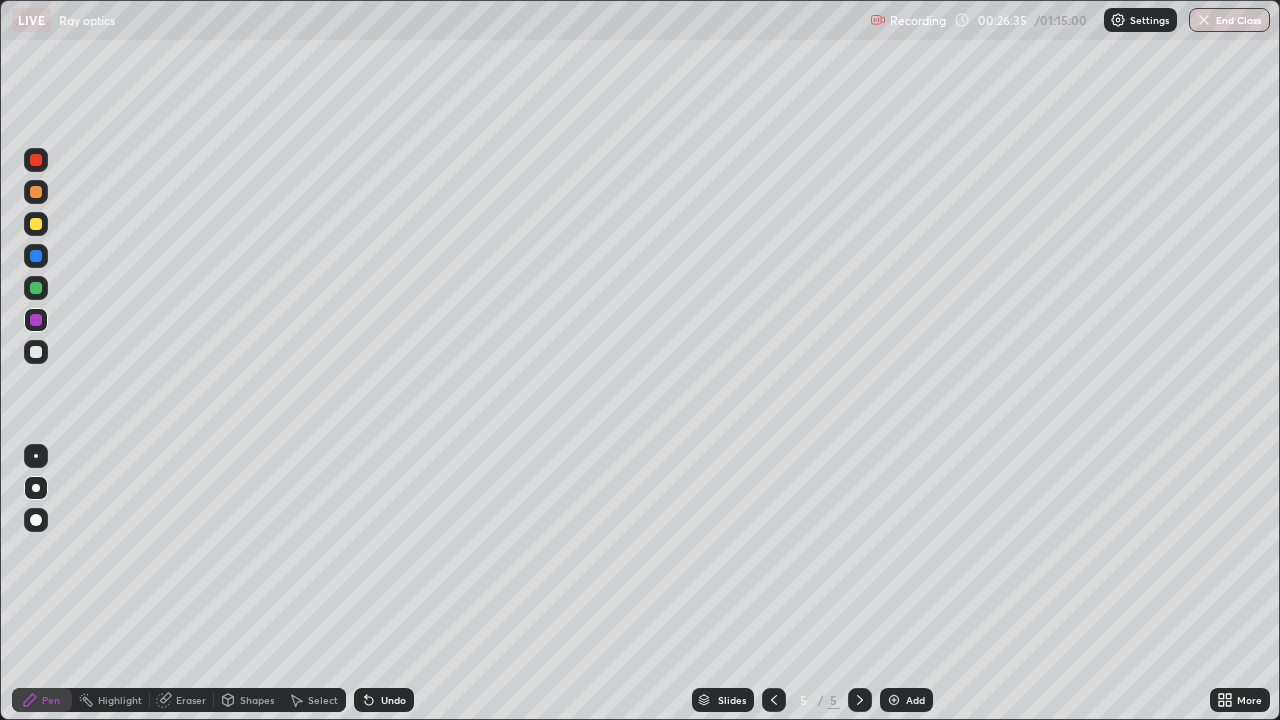 click on "Undo" at bounding box center [384, 700] 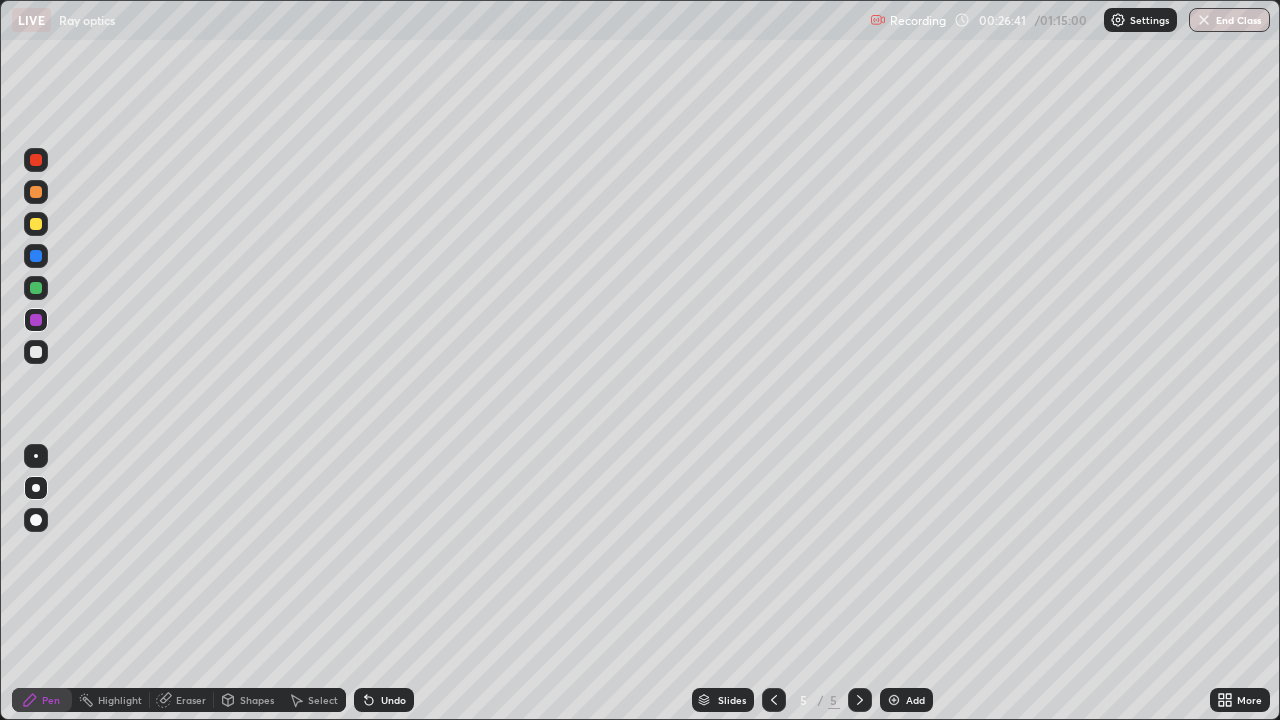 click on "Undo" at bounding box center (384, 700) 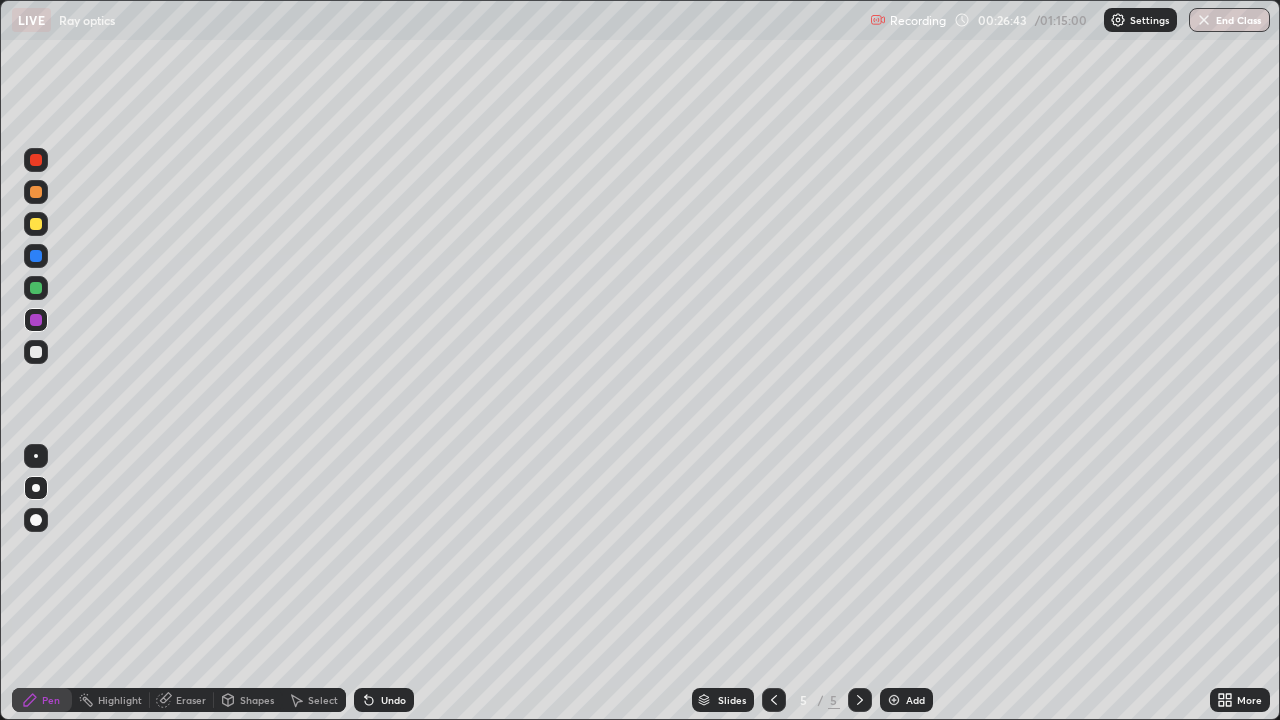 click on "Undo" at bounding box center (393, 700) 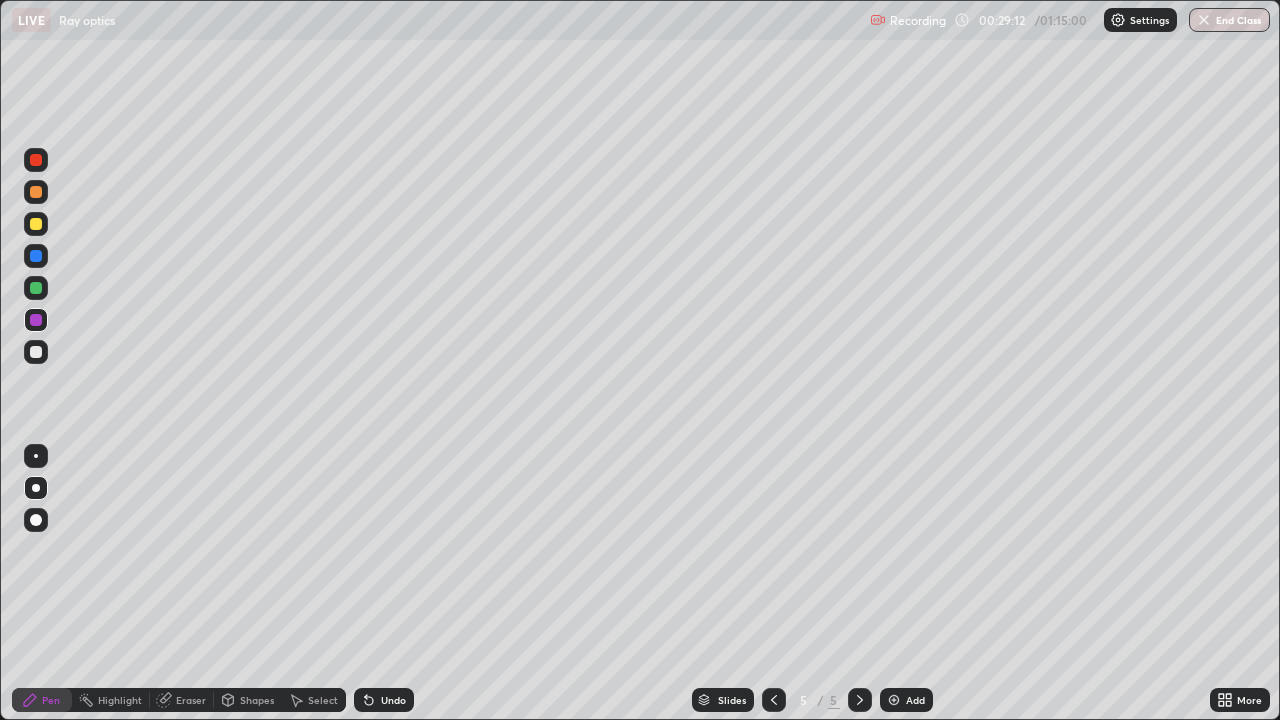 click at bounding box center [36, 288] 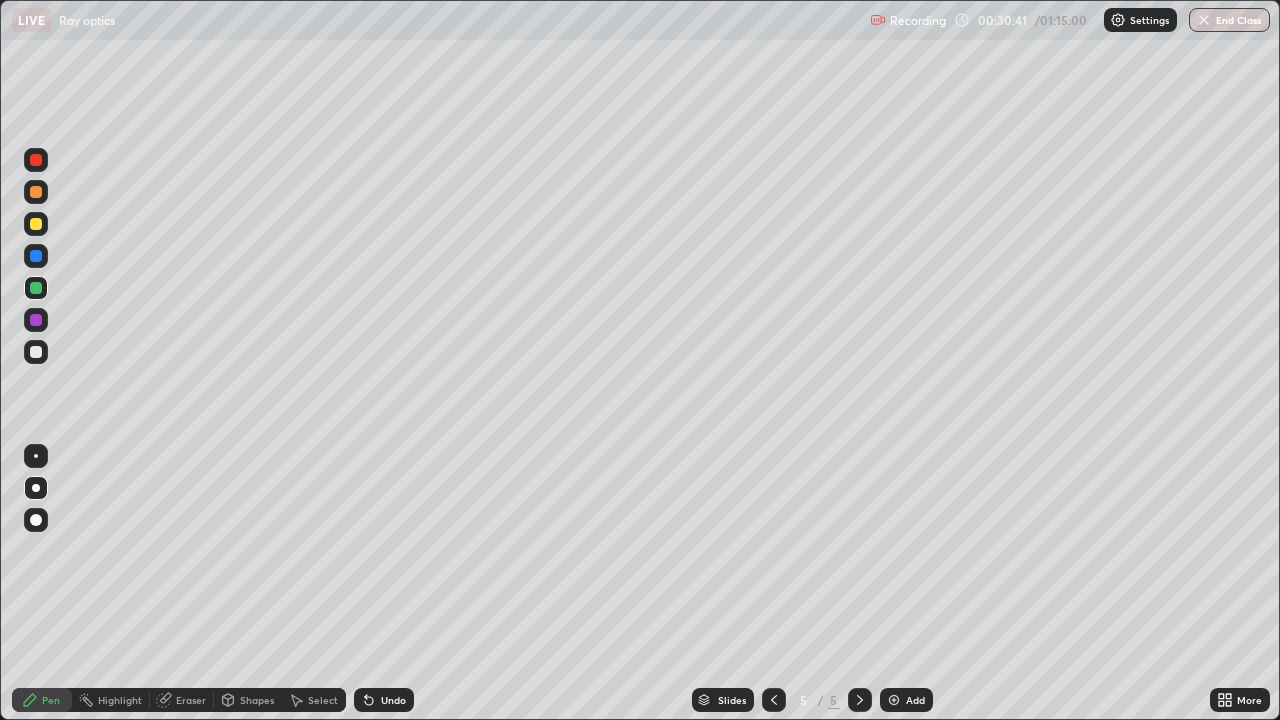 click at bounding box center [894, 700] 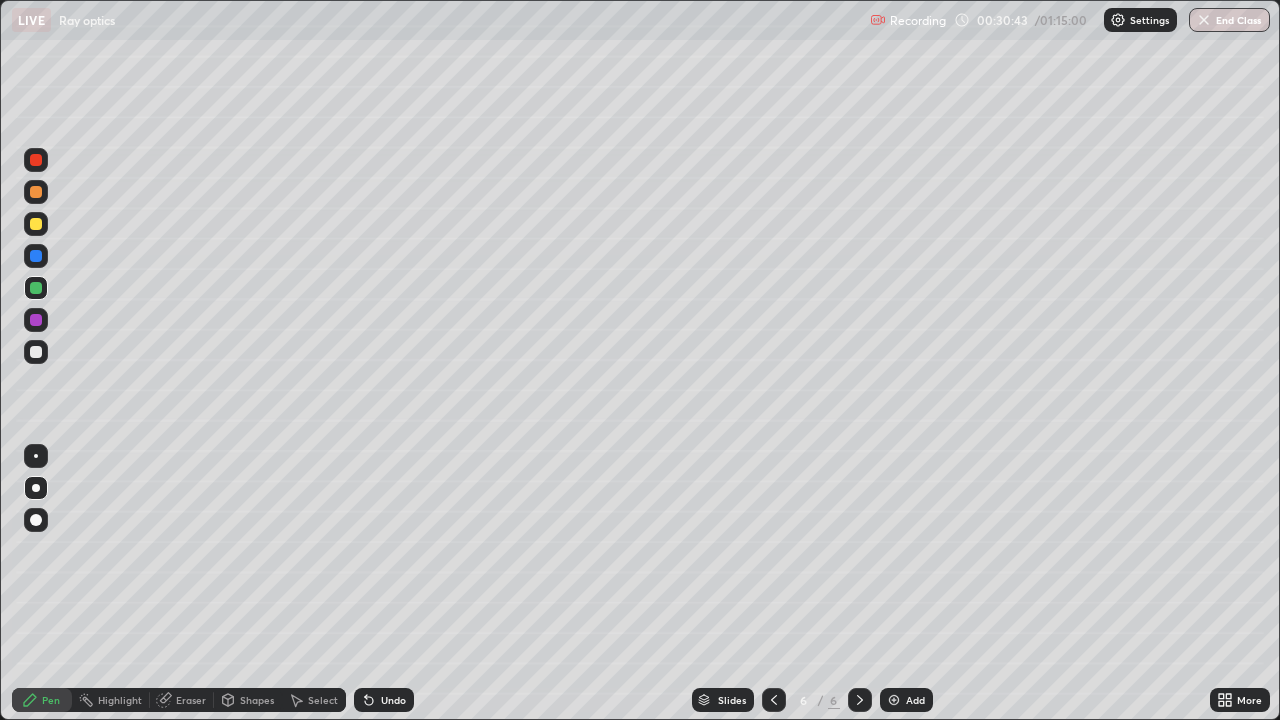 click at bounding box center [36, 352] 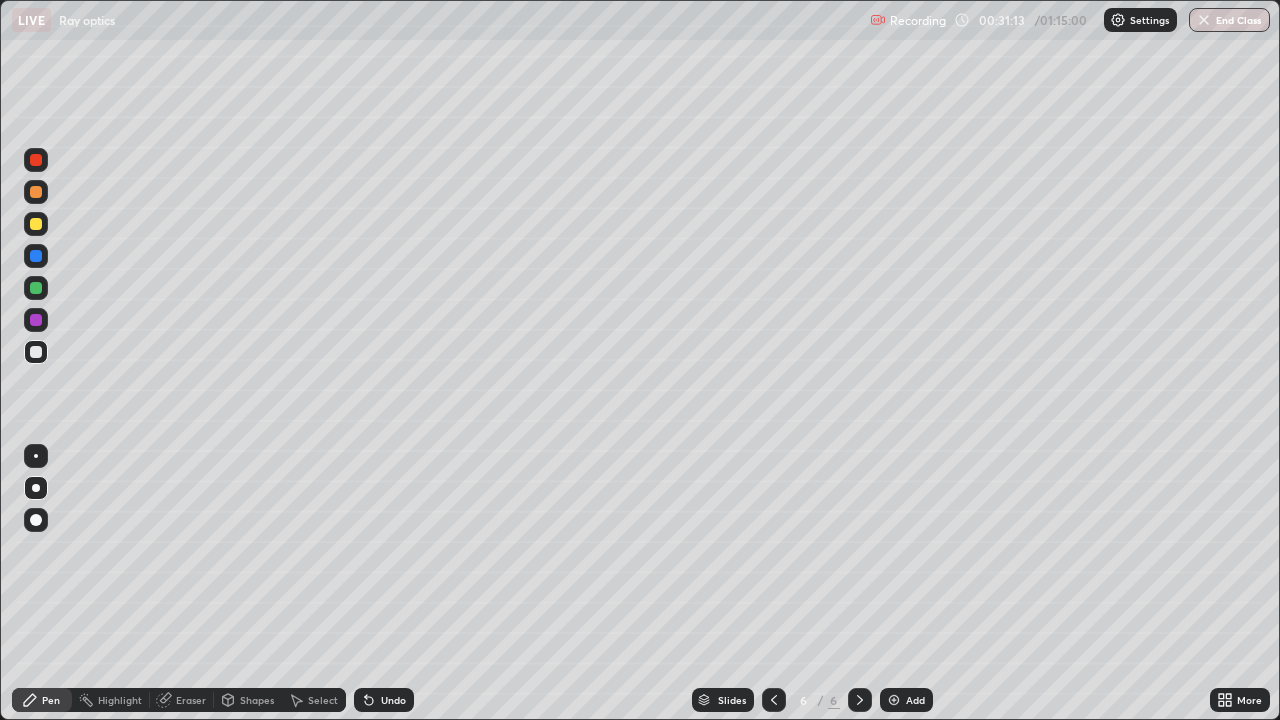 click on "Shapes" at bounding box center [248, 700] 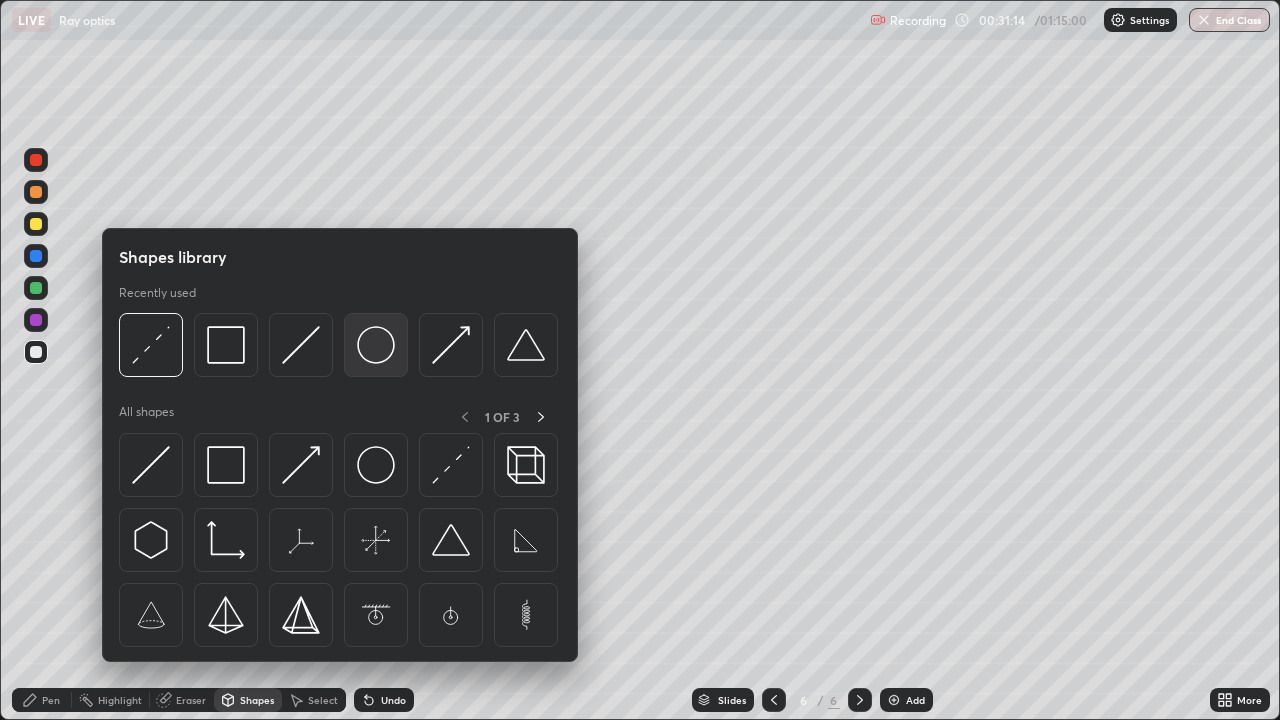 click at bounding box center [376, 345] 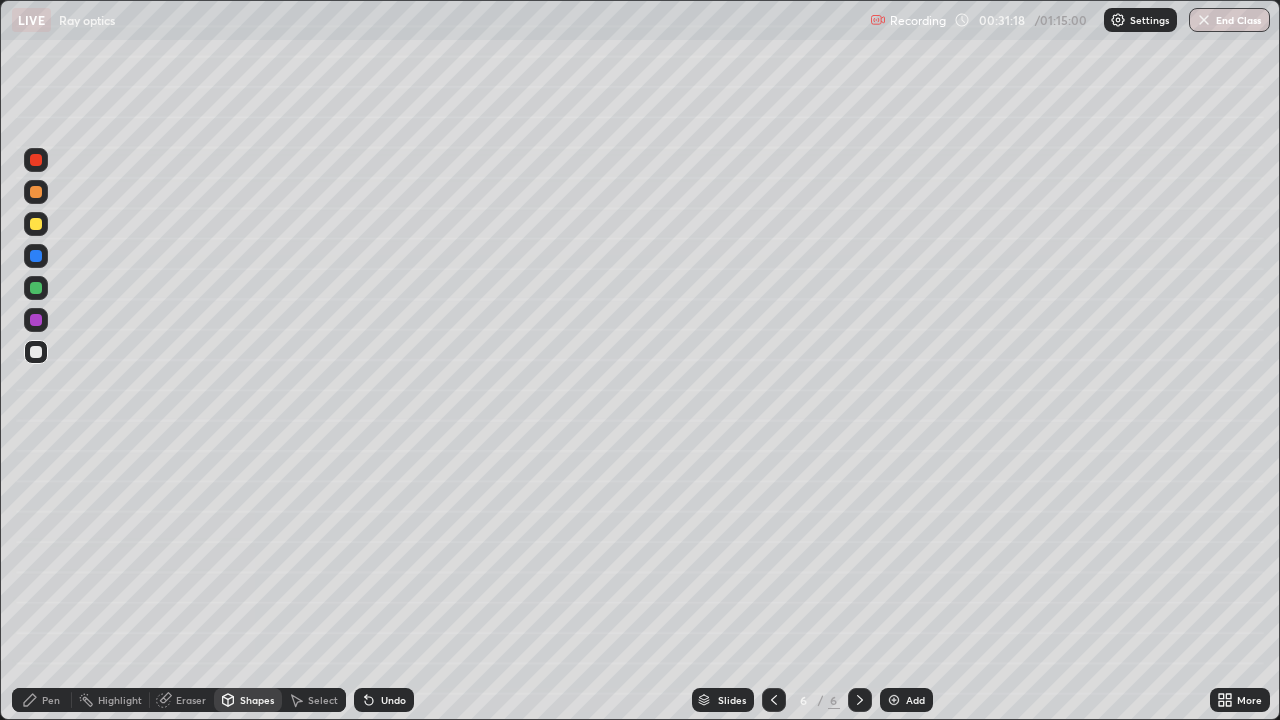 click on "Eraser" at bounding box center [191, 700] 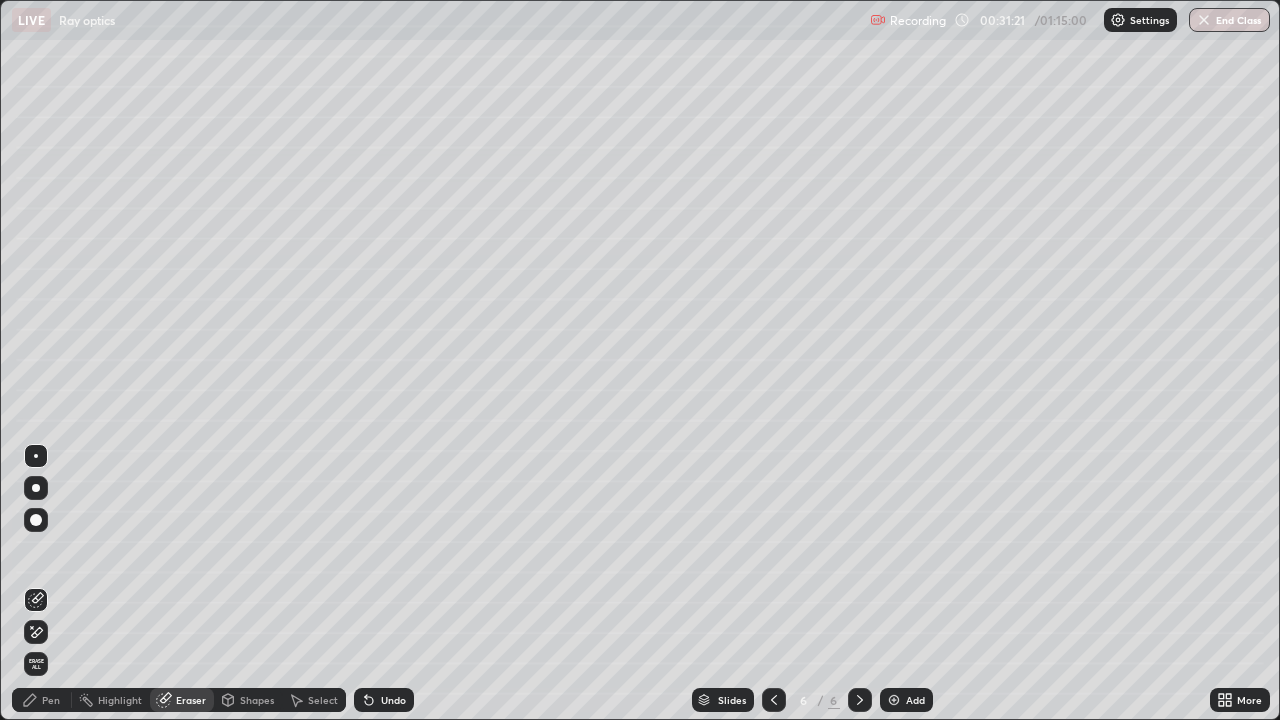 click on "Pen" at bounding box center [51, 700] 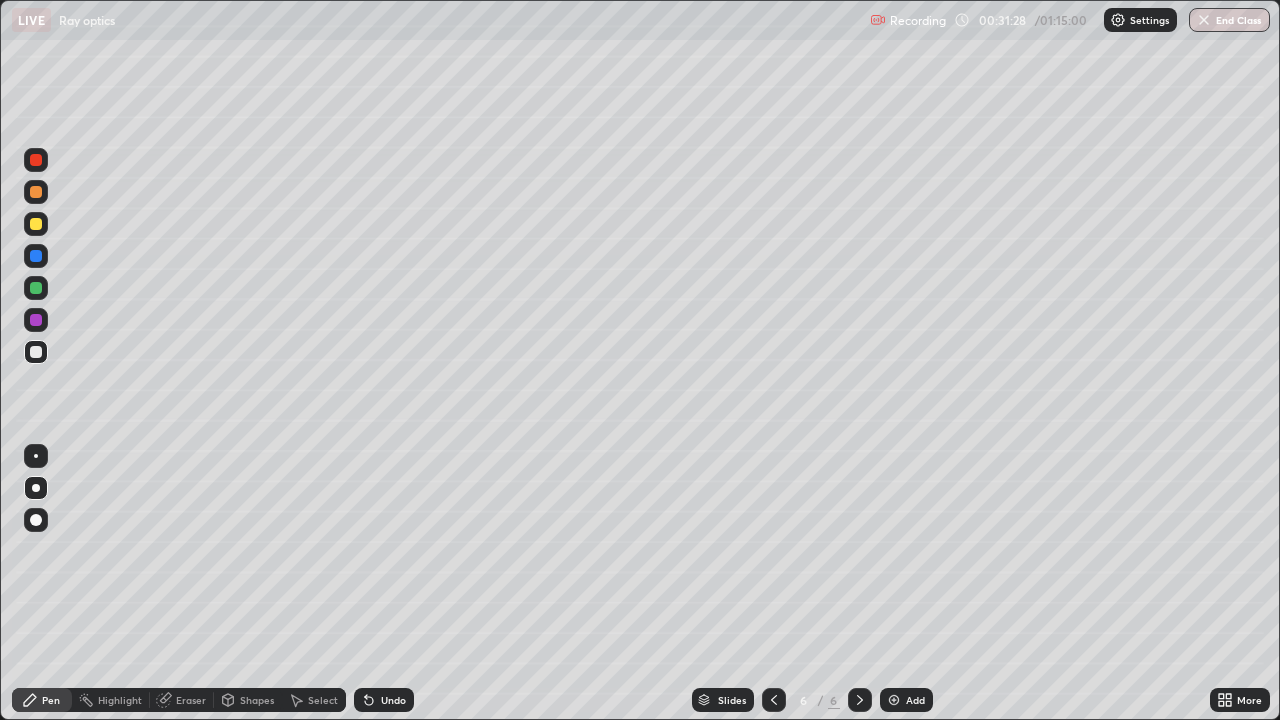 click at bounding box center [36, 160] 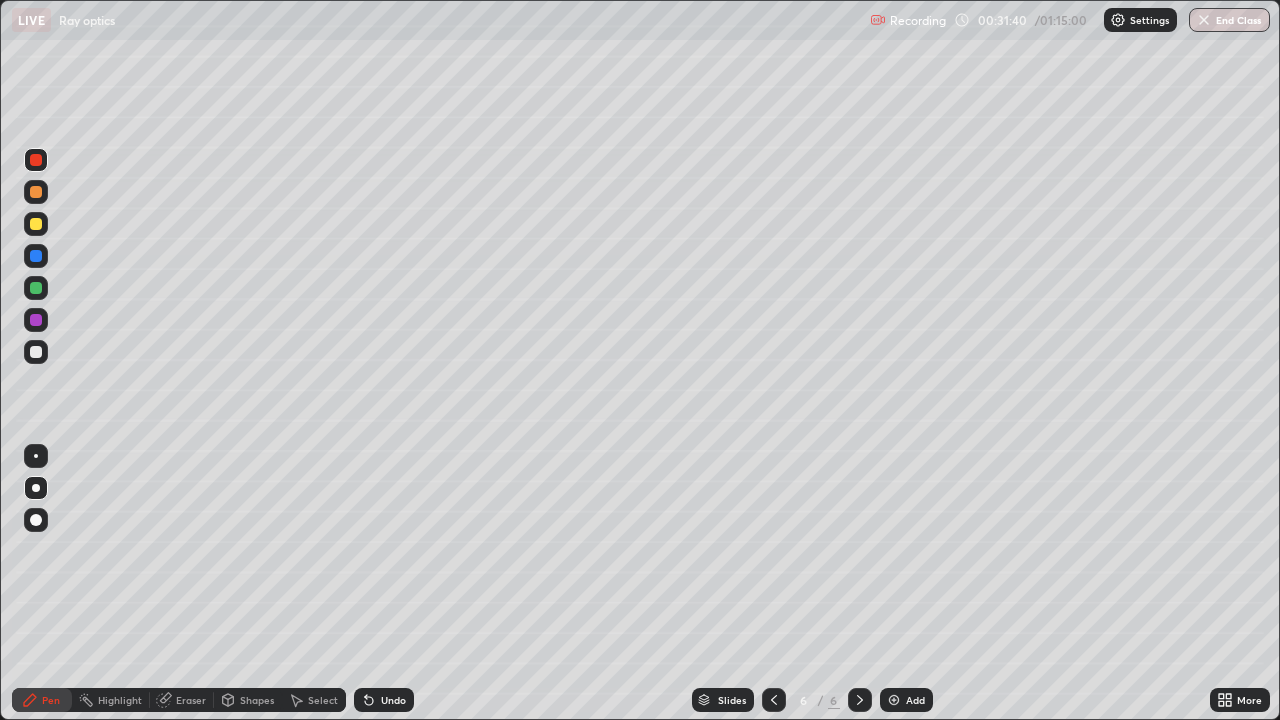 click at bounding box center (36, 352) 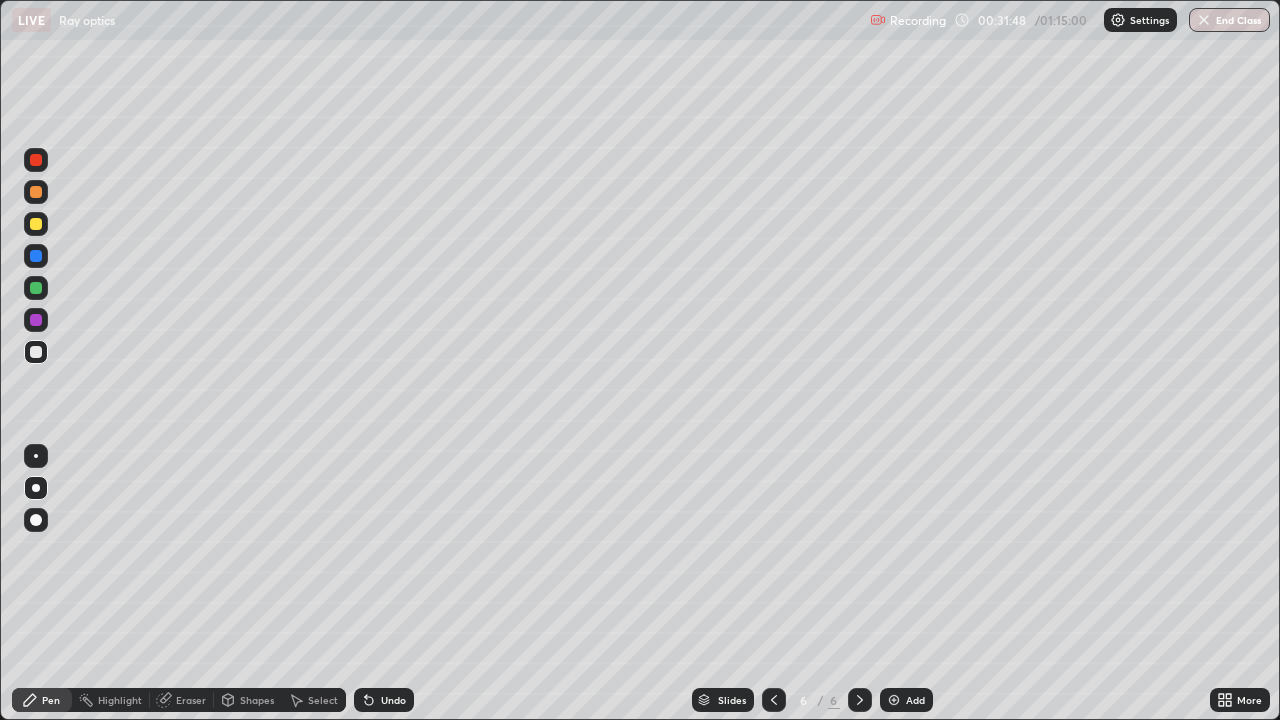 click at bounding box center (36, 192) 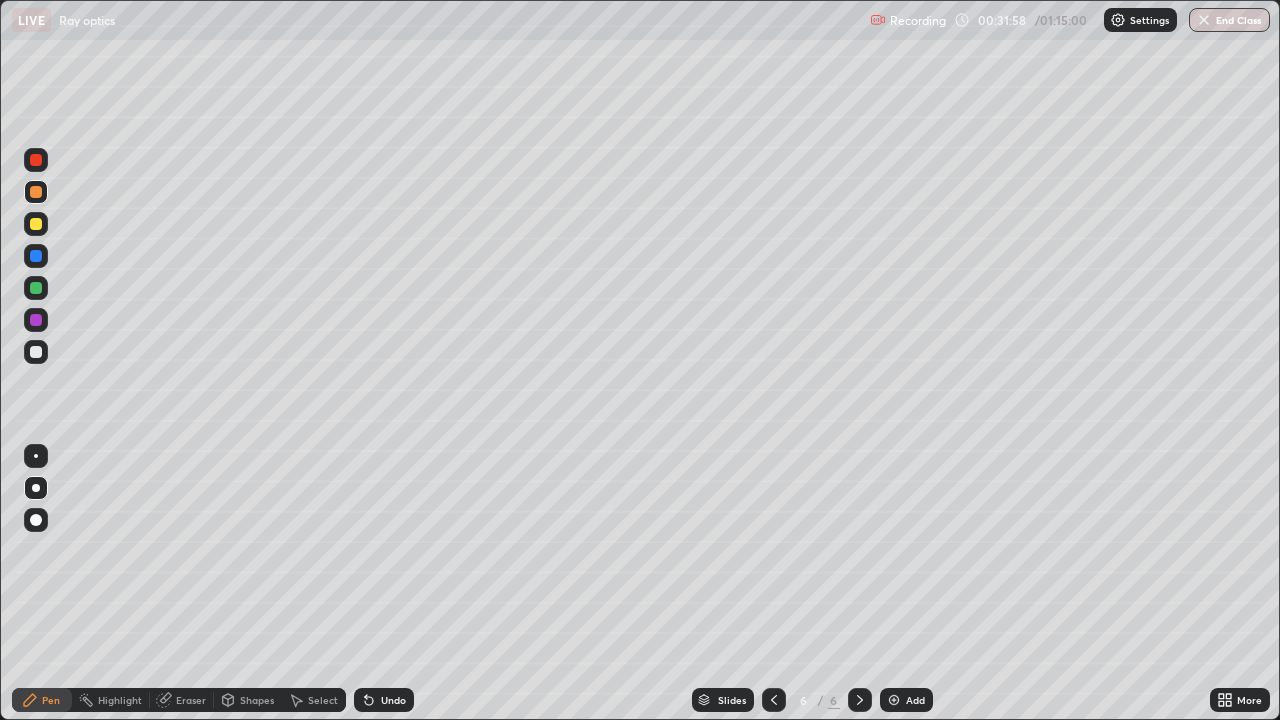 click at bounding box center (36, 224) 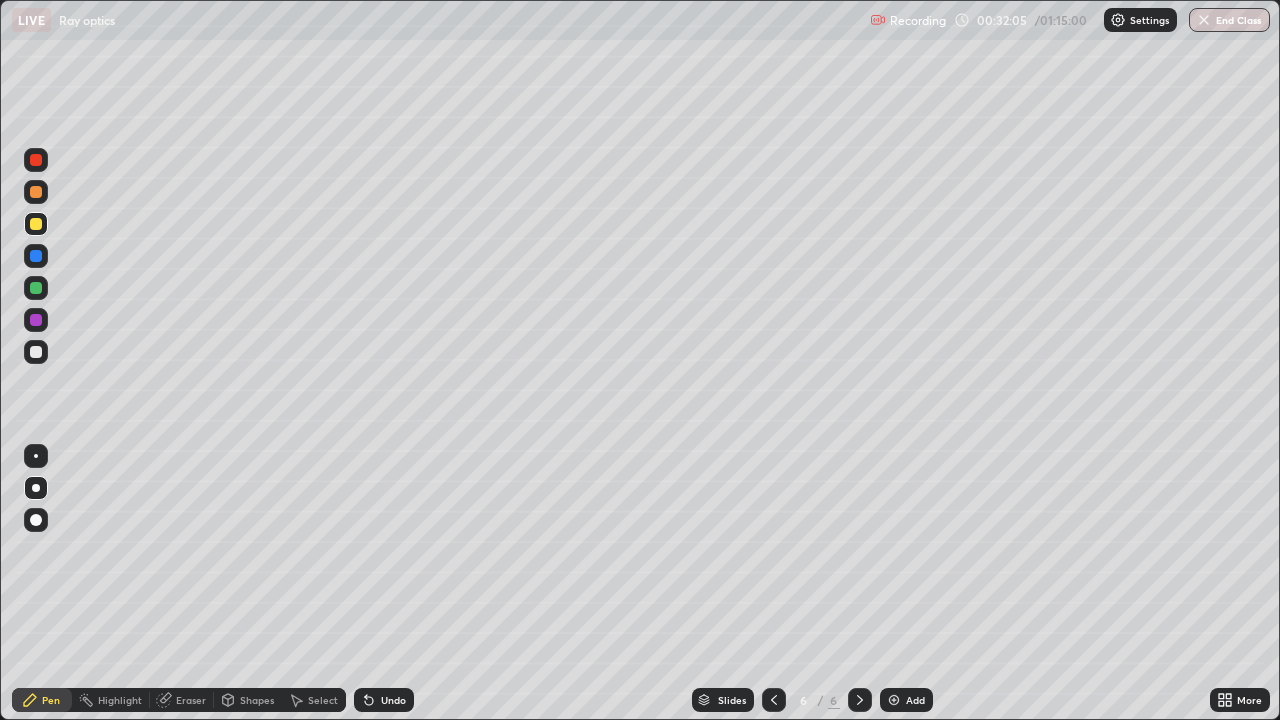 click at bounding box center [36, 352] 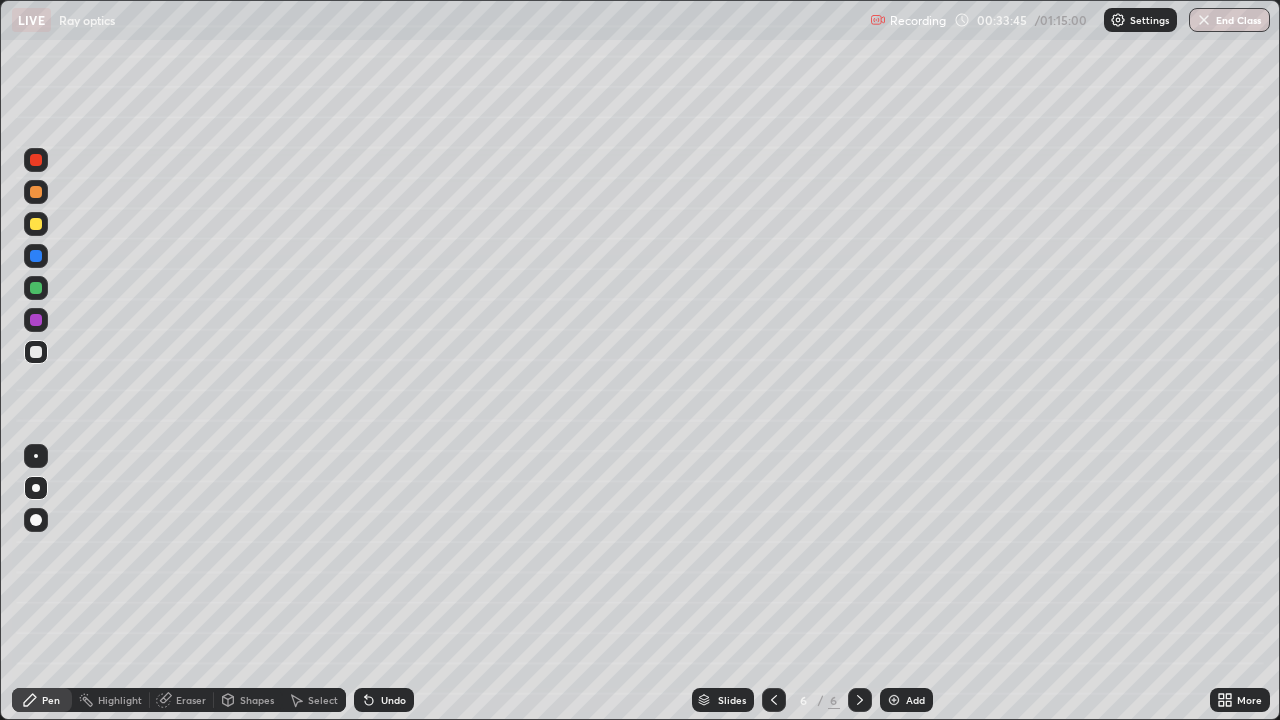 click on "Eraser" at bounding box center [191, 700] 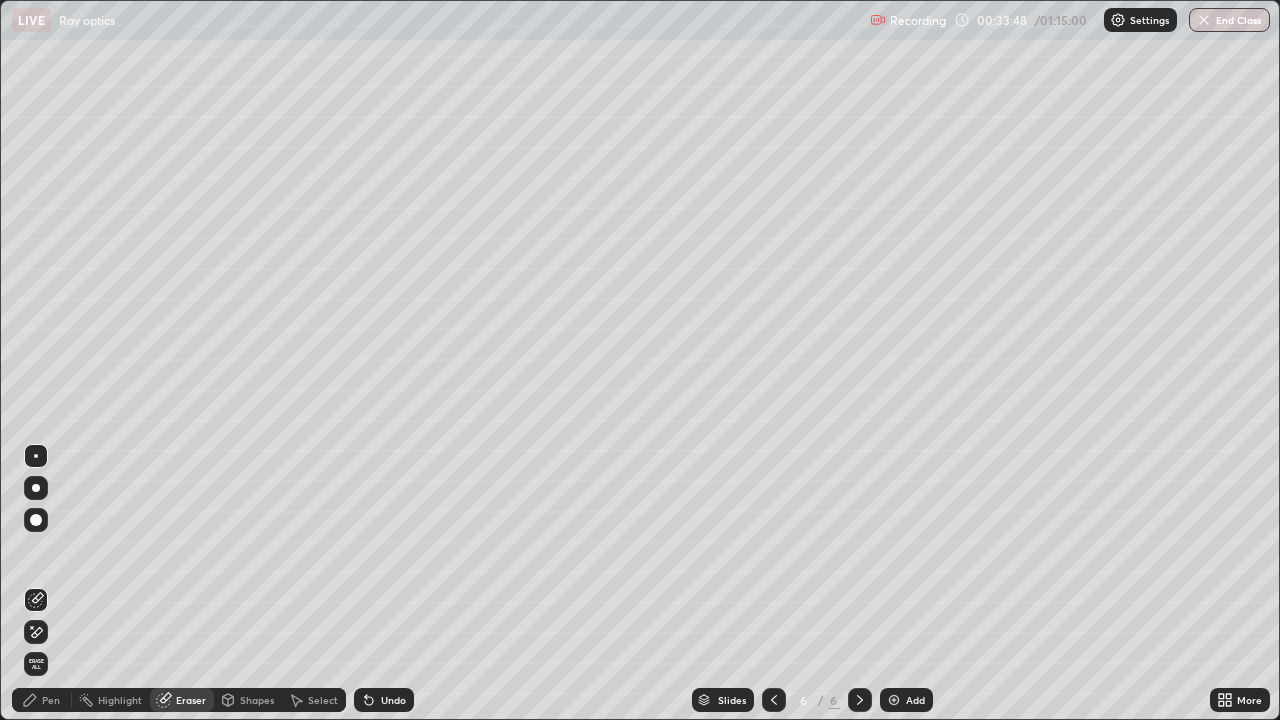 click on "Pen" at bounding box center [51, 700] 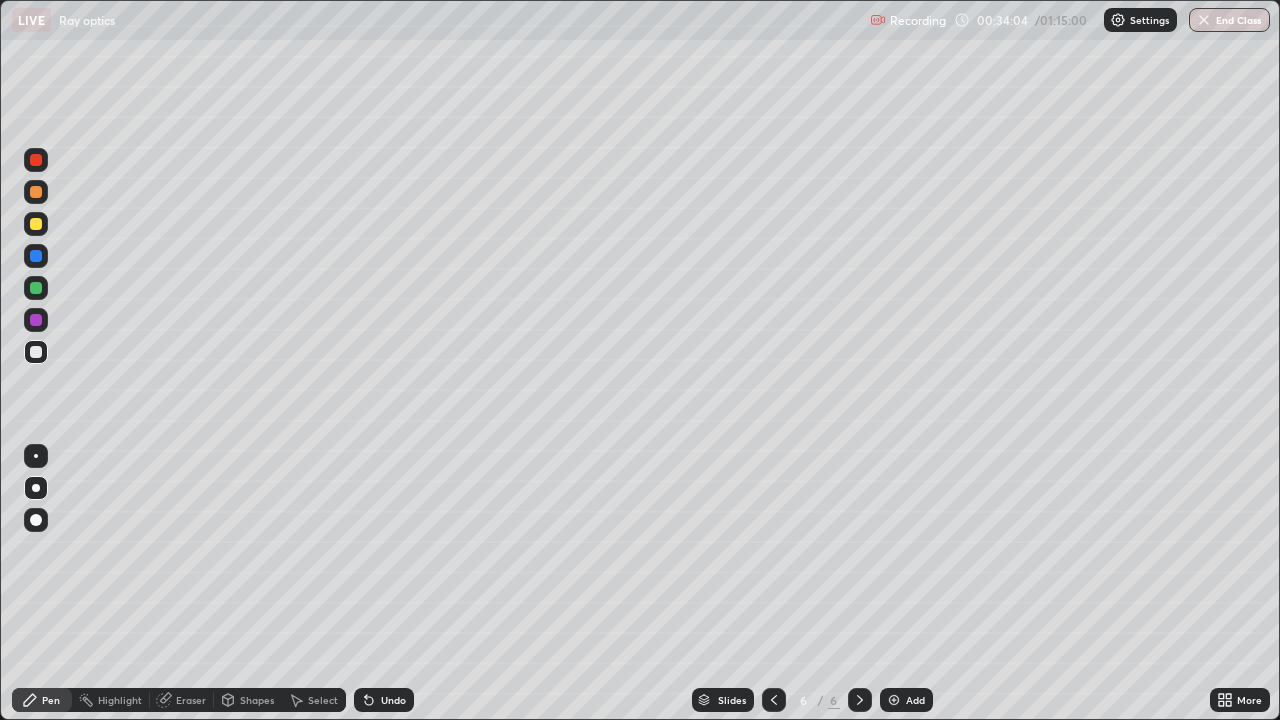 click on "Eraser" at bounding box center [191, 700] 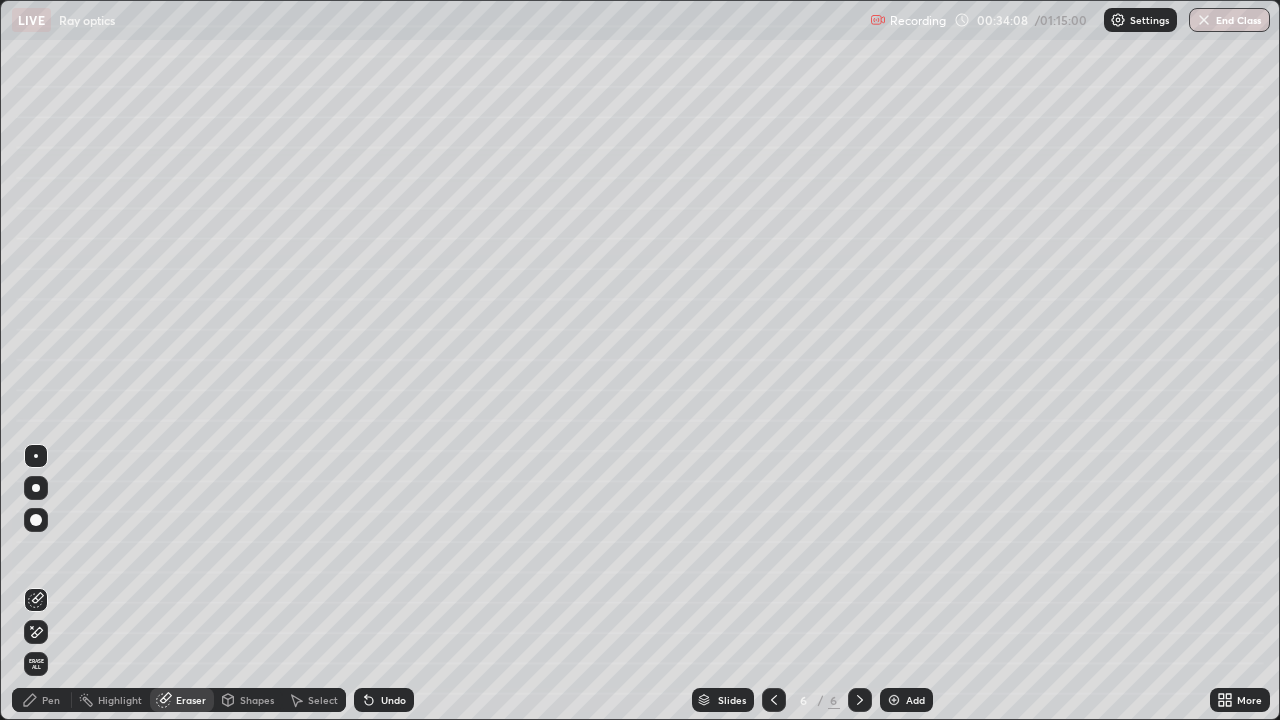 click on "Pen" at bounding box center [51, 700] 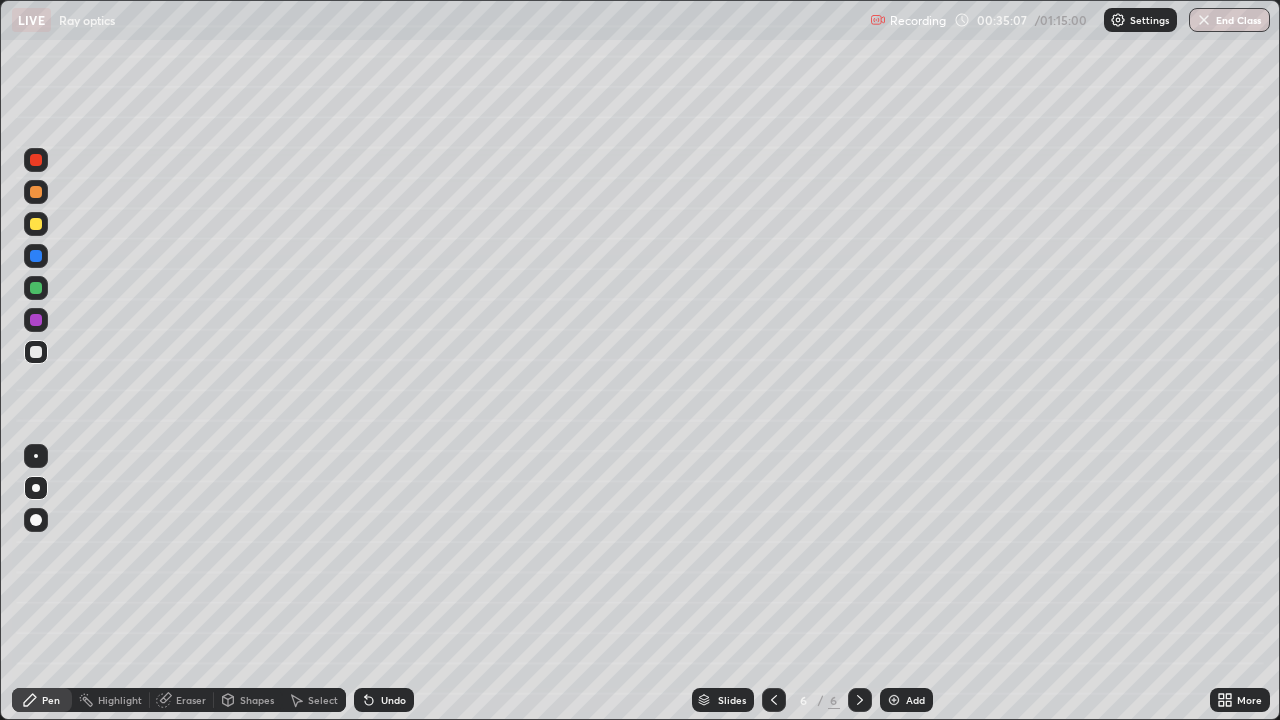 click on "Shapes" at bounding box center [257, 700] 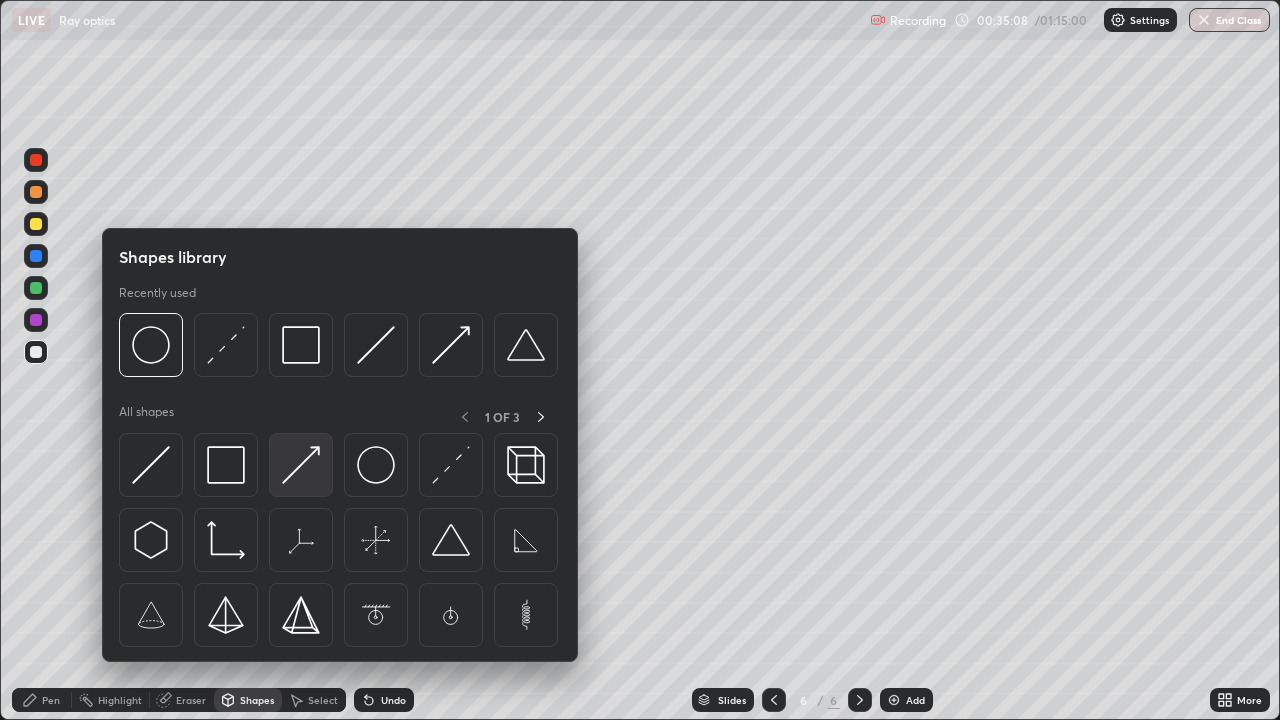 click at bounding box center [301, 465] 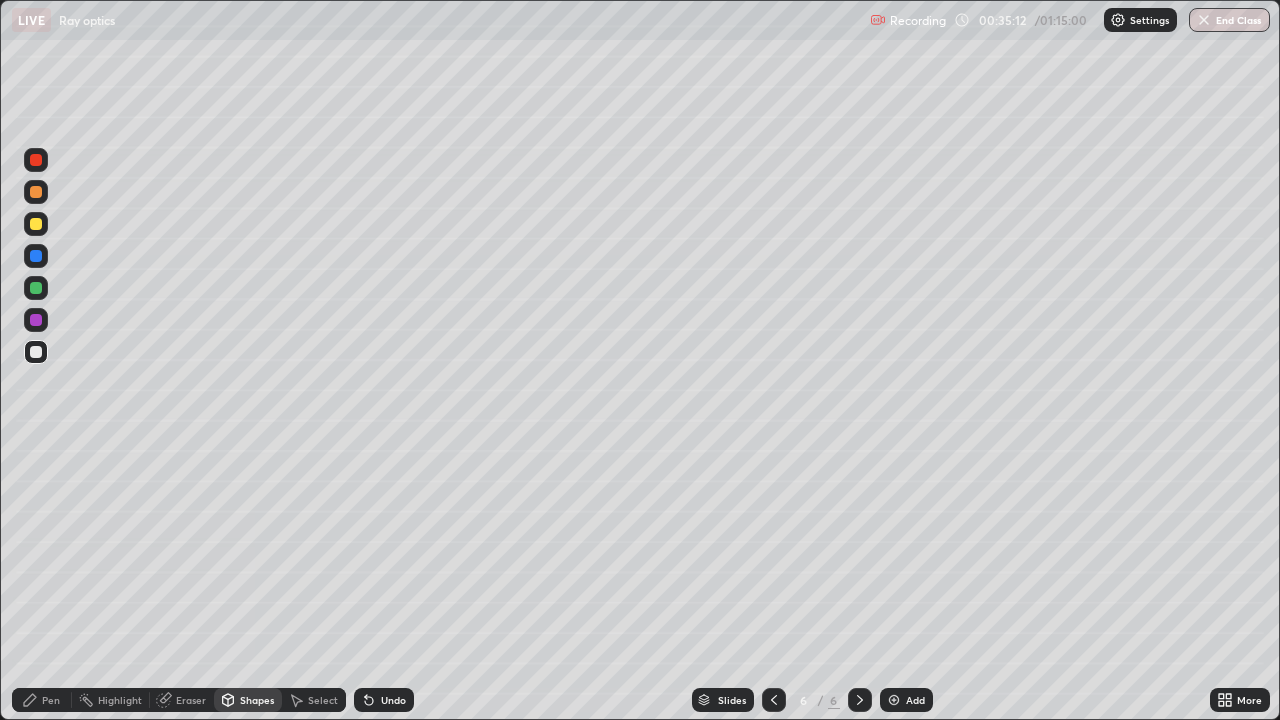 click on "Pen" at bounding box center [42, 700] 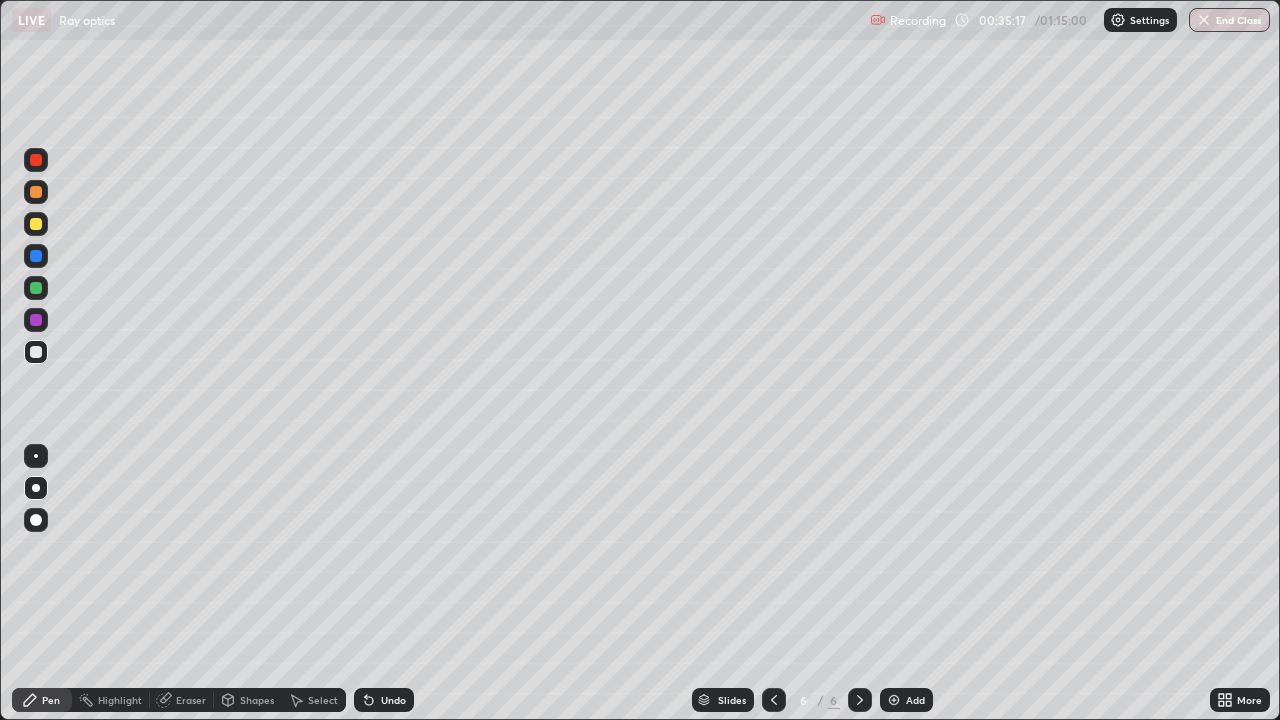 click on "Eraser" at bounding box center [191, 700] 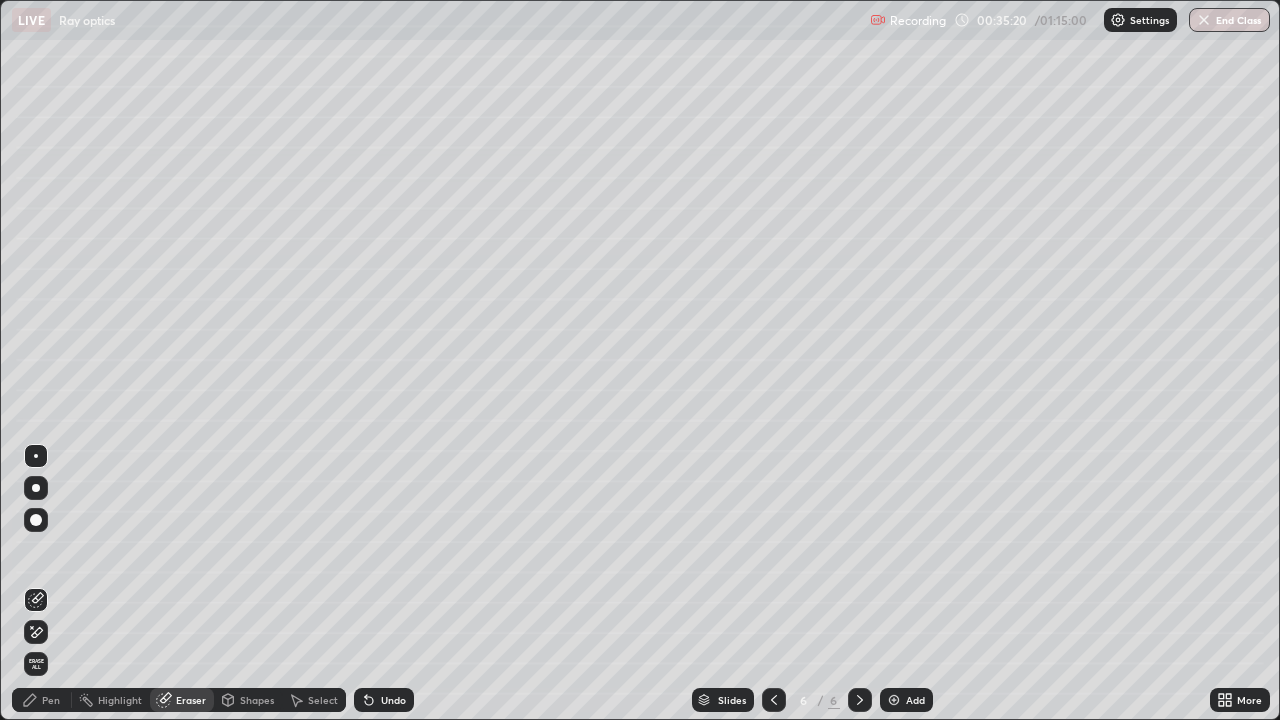 click on "Pen" at bounding box center (51, 700) 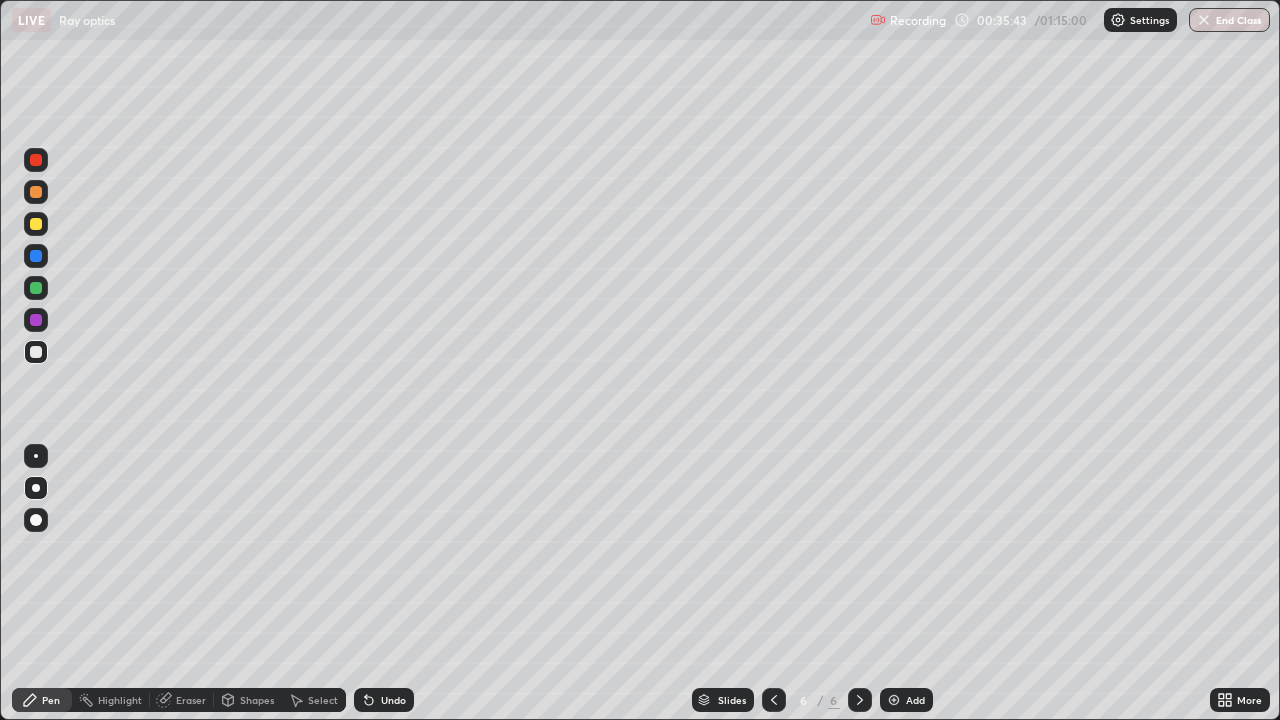click on "Eraser" at bounding box center (182, 700) 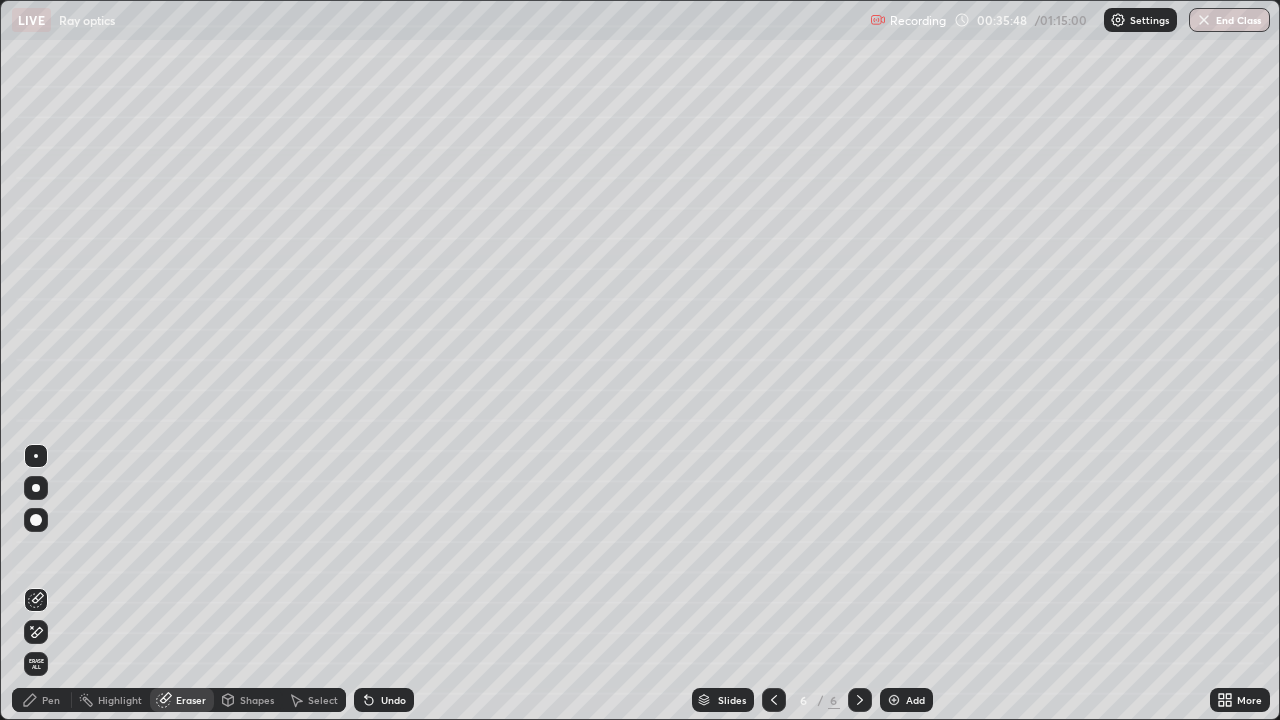 click on "Pen" at bounding box center [51, 700] 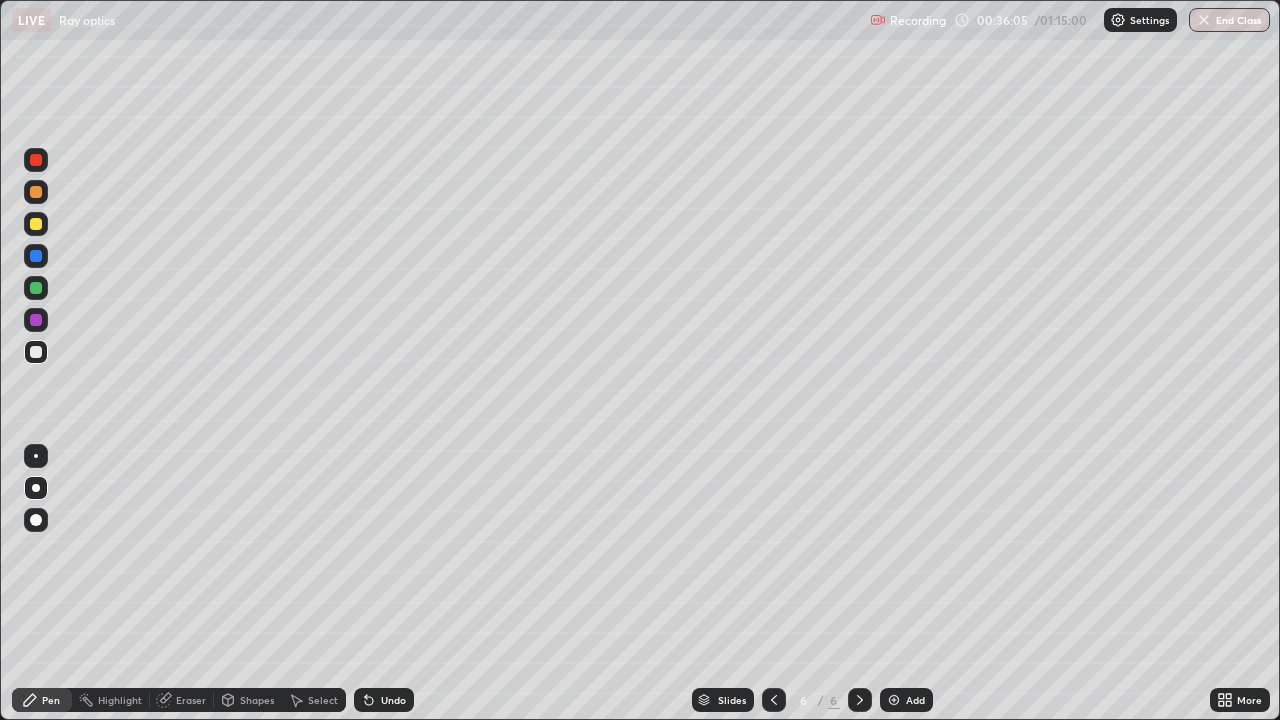 click on "Eraser" at bounding box center (191, 700) 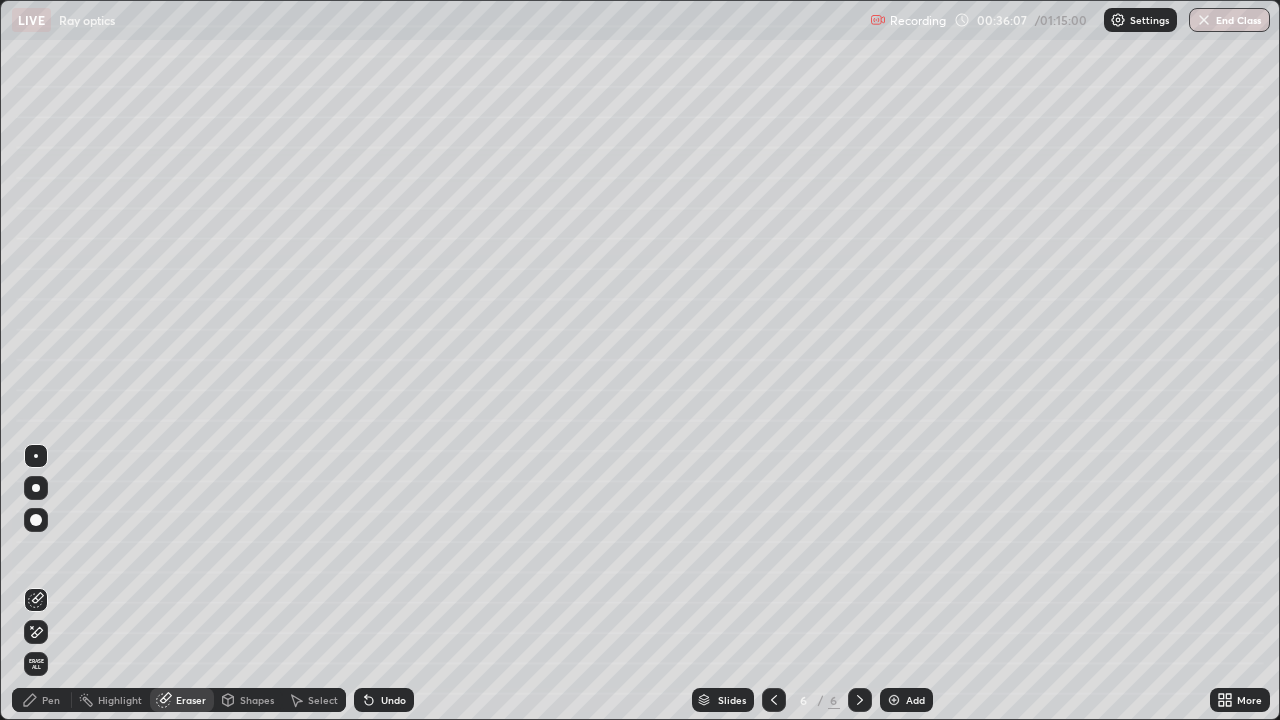 click on "Pen" at bounding box center [51, 700] 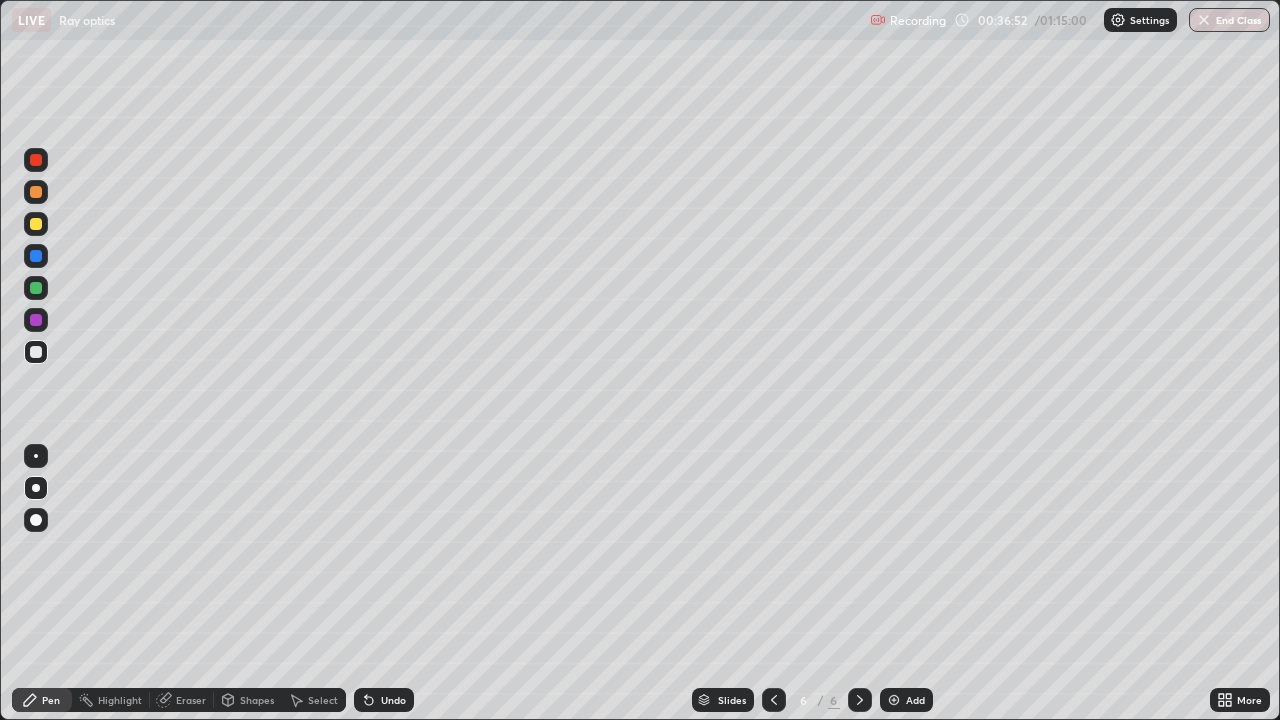 click on "Undo" at bounding box center [393, 700] 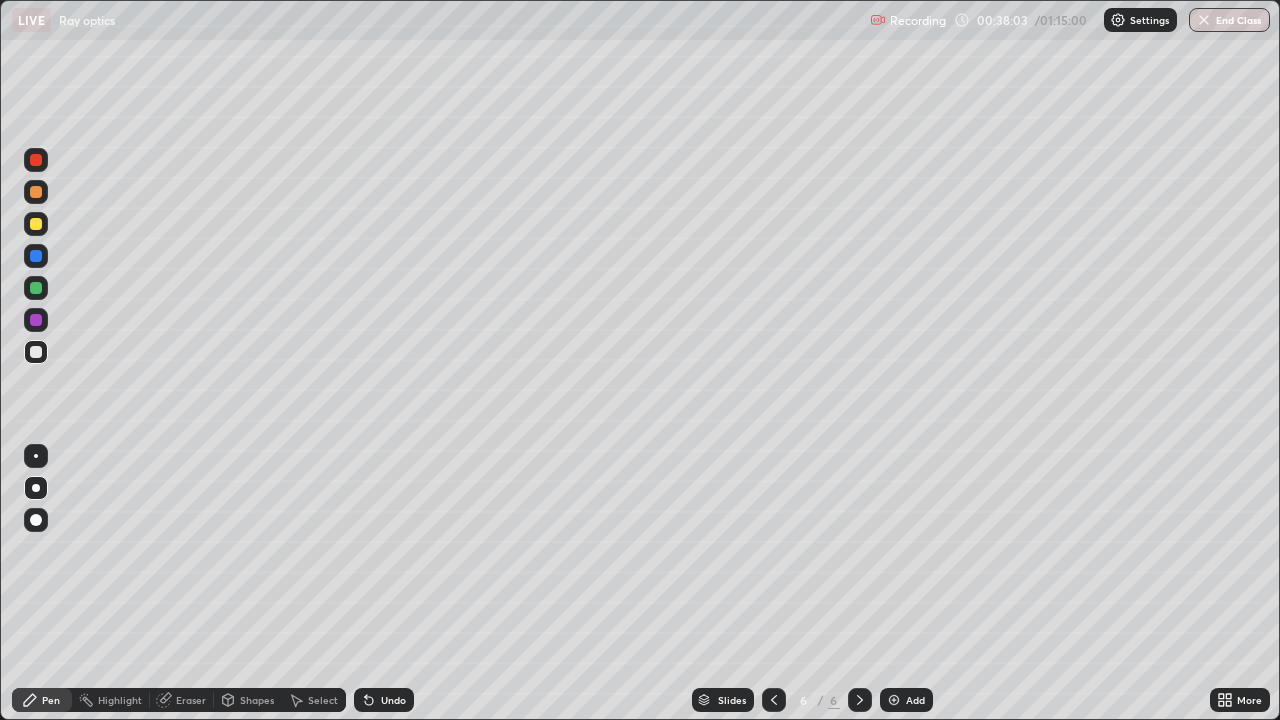 click at bounding box center (894, 700) 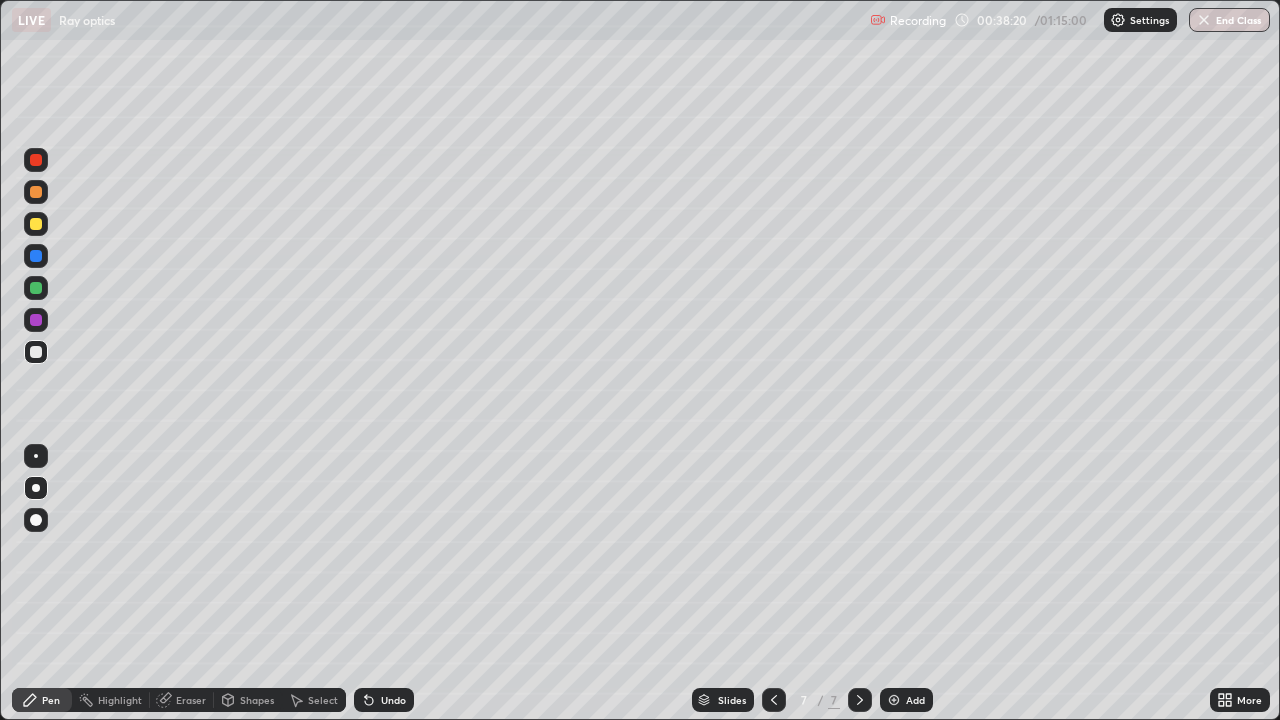 click 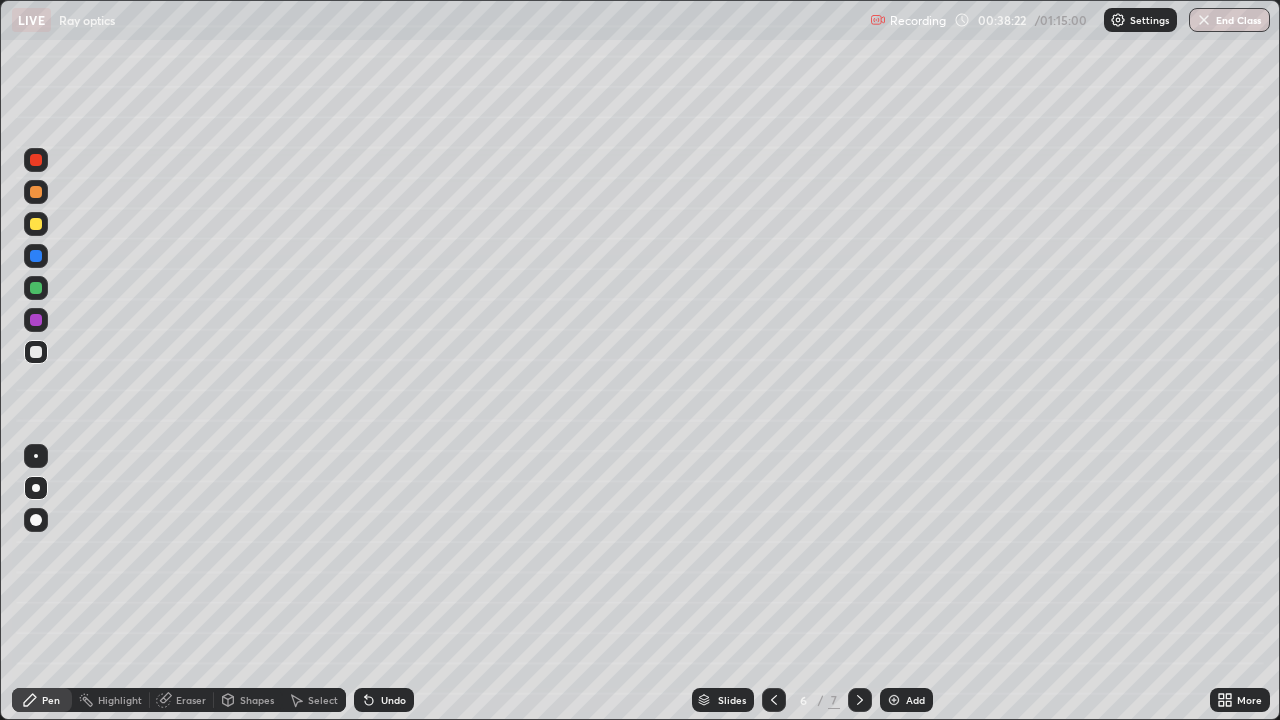 click 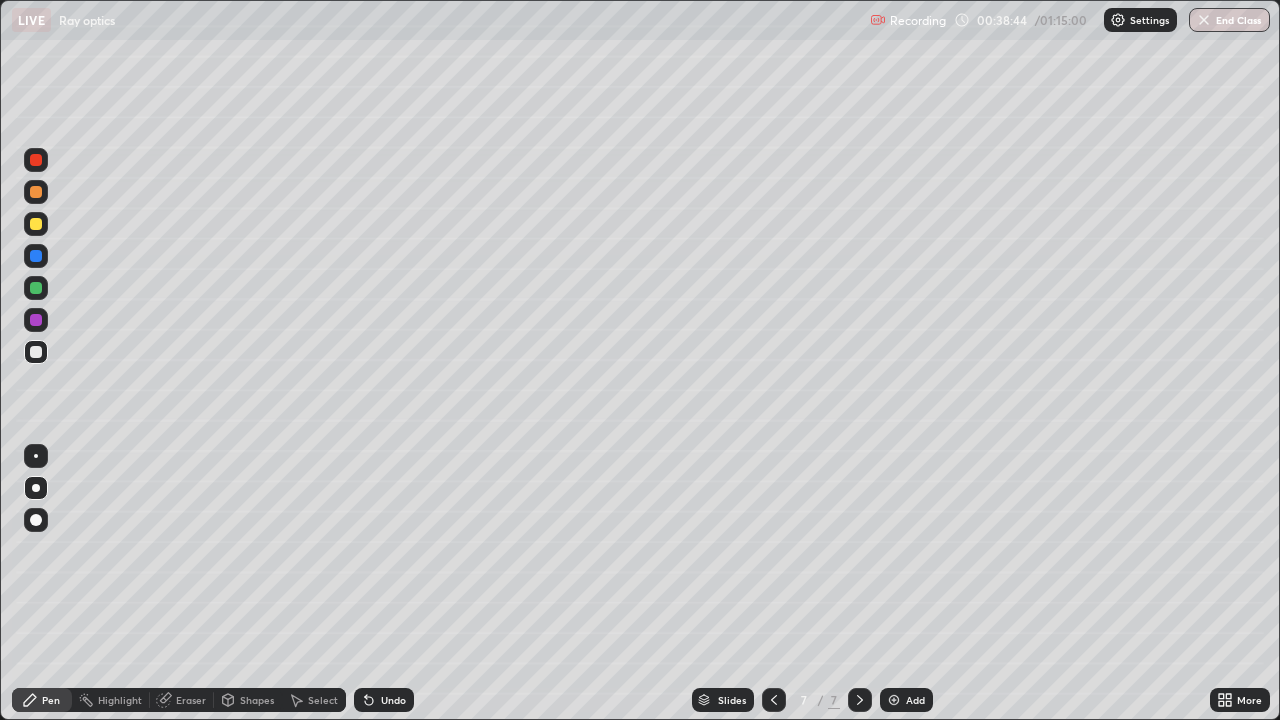 click 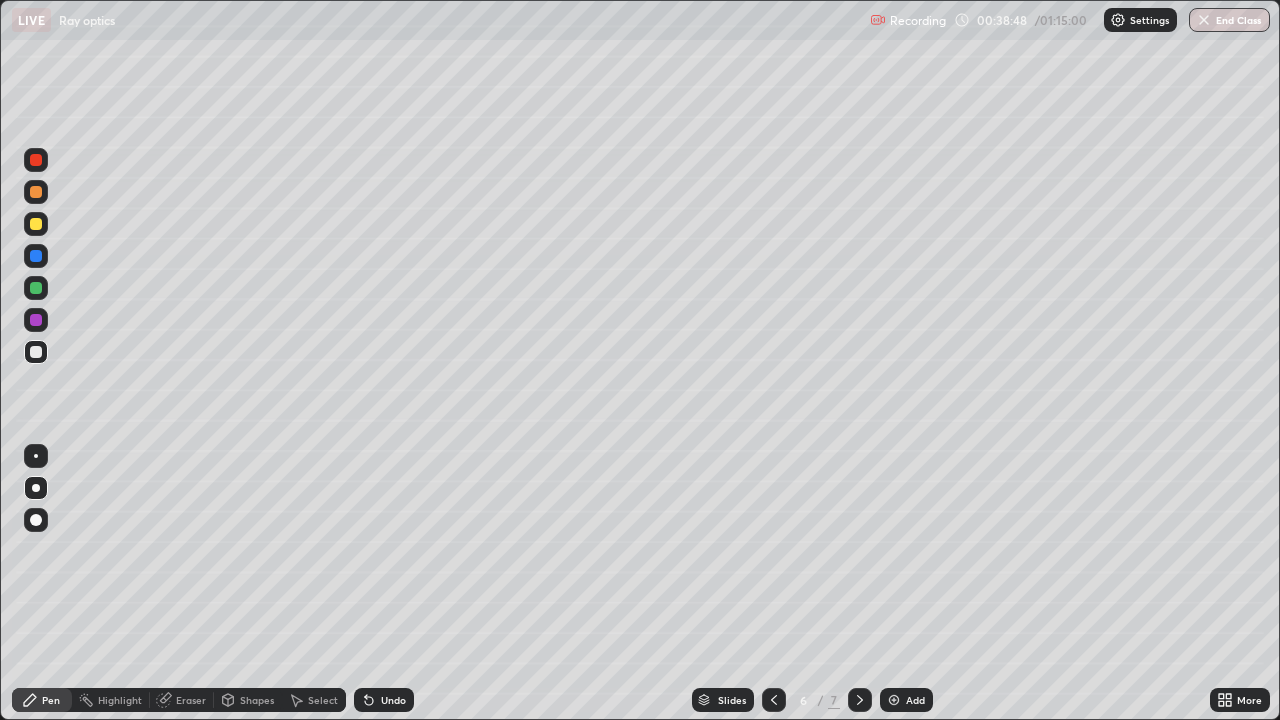 click 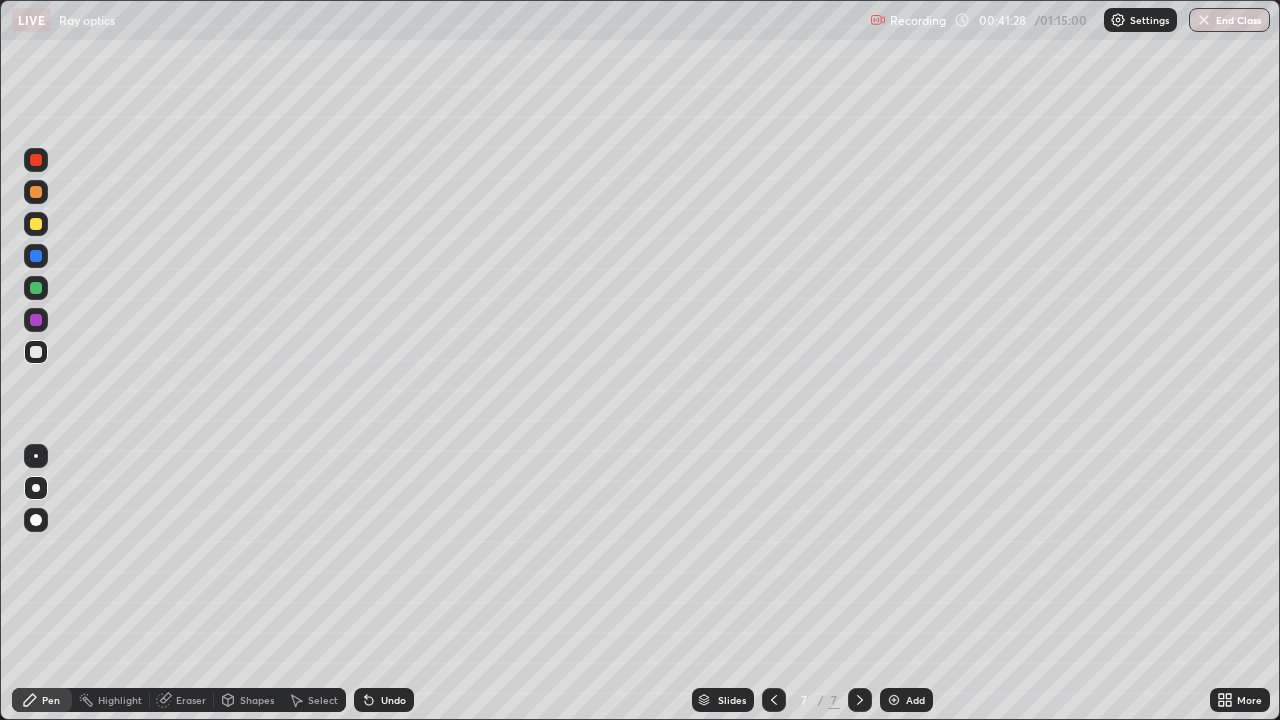 click 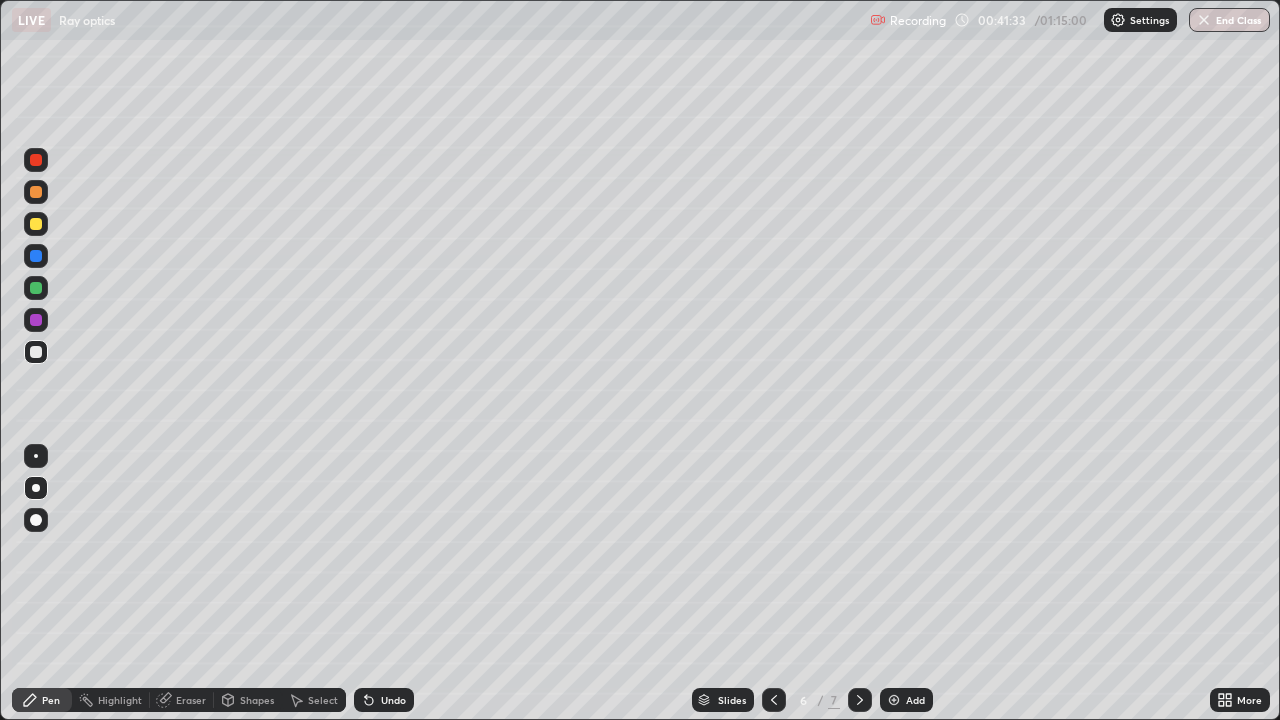 click 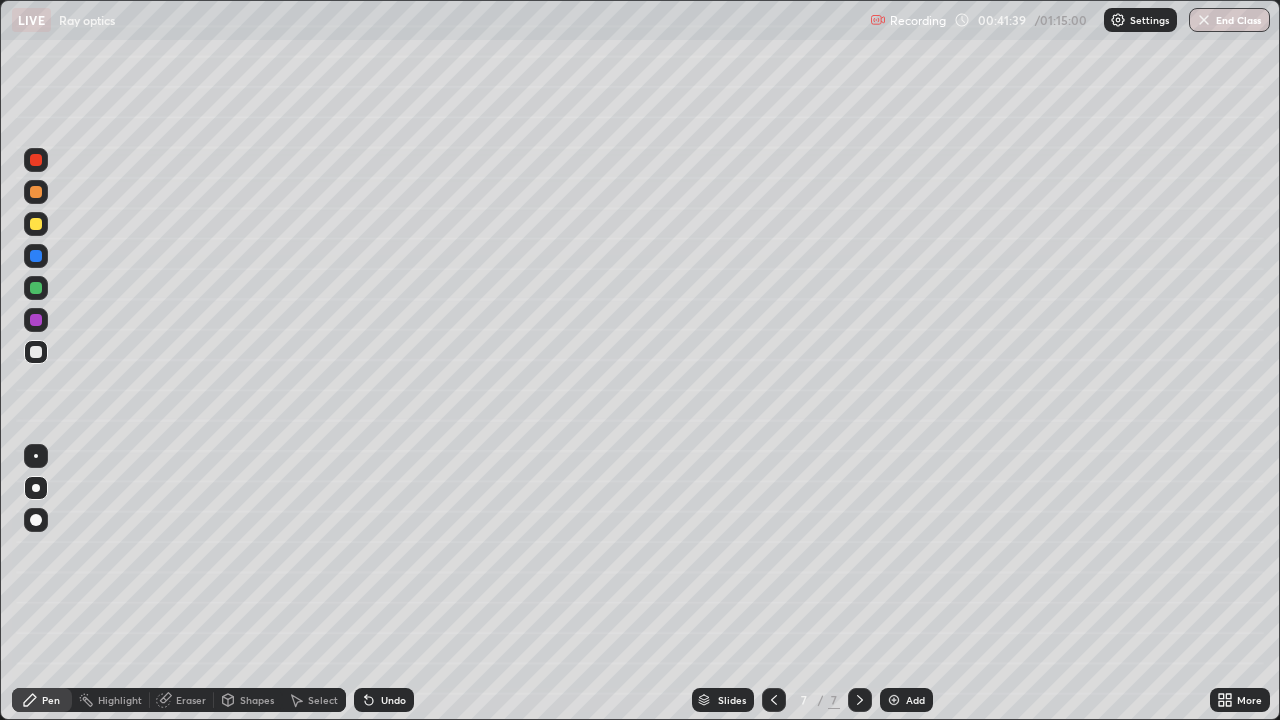 click on "Eraser" at bounding box center (191, 700) 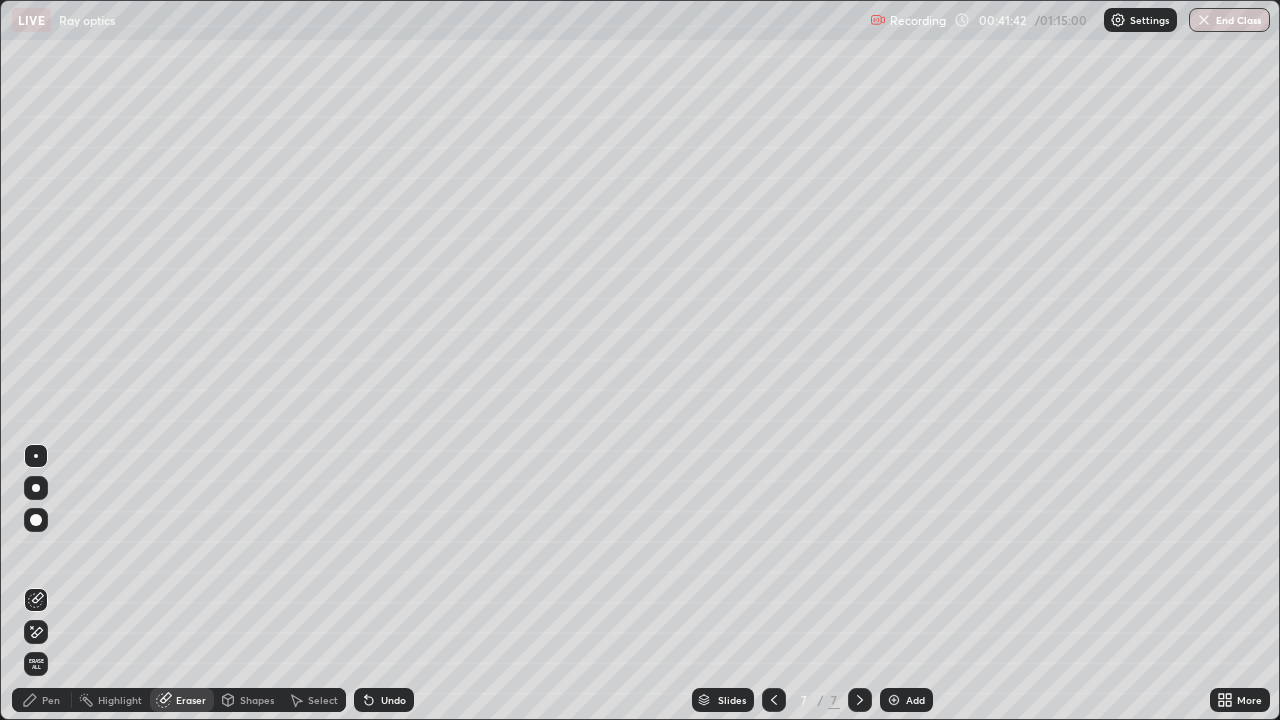 click on "Pen" at bounding box center (51, 700) 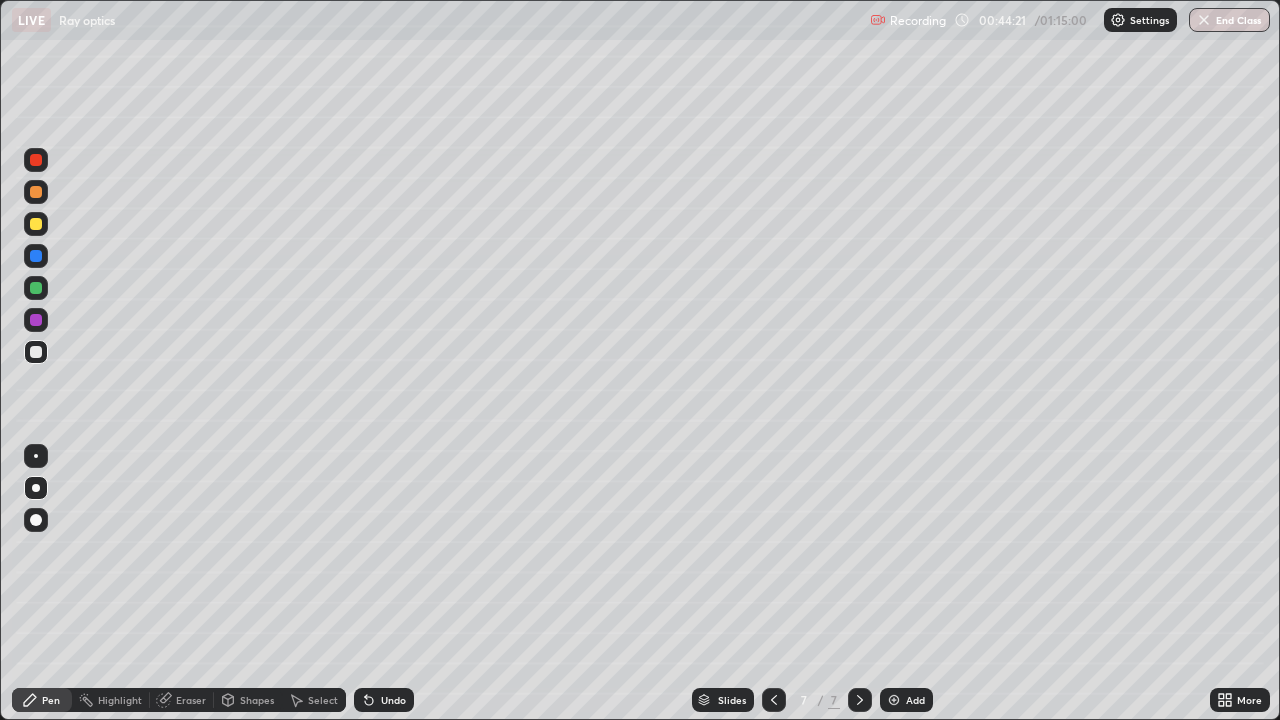 click at bounding box center [774, 700] 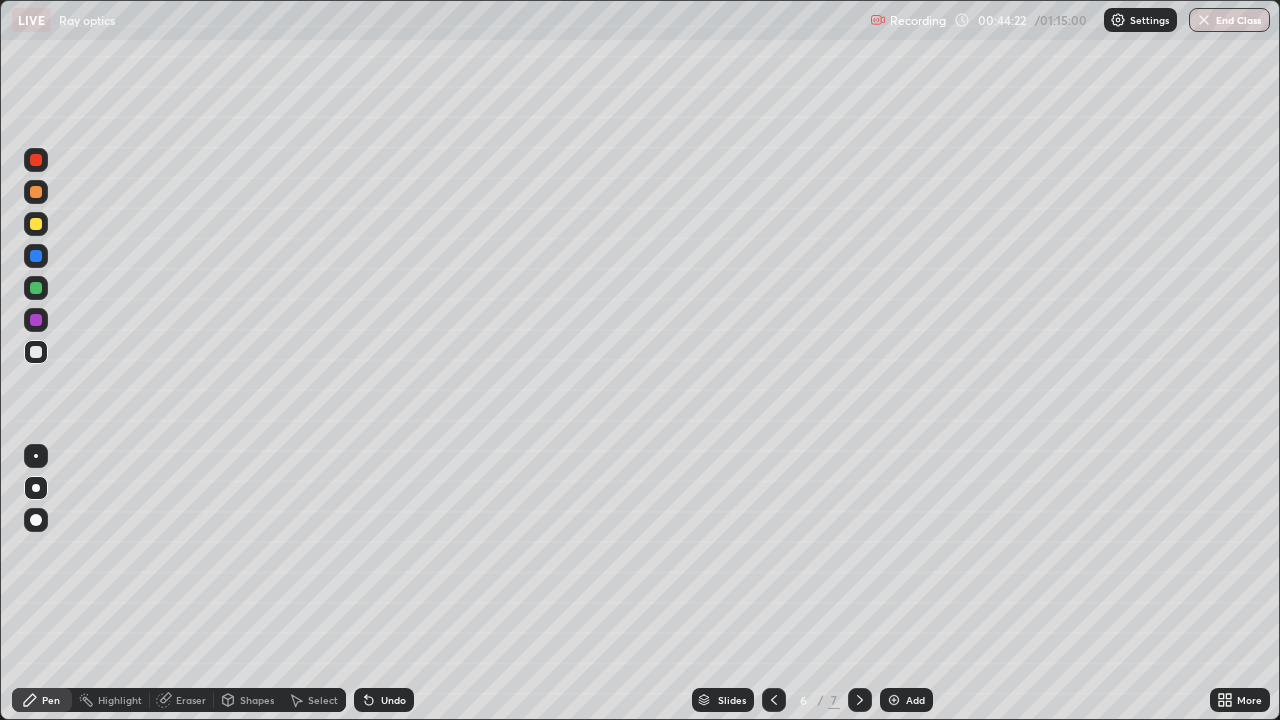 click at bounding box center [774, 700] 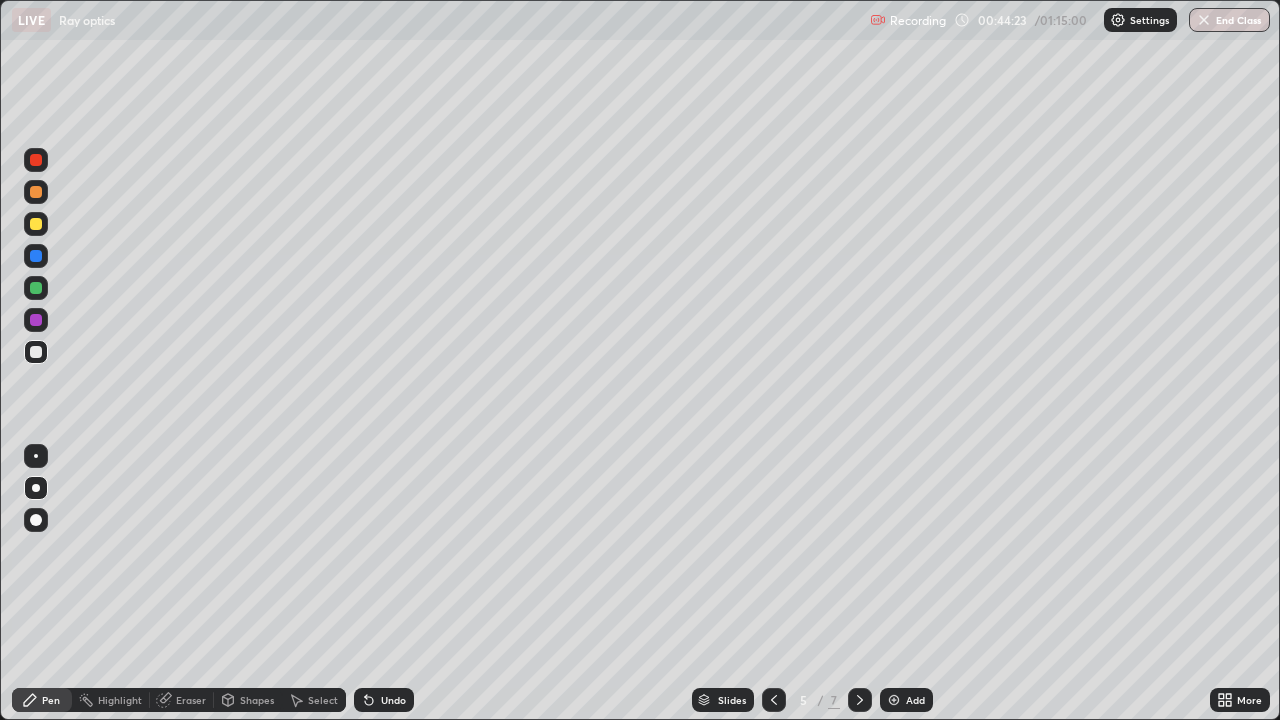click 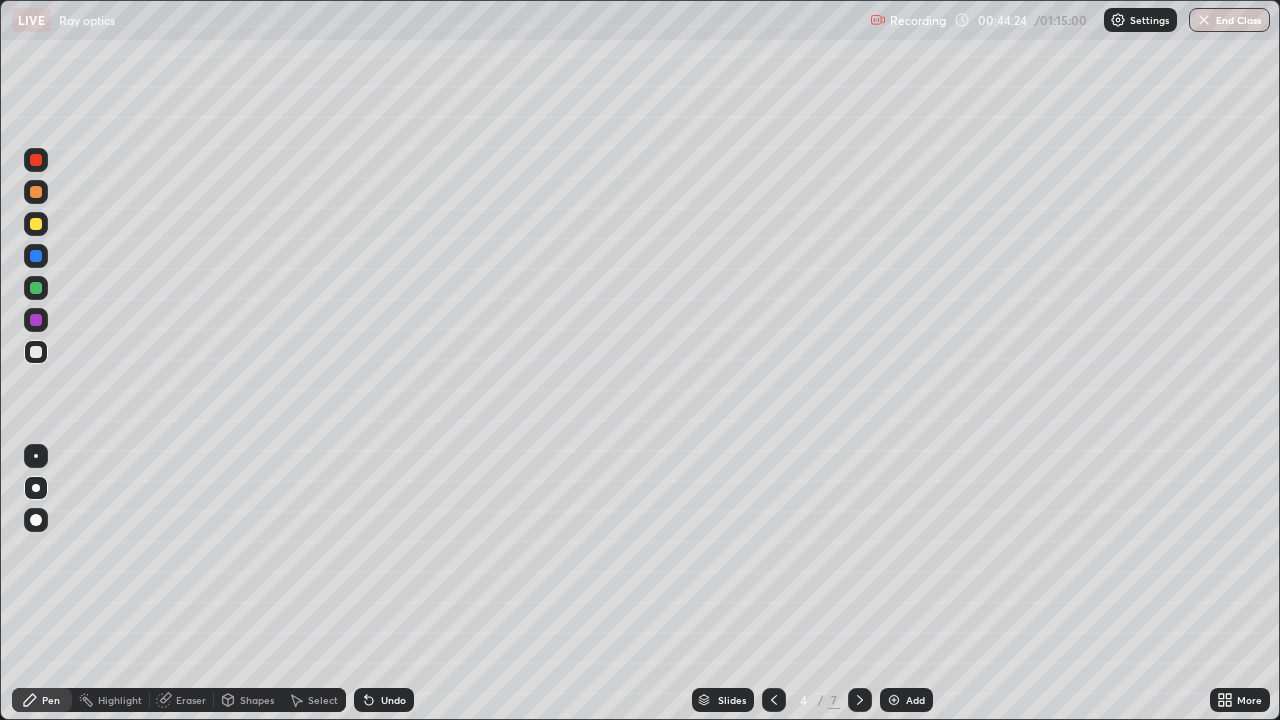 click 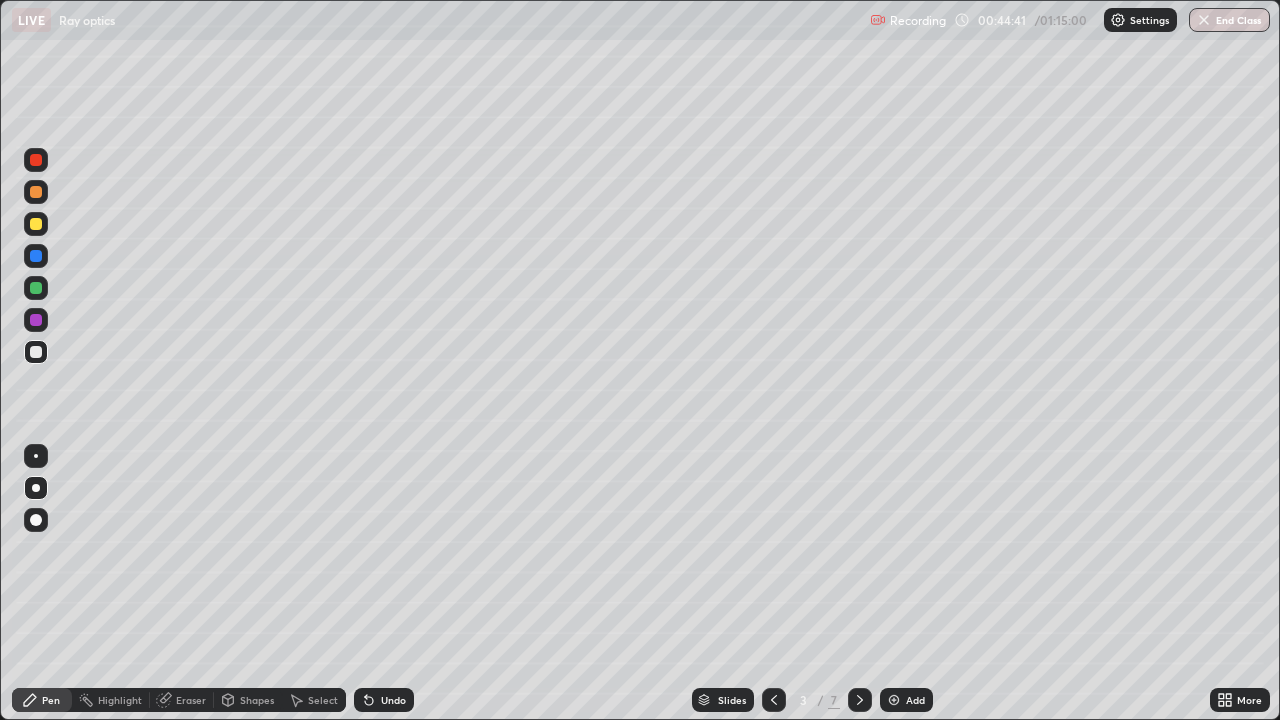 click on "Eraser" at bounding box center [182, 700] 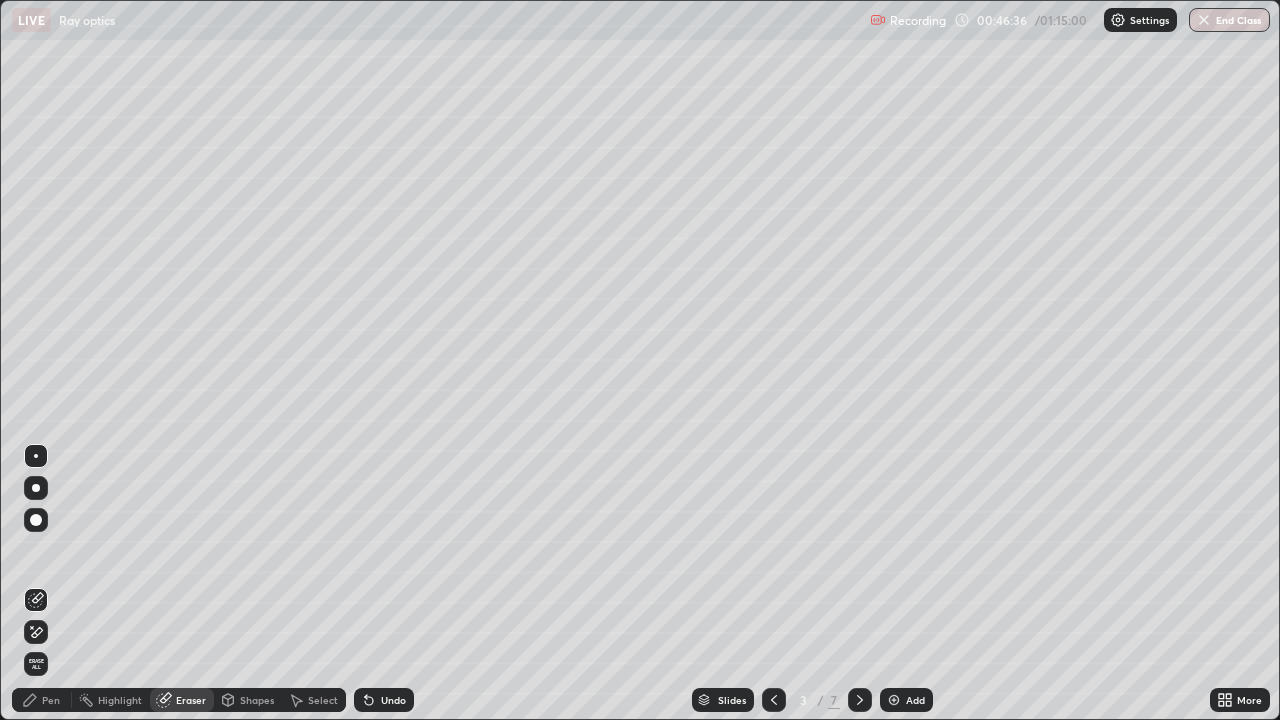 click on "Pen" at bounding box center (51, 700) 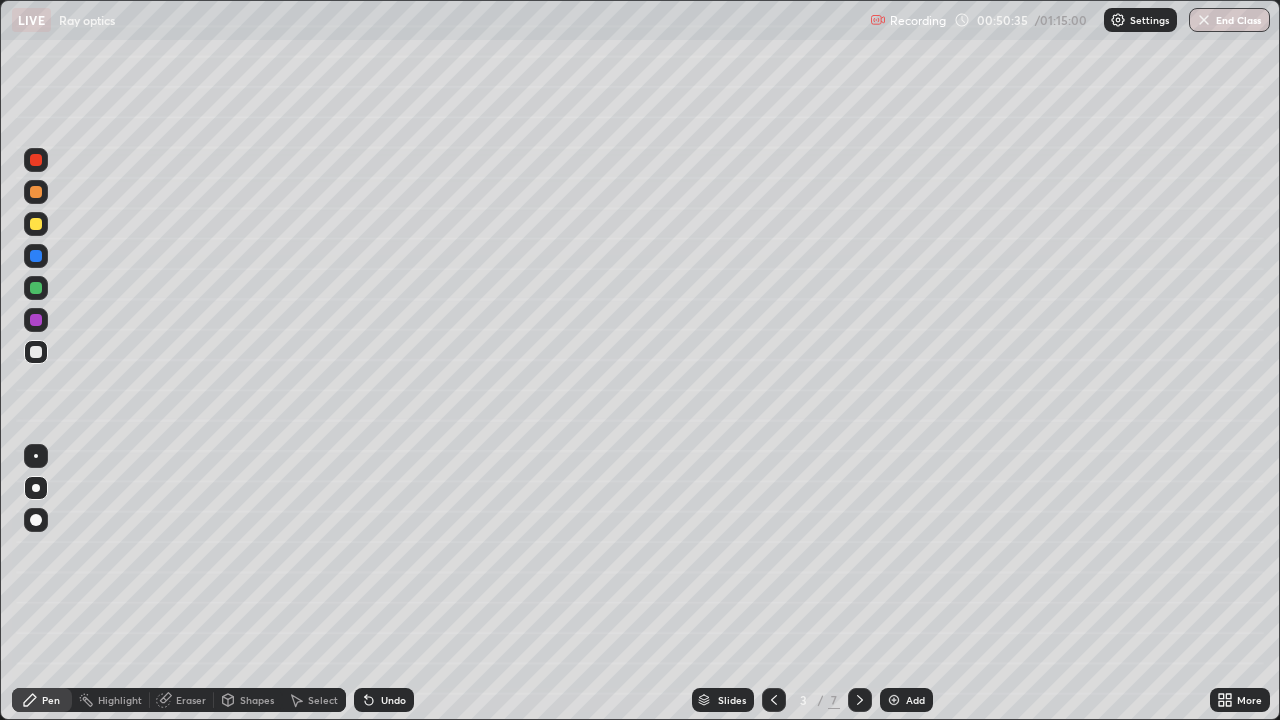 click 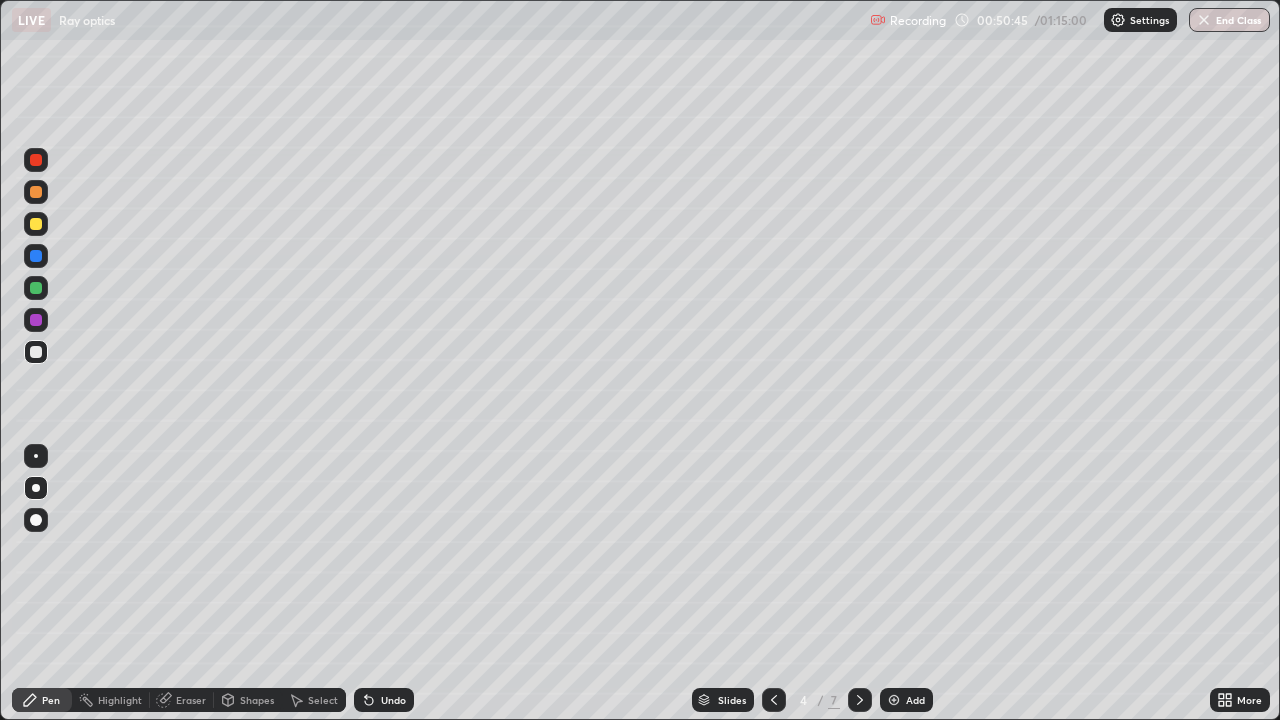 click on "Eraser" at bounding box center (182, 700) 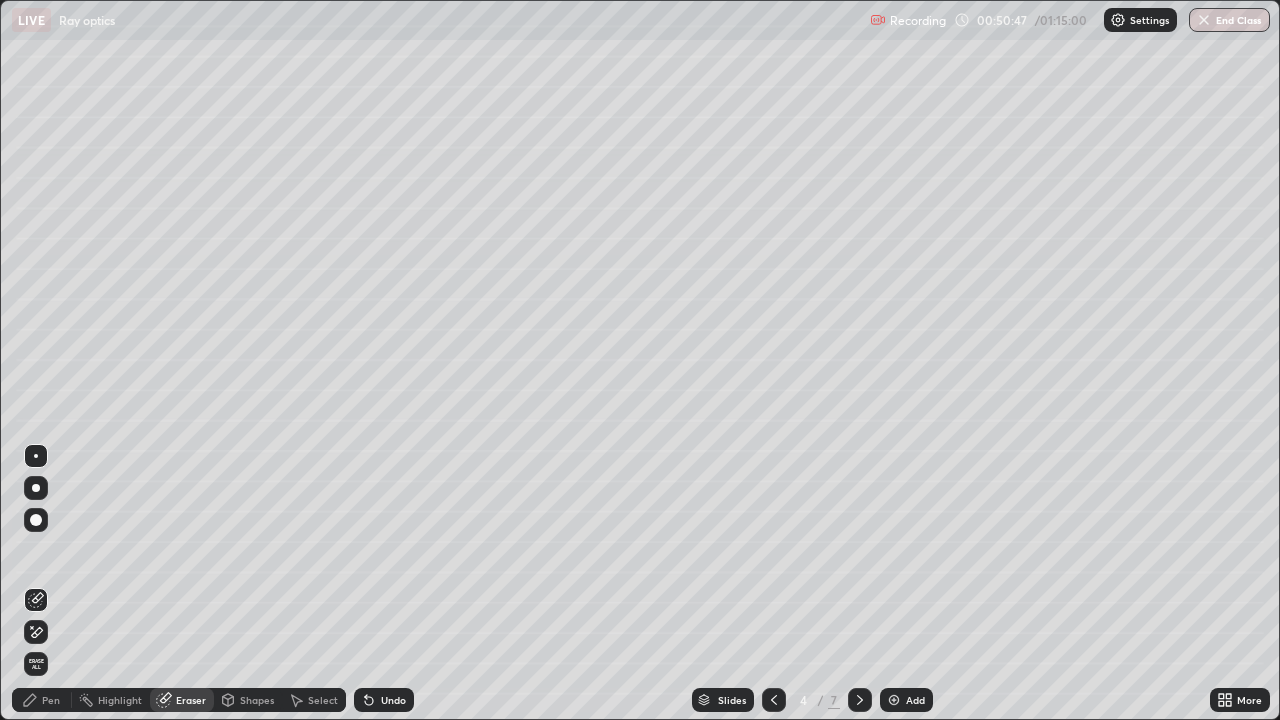 click on "Pen" at bounding box center [42, 700] 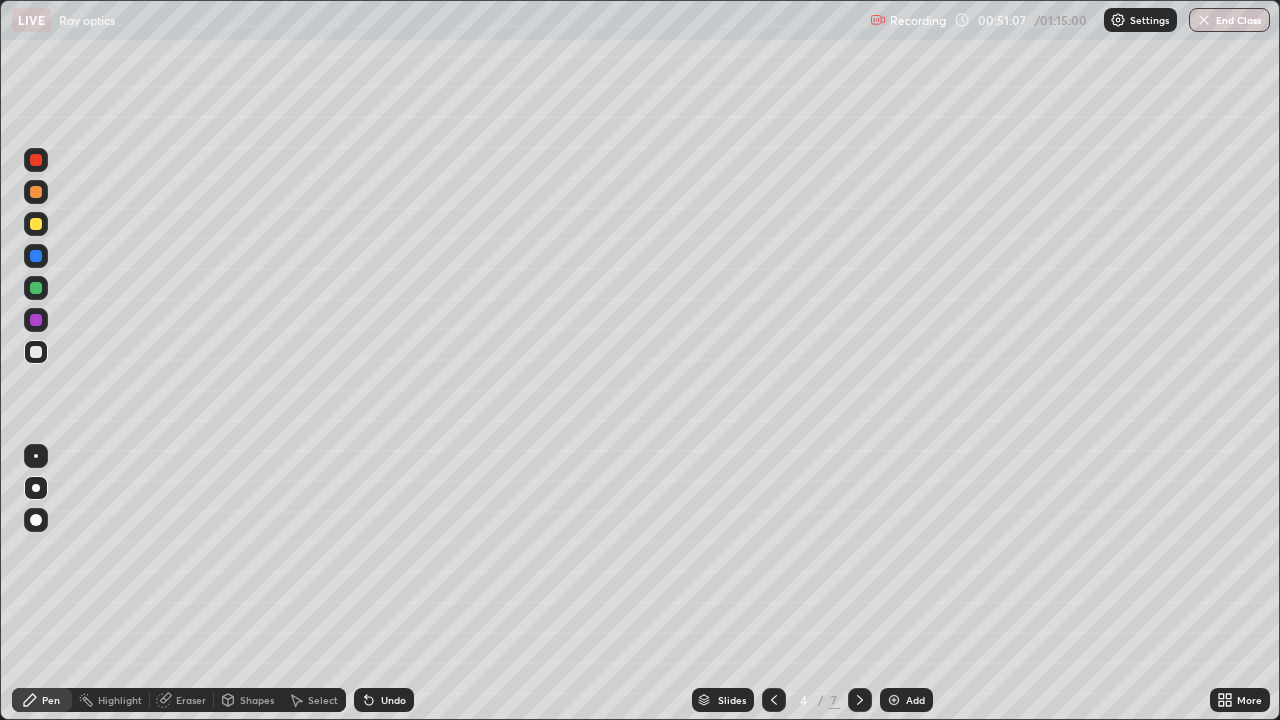 click at bounding box center [36, 352] 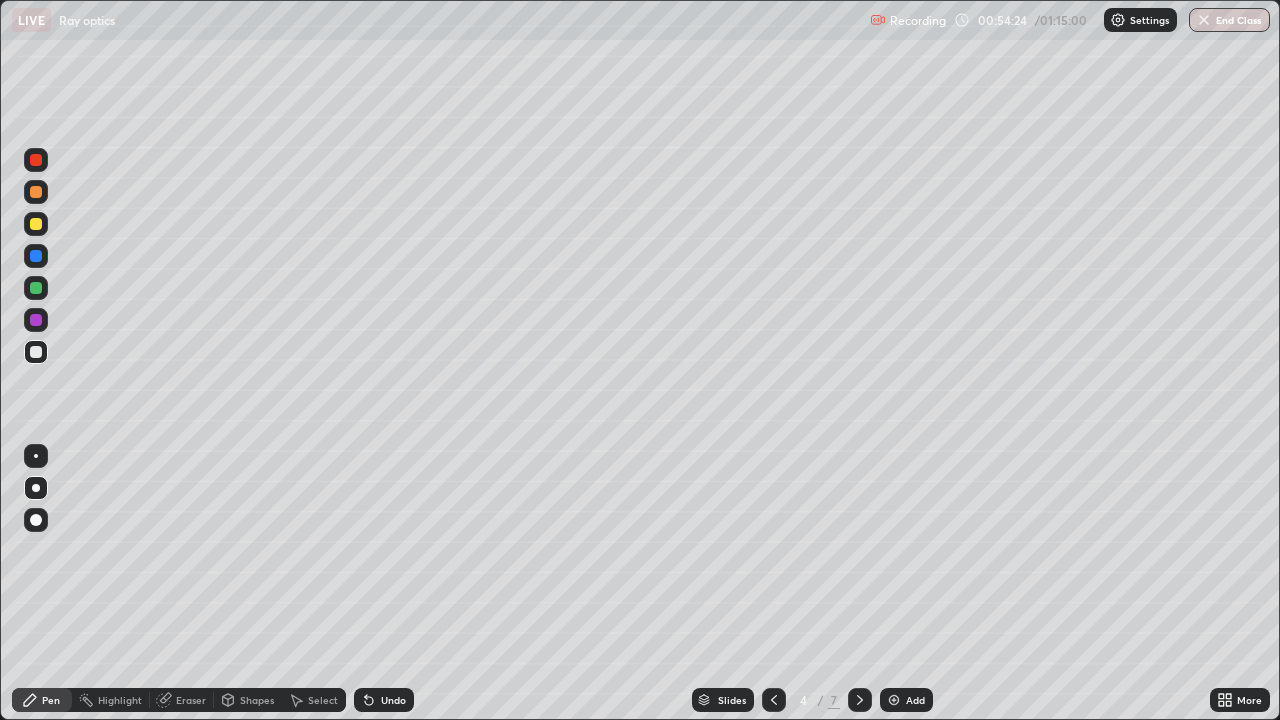 click at bounding box center (860, 700) 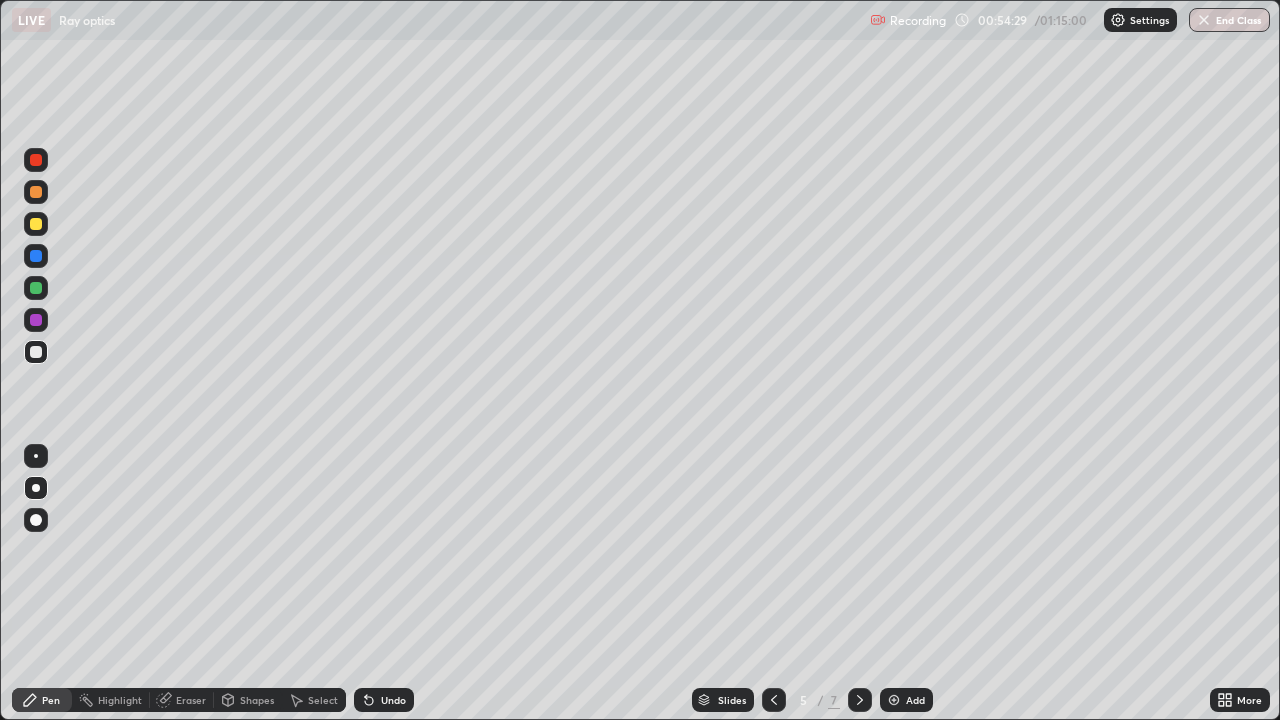 click at bounding box center [36, 224] 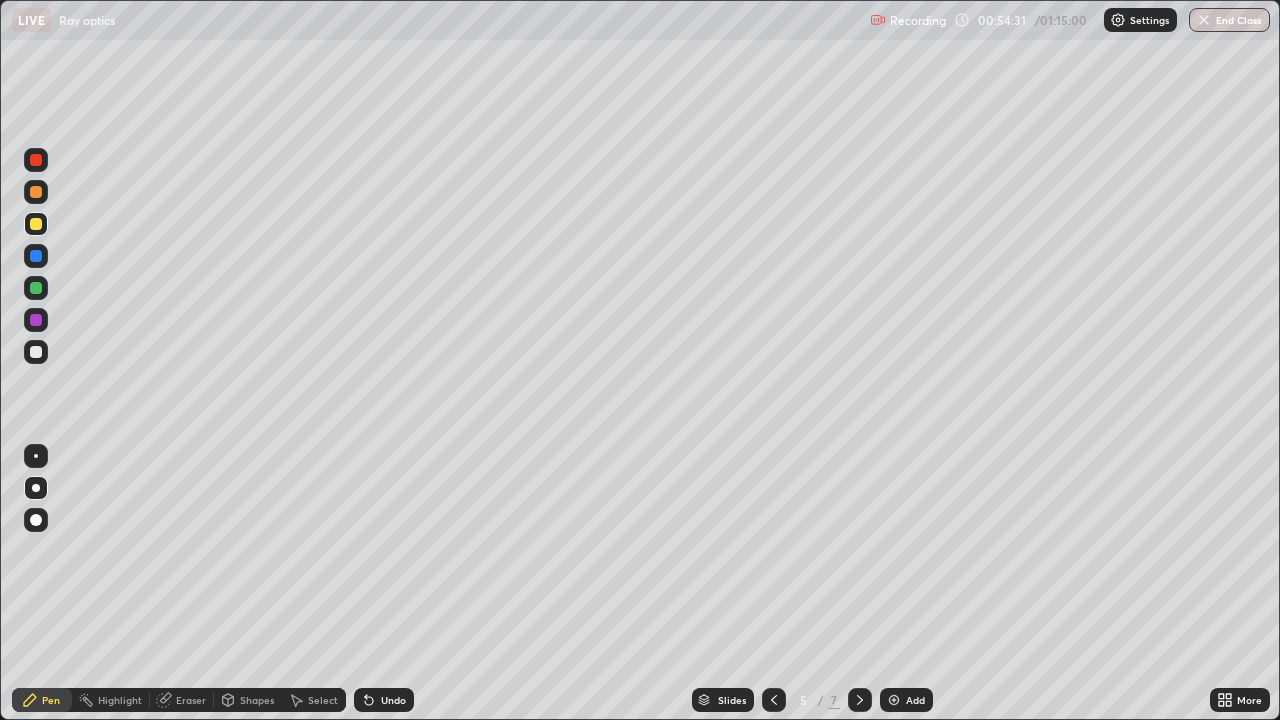 click on "Shapes" at bounding box center [257, 700] 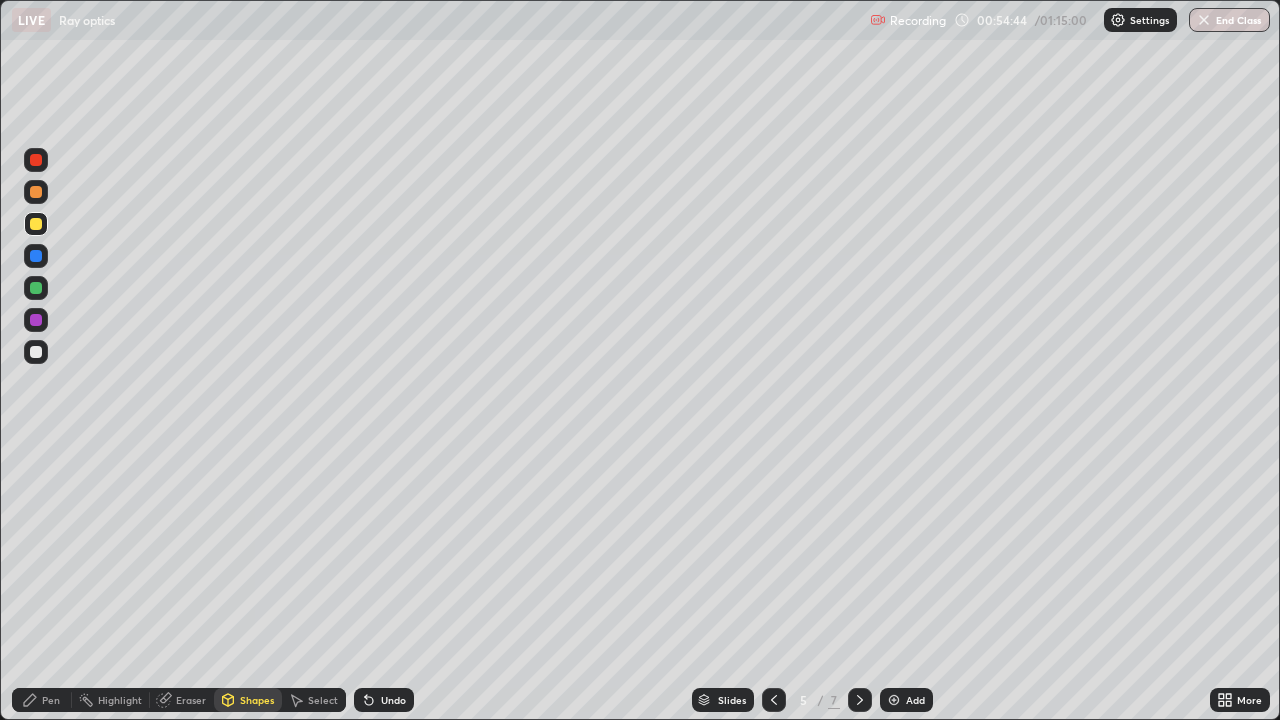 click on "Undo" at bounding box center (393, 700) 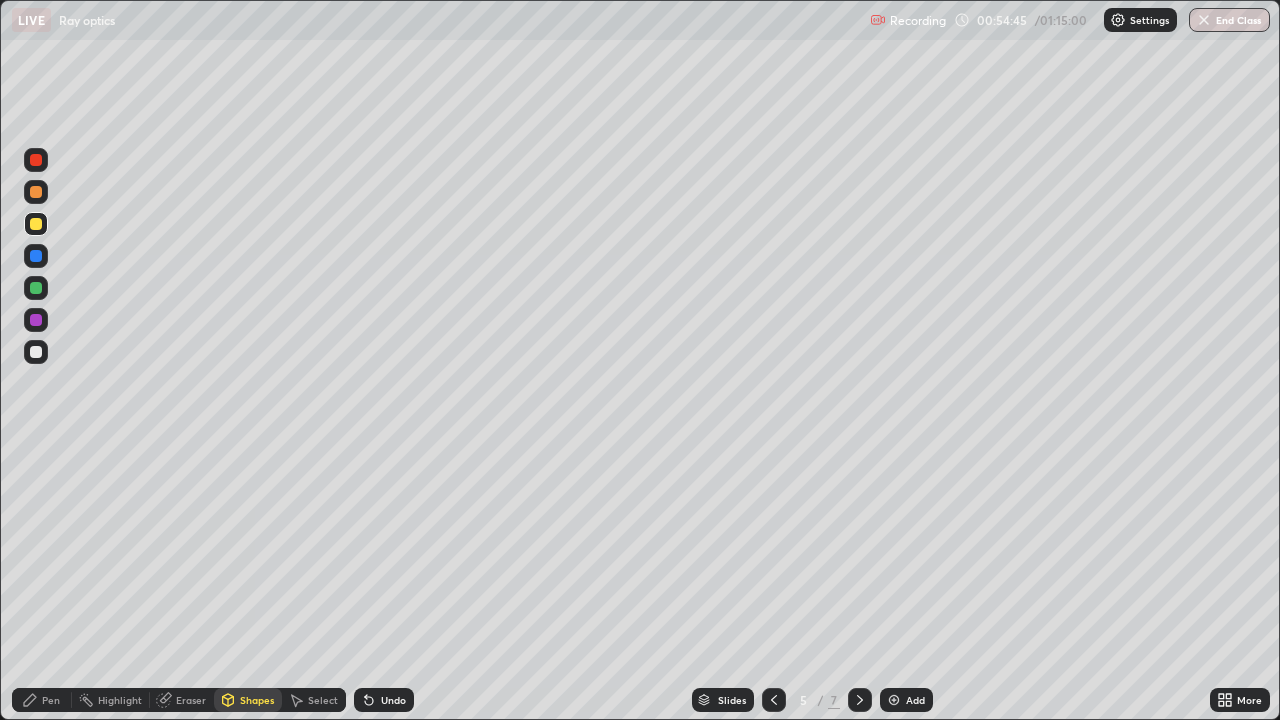 click at bounding box center (36, 160) 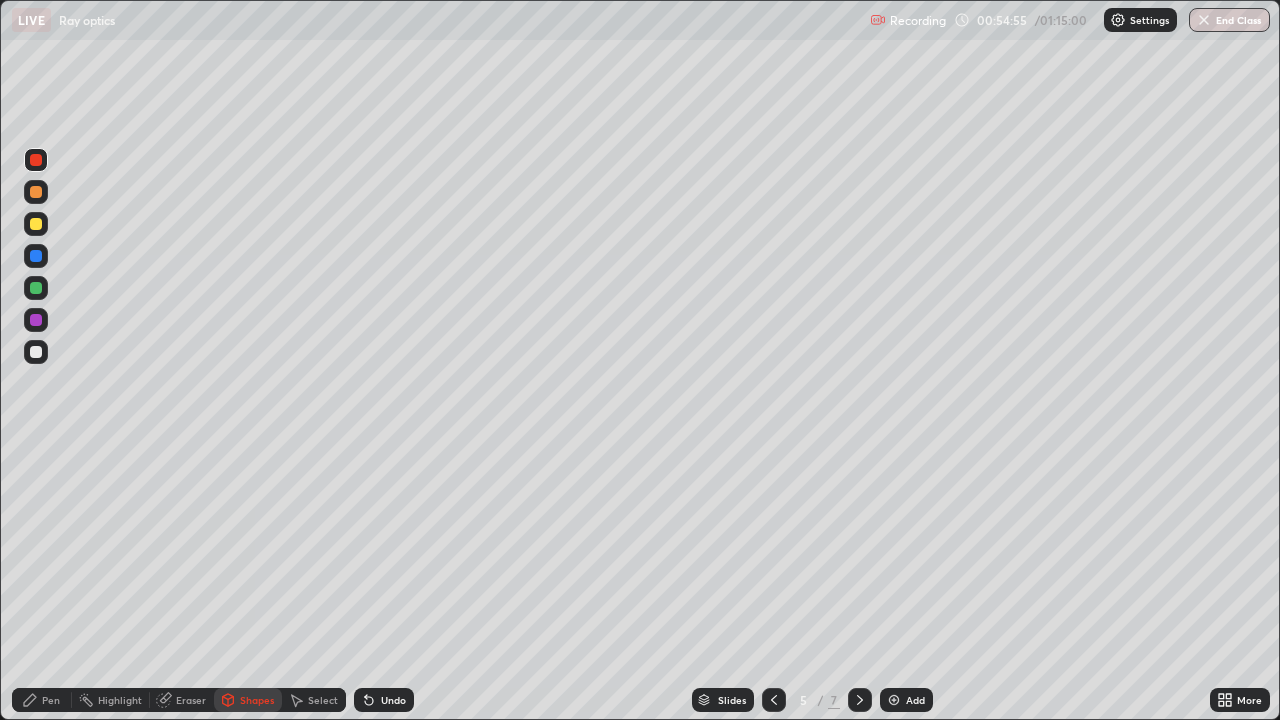 click on "Pen" at bounding box center [51, 700] 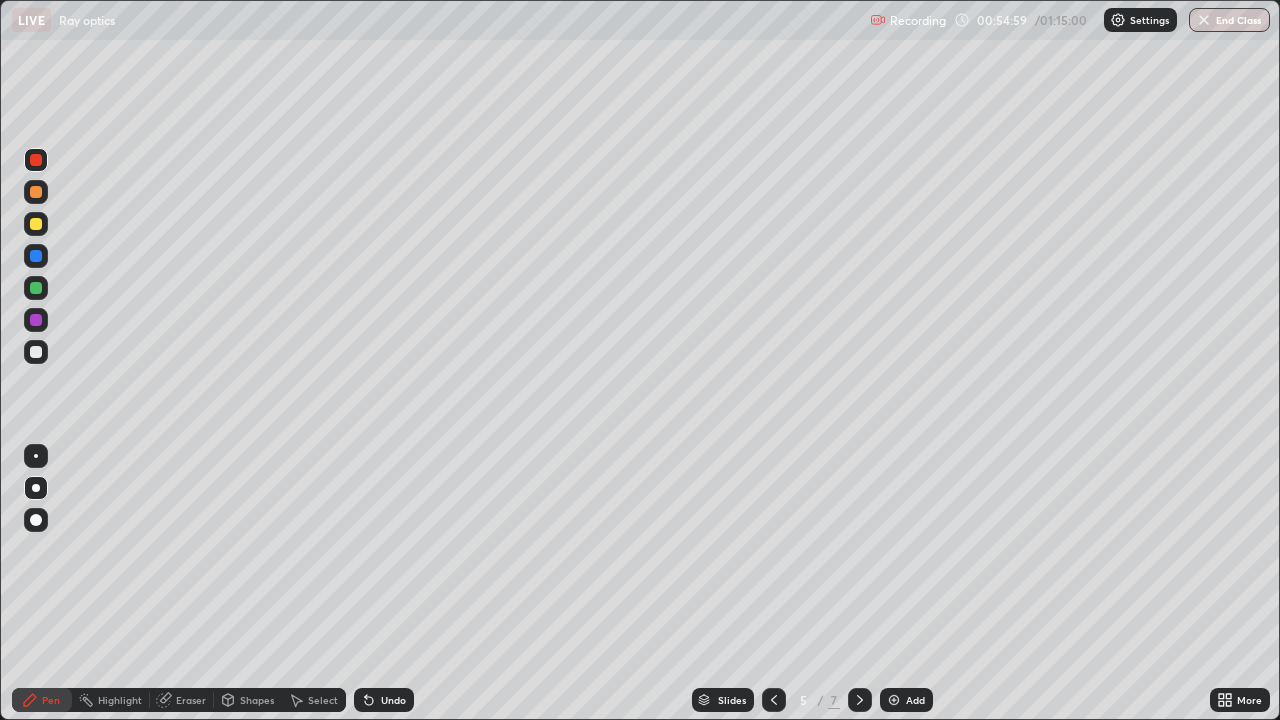 click at bounding box center [36, 352] 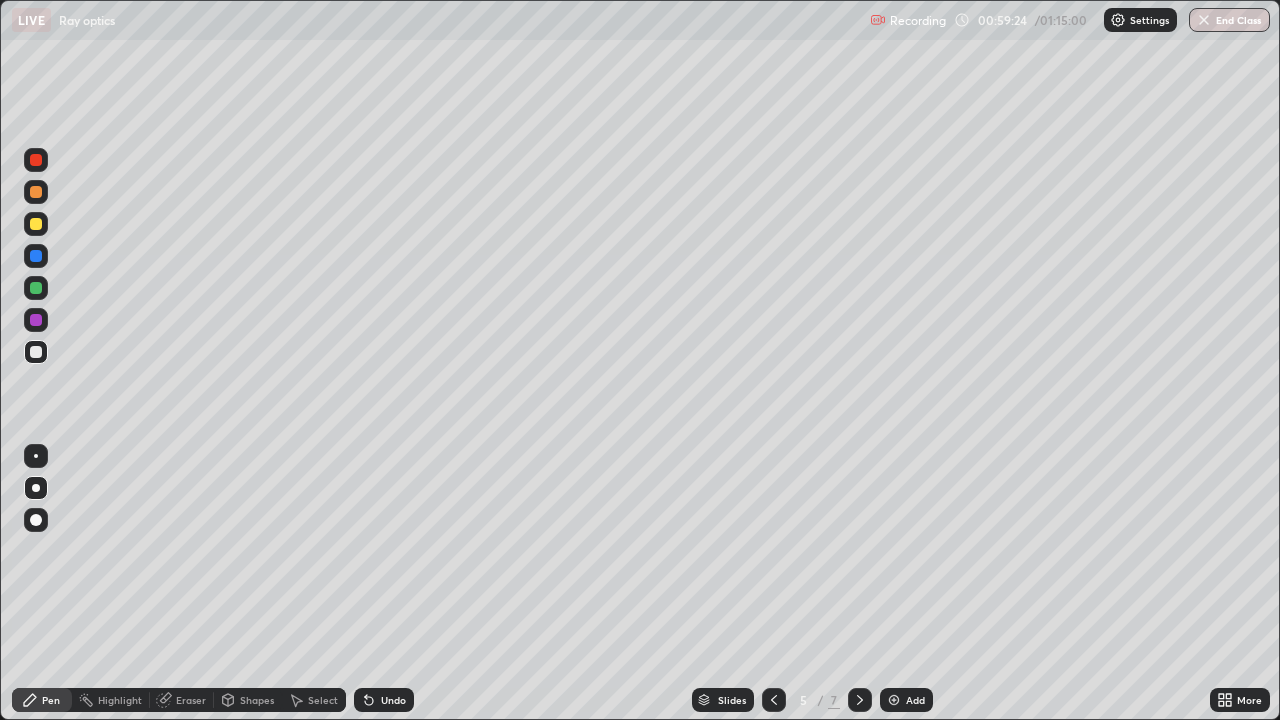 click on "Eraser" at bounding box center [191, 700] 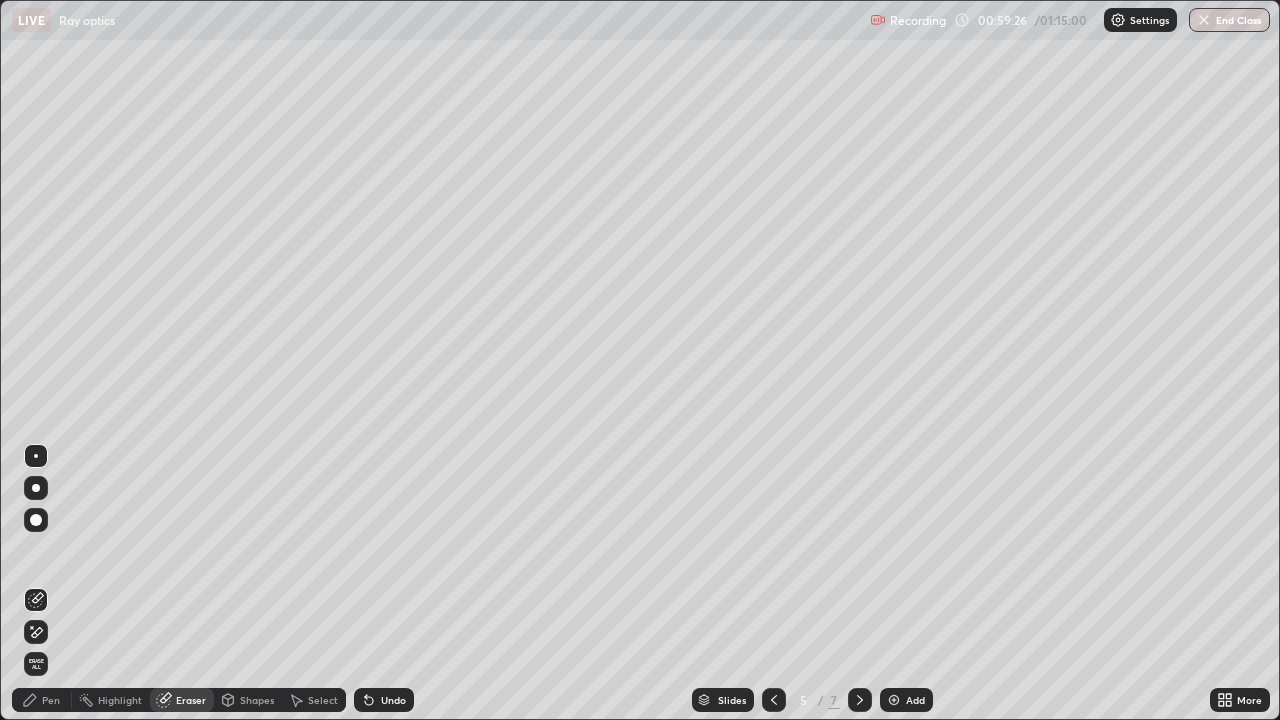 click on "Pen" at bounding box center [51, 700] 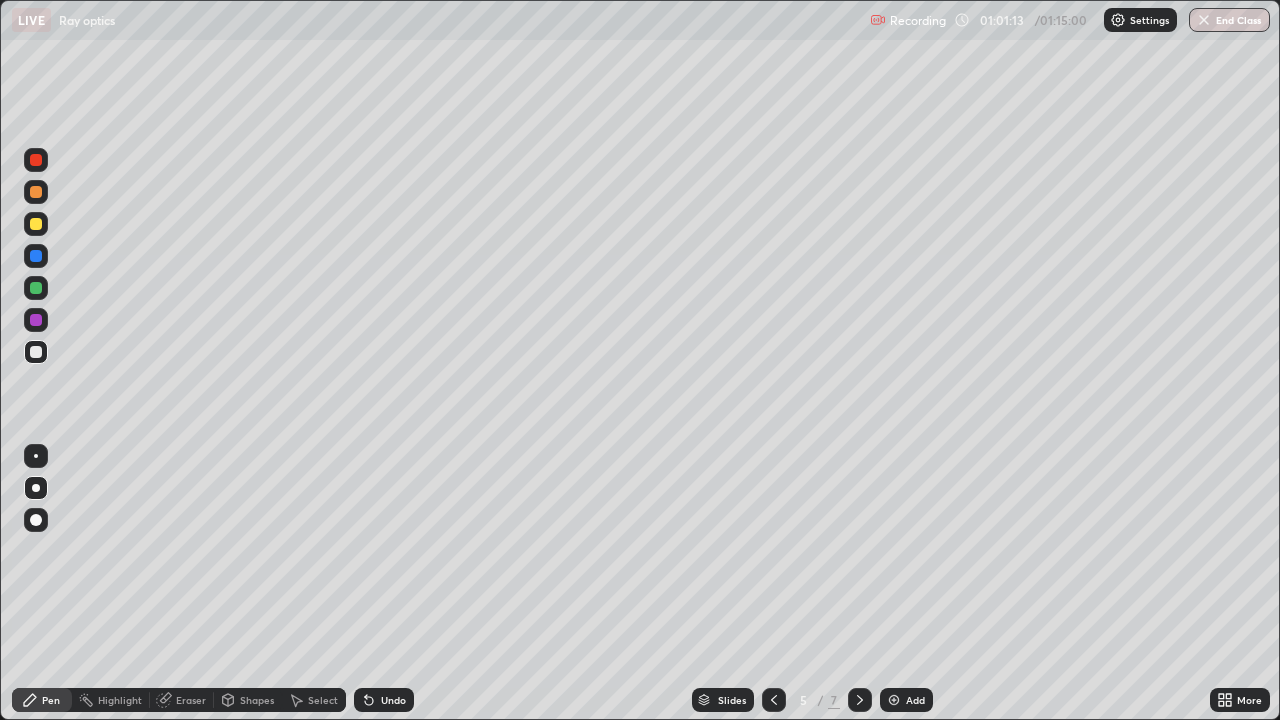 click at bounding box center (860, 700) 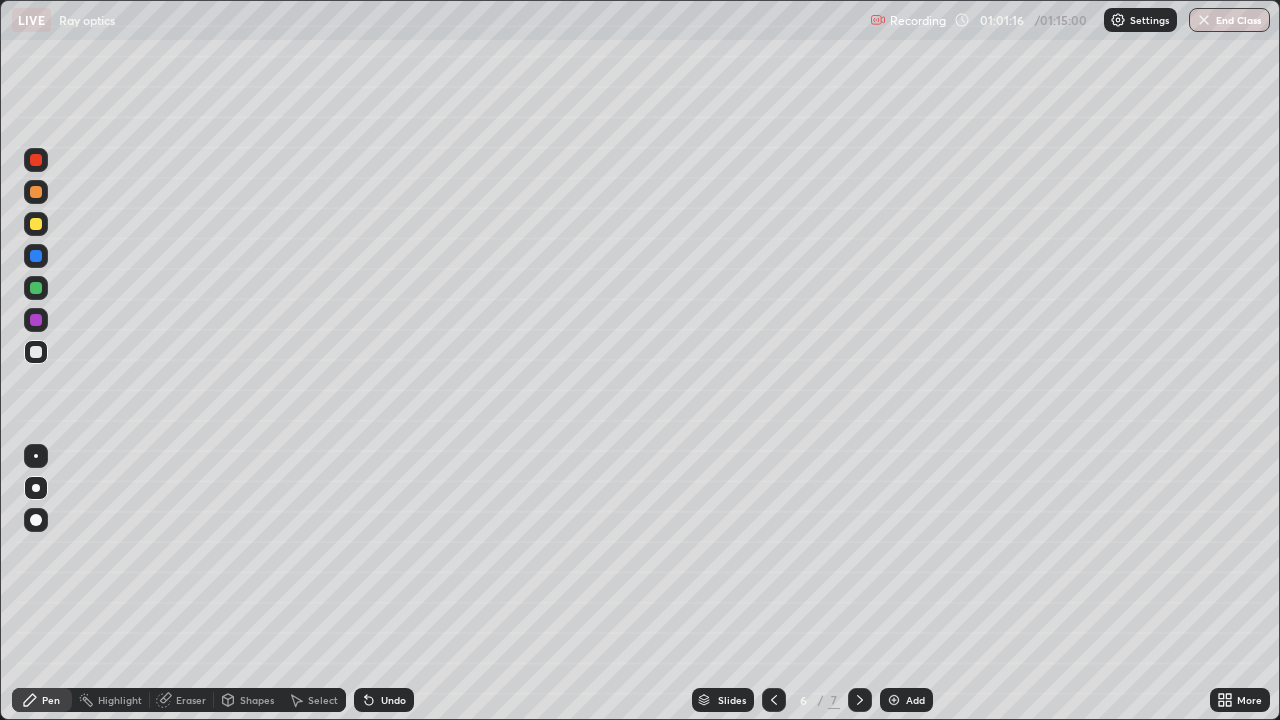 click 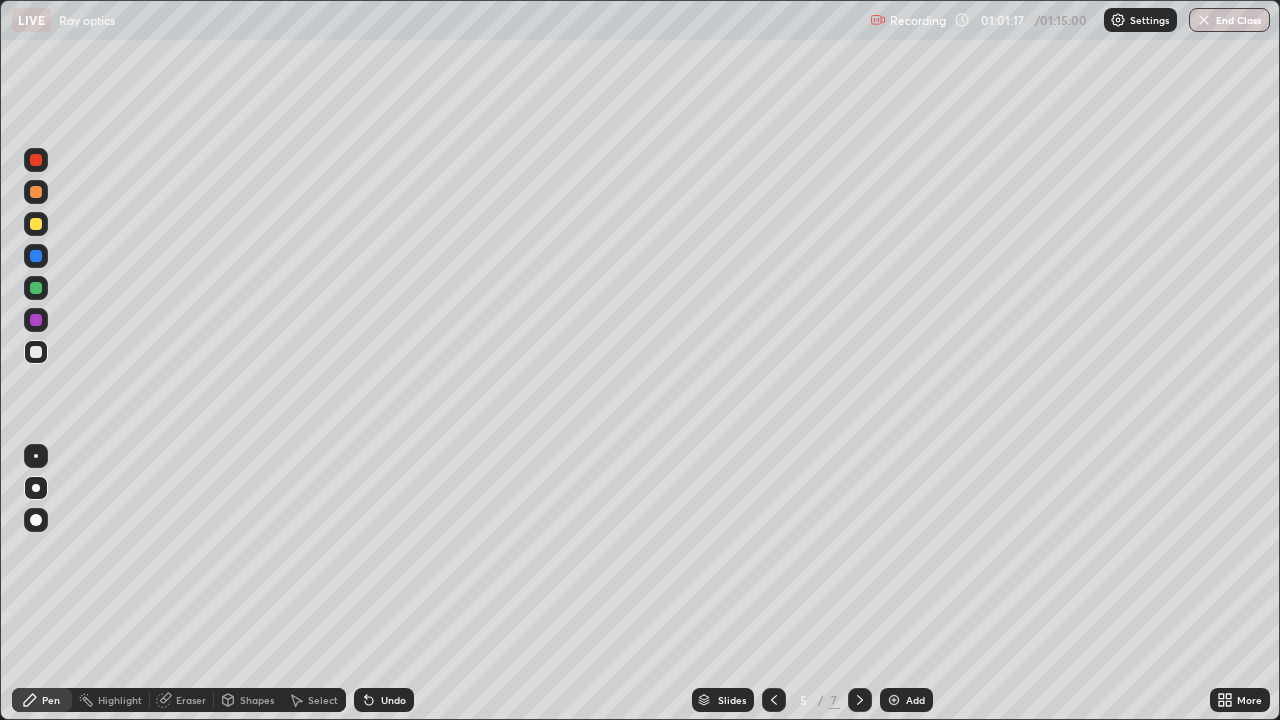 click 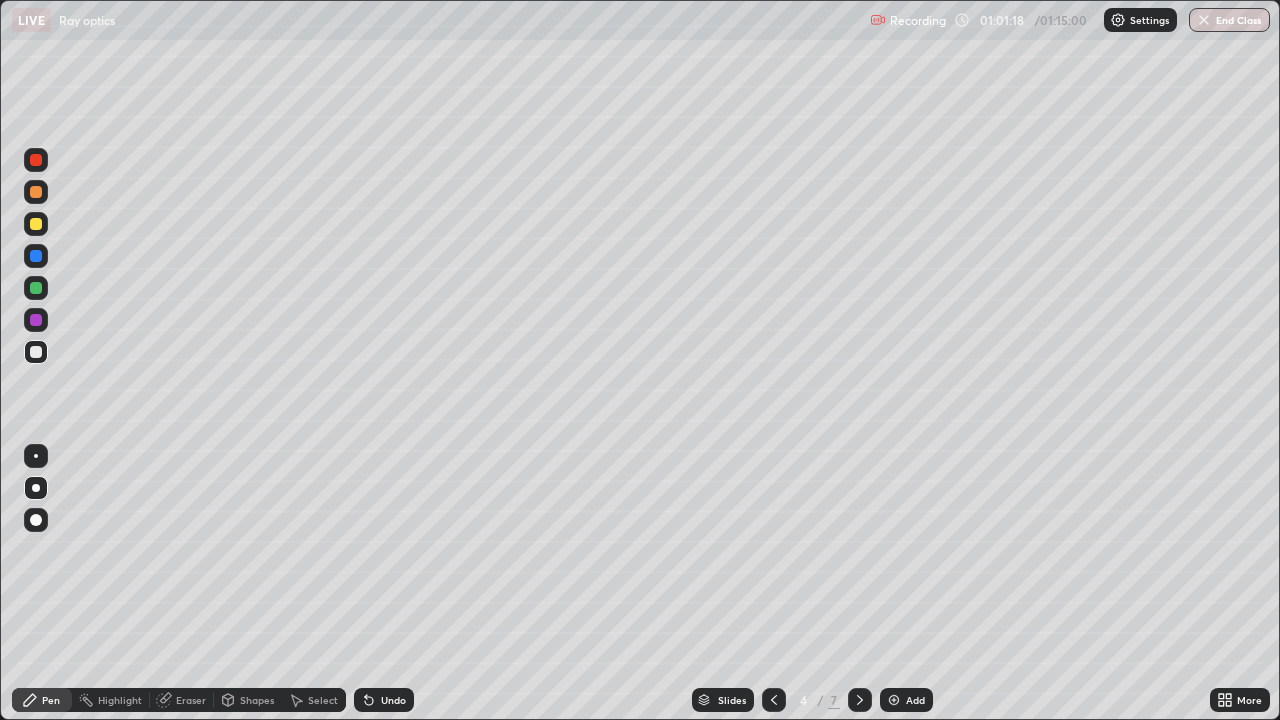 click 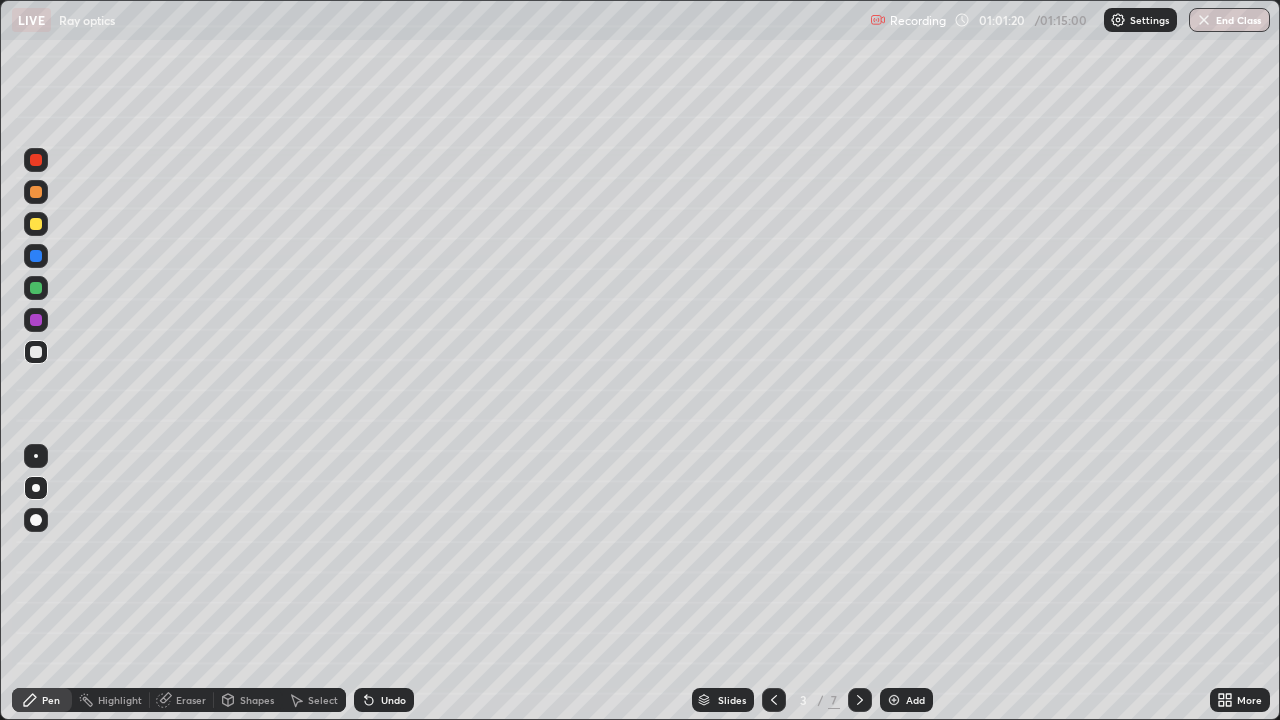 click 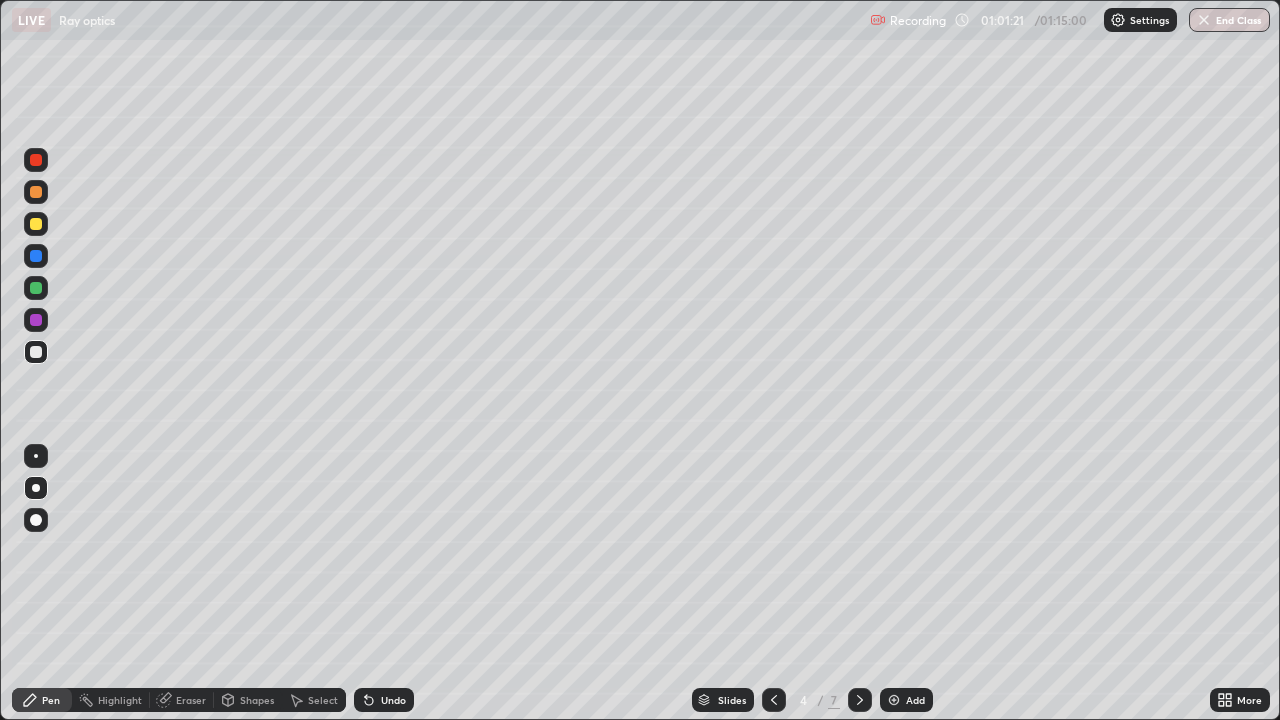 click 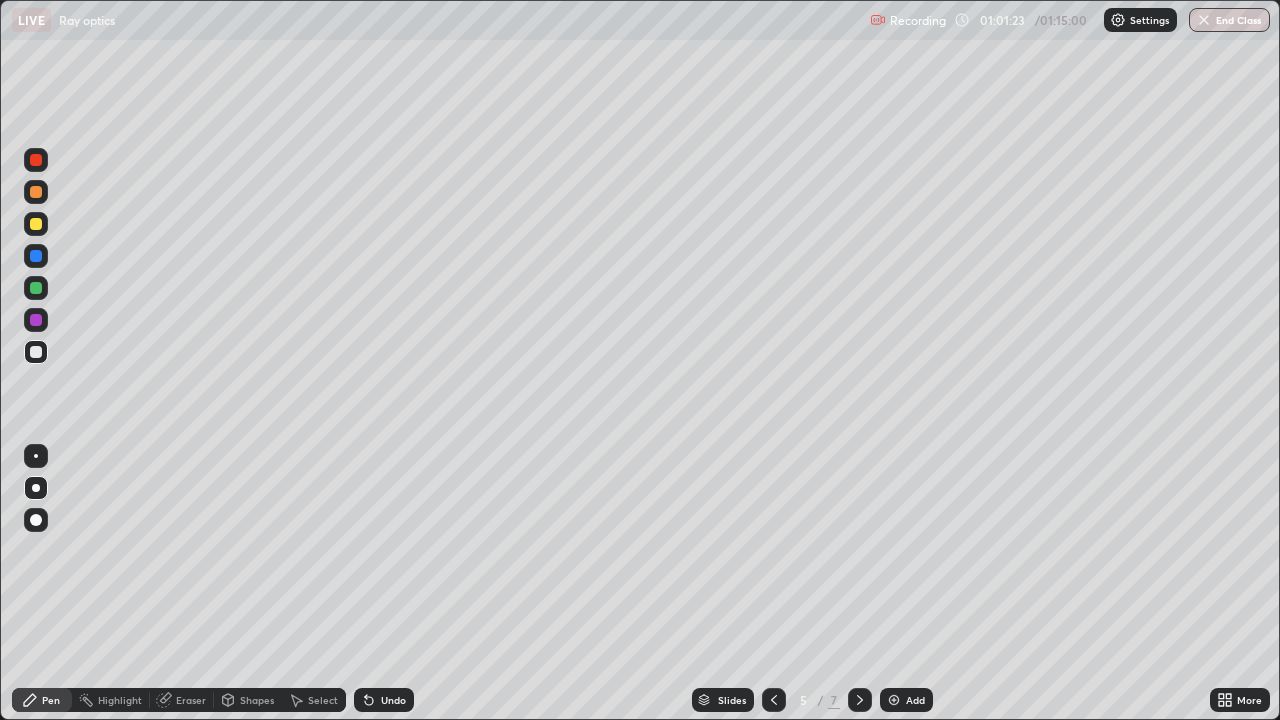 click 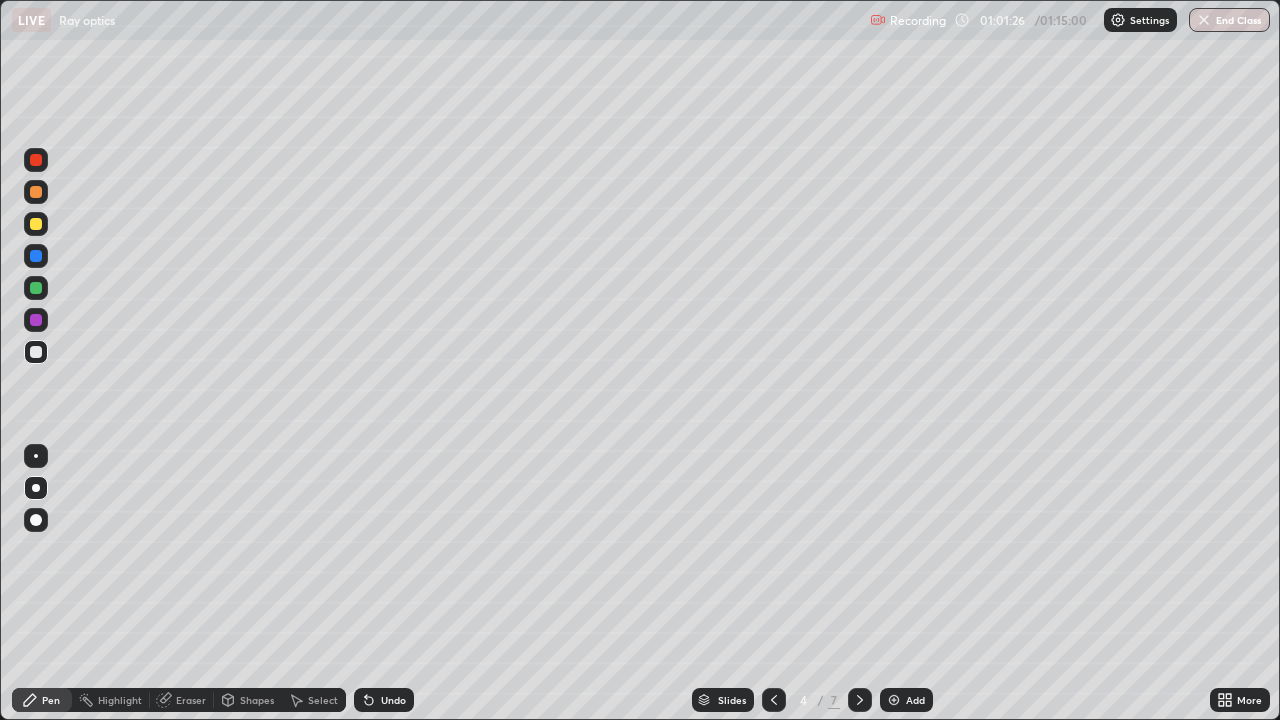 click 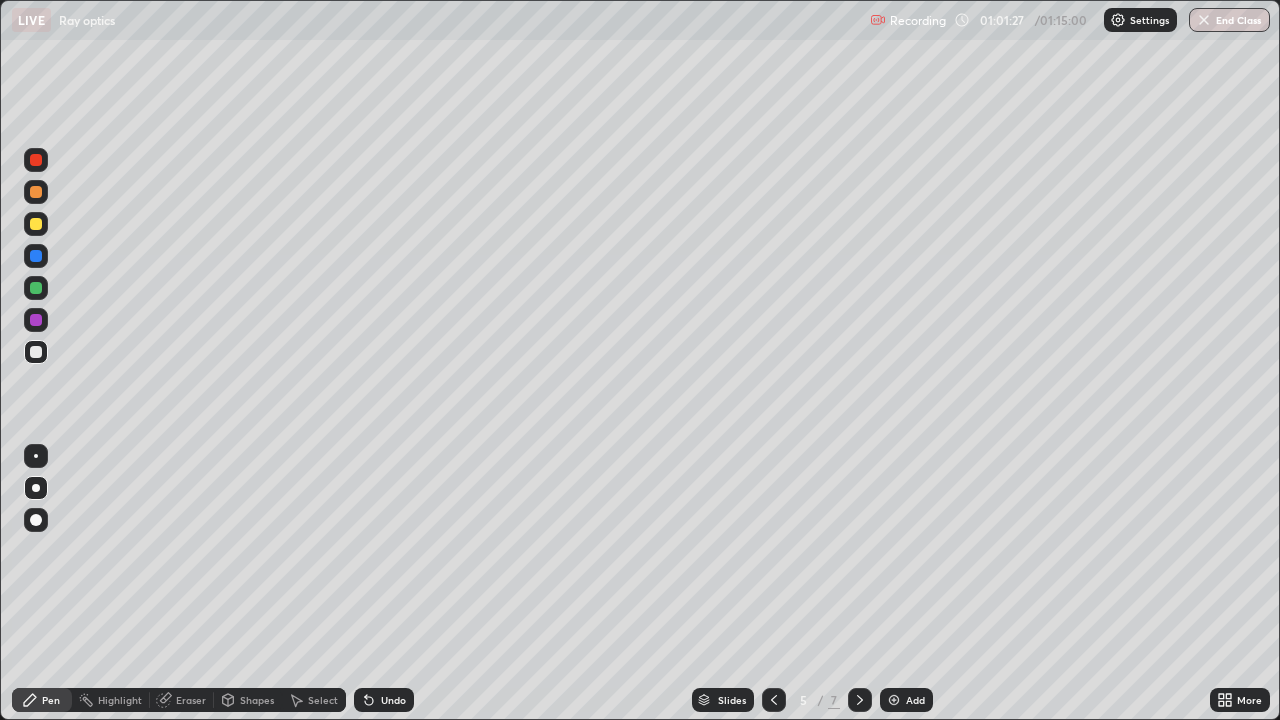 click 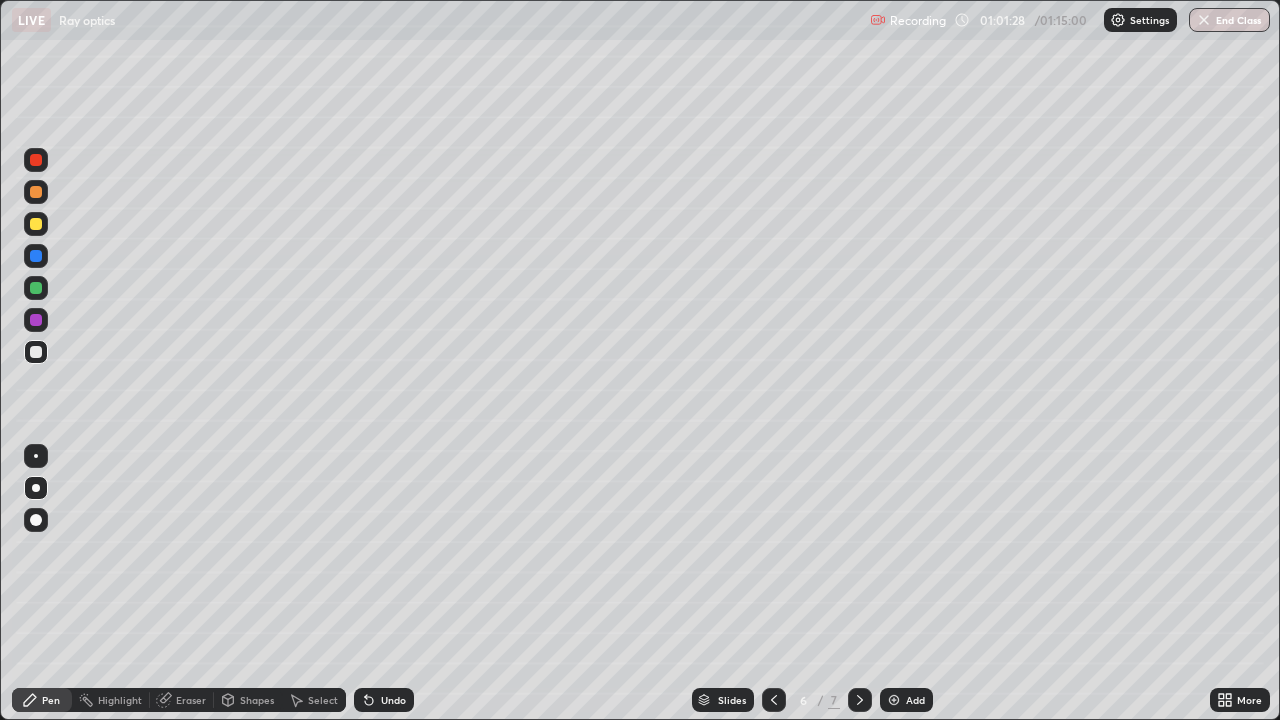 click at bounding box center (860, 700) 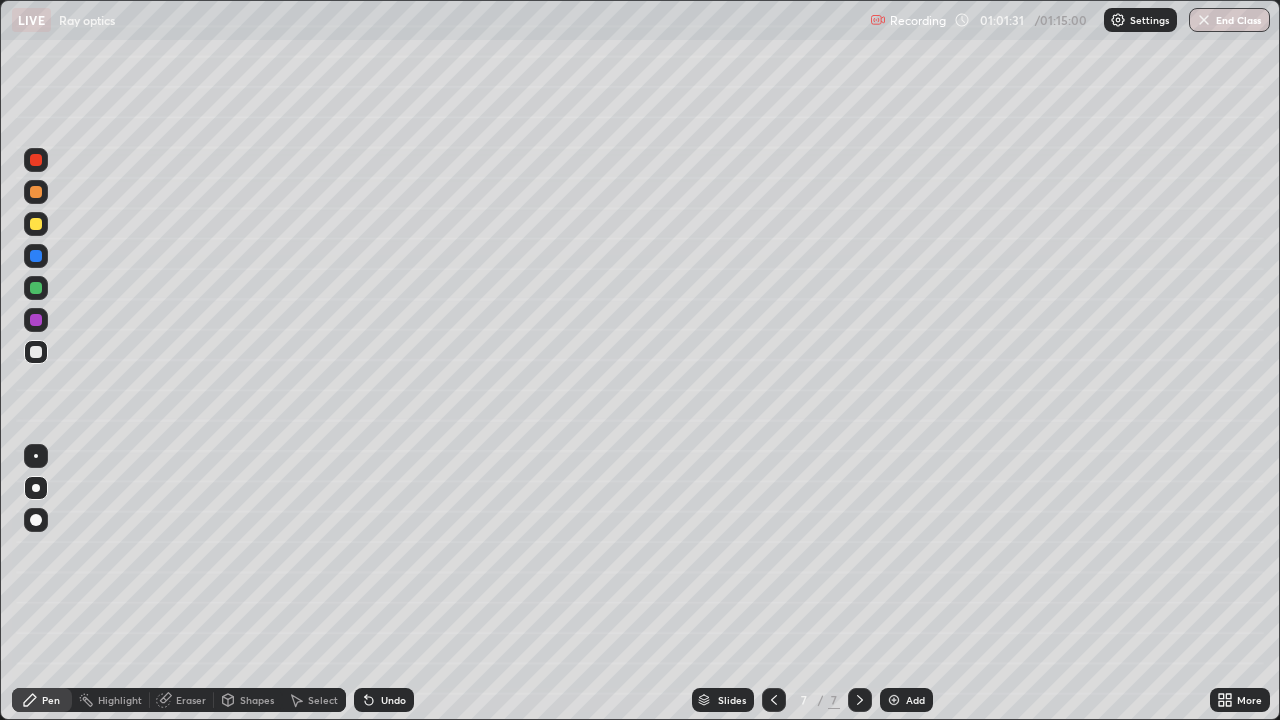click at bounding box center [36, 352] 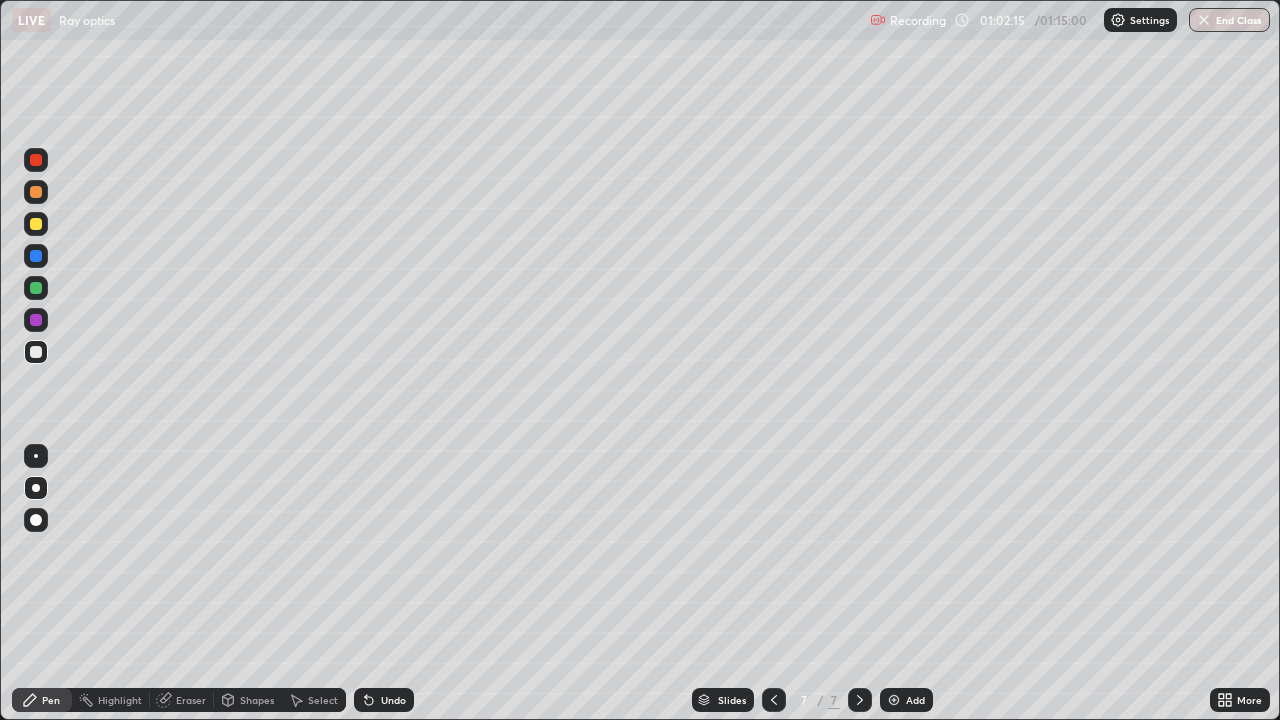 click on "Undo" at bounding box center [393, 700] 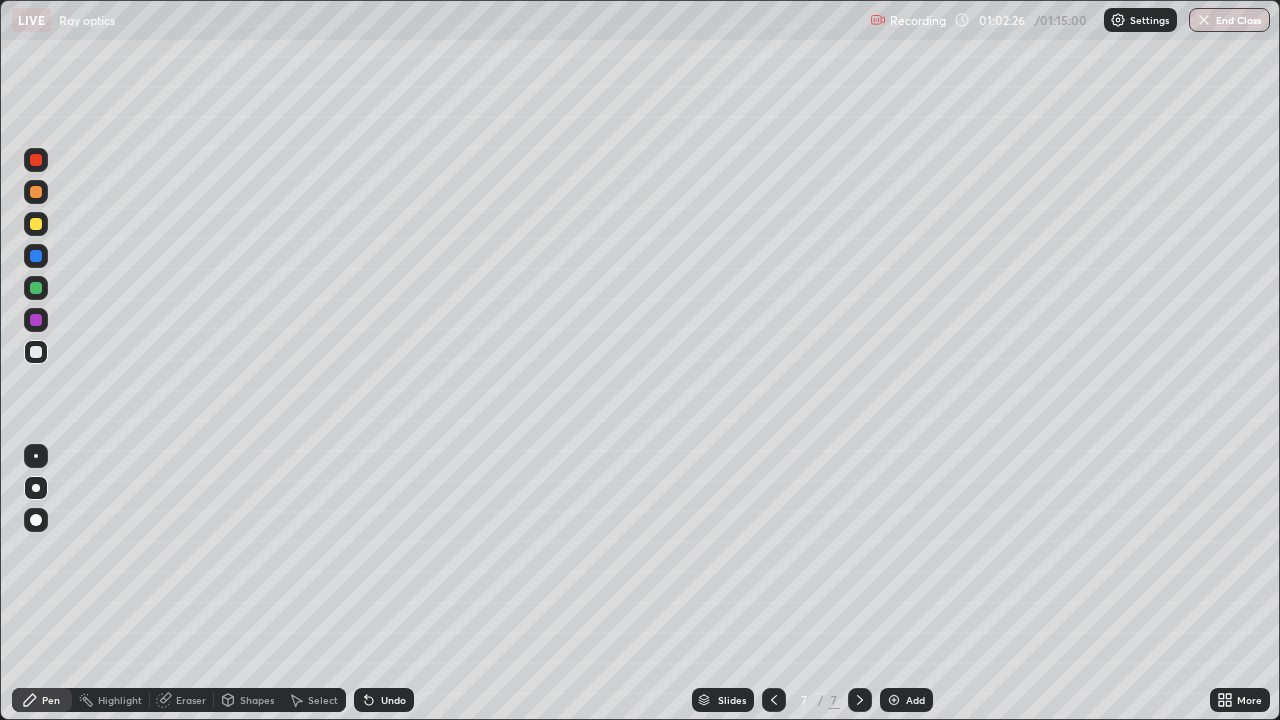 click on "Undo" at bounding box center [393, 700] 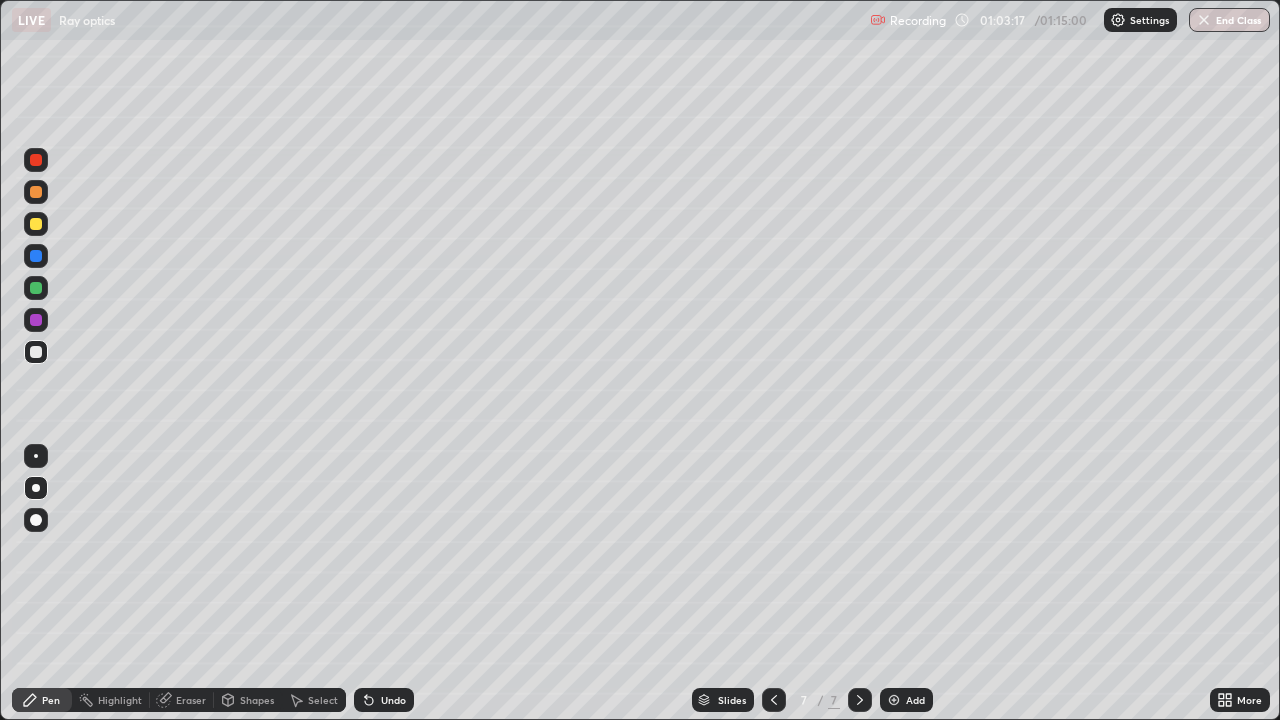 click on "Undo" at bounding box center [393, 700] 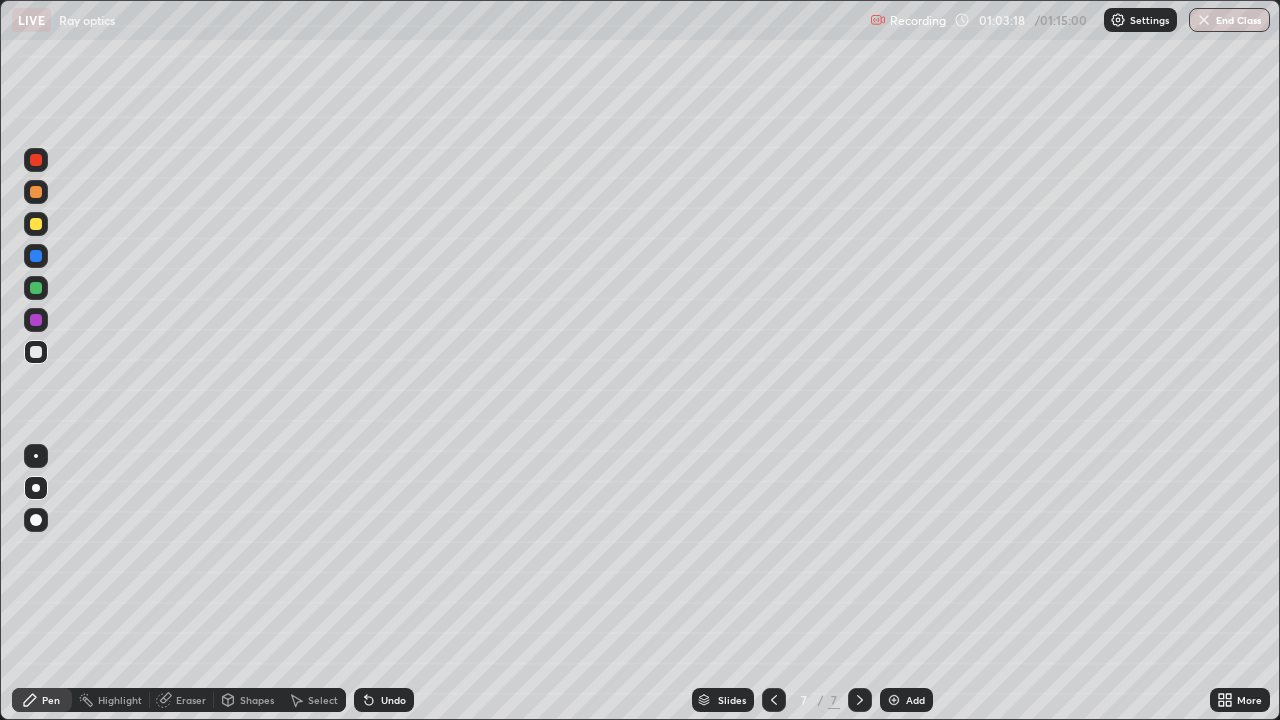 click 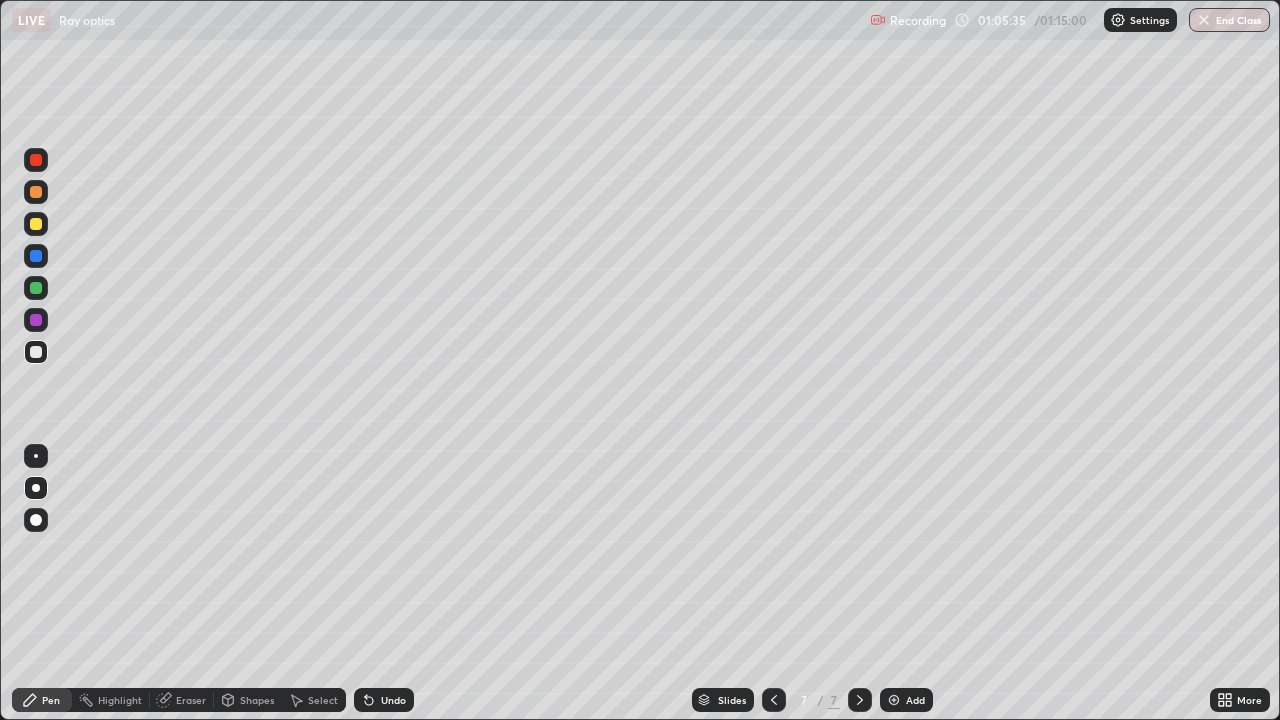 click 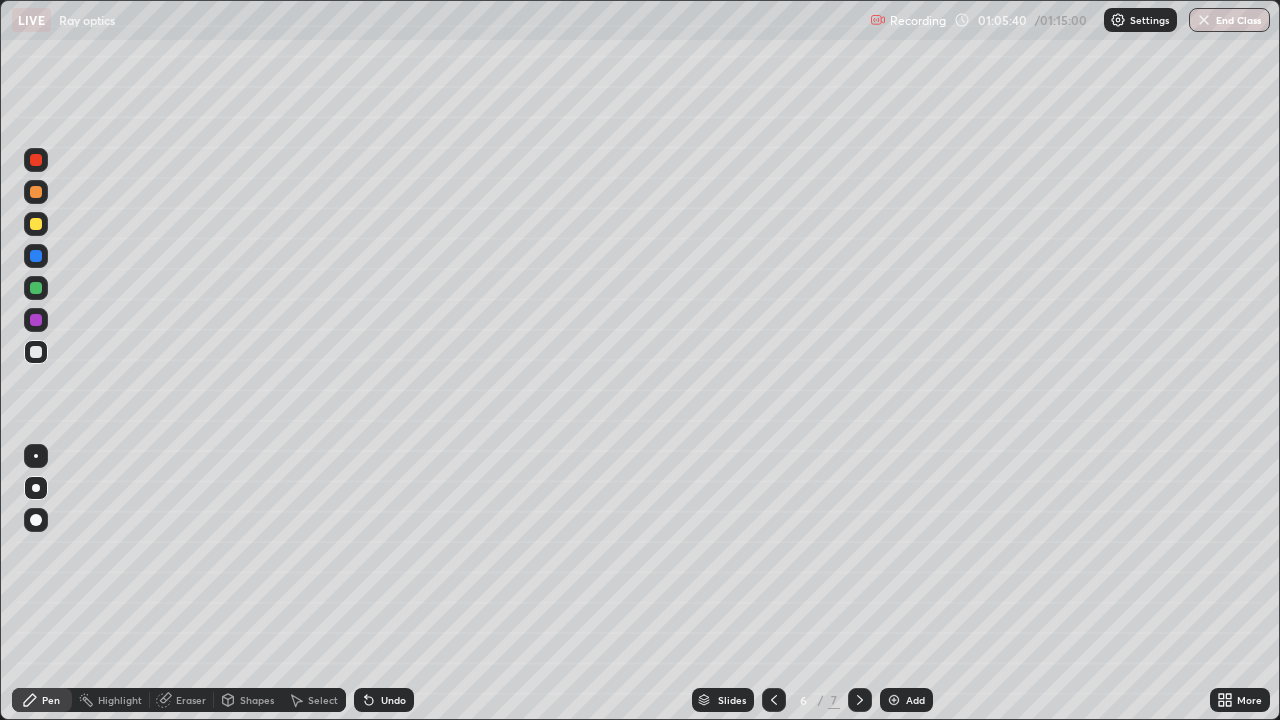 click on "Eraser" at bounding box center (191, 700) 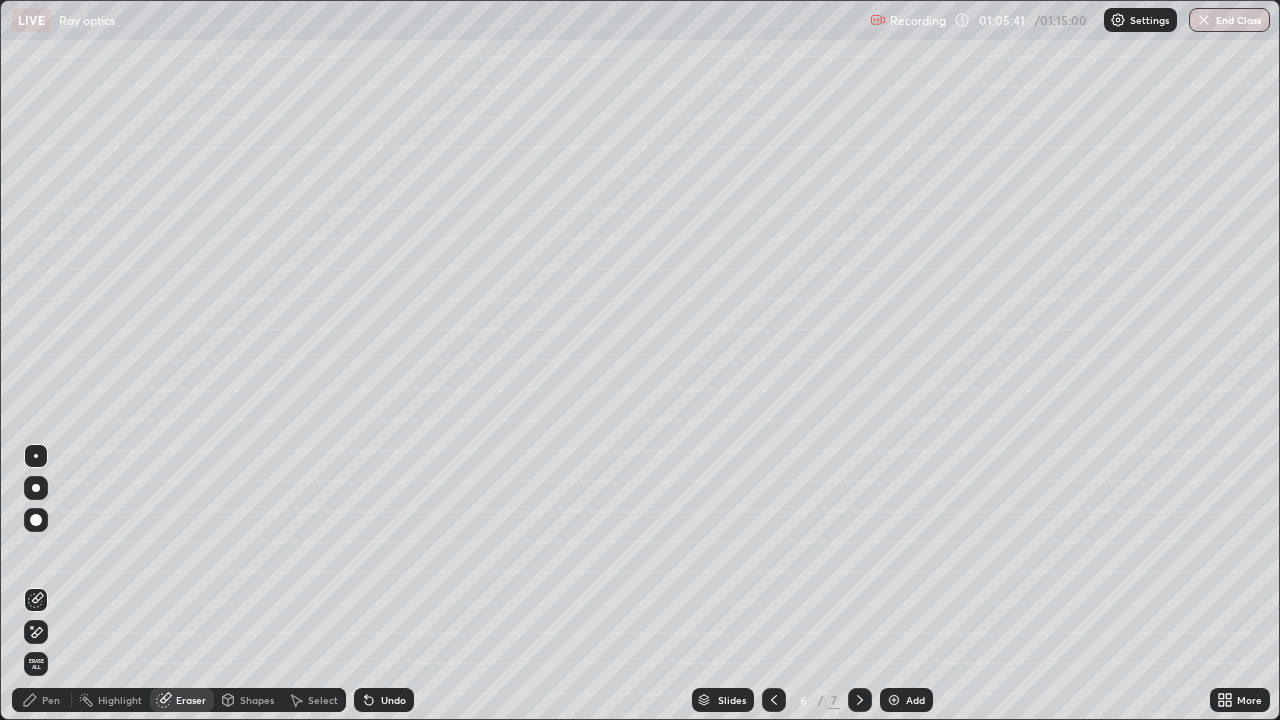 click 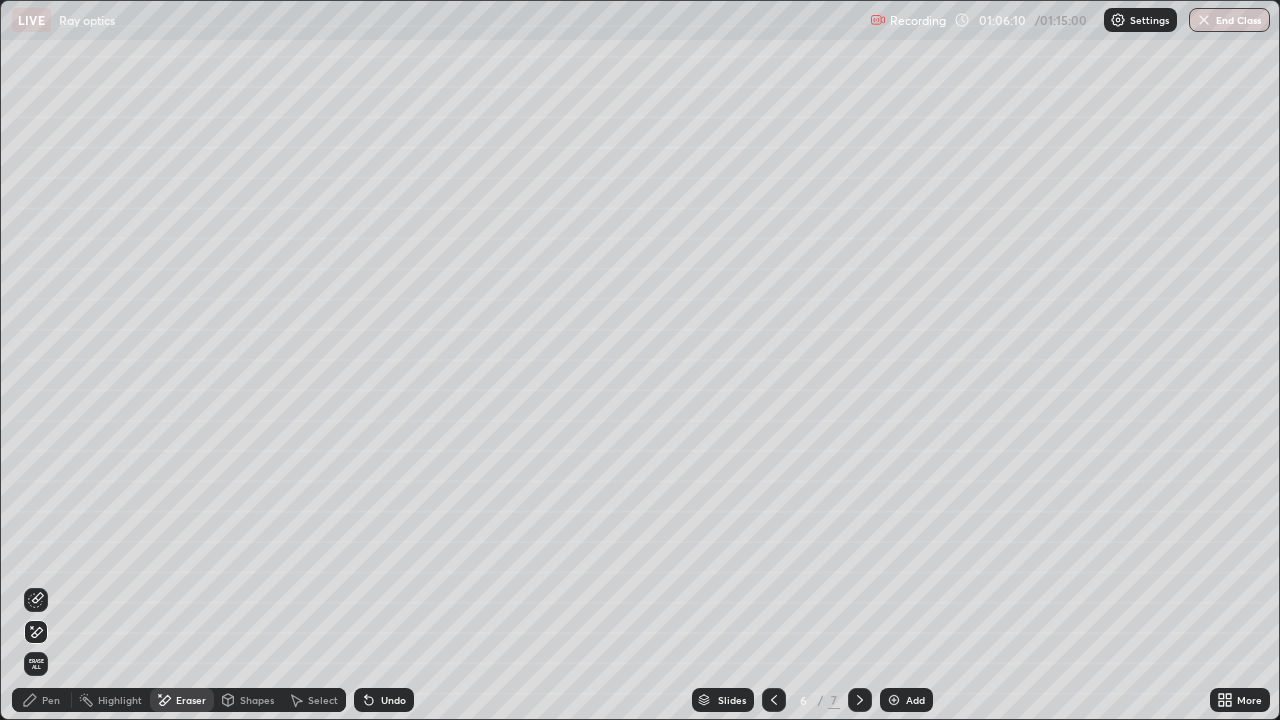 click on "Pen" at bounding box center (51, 700) 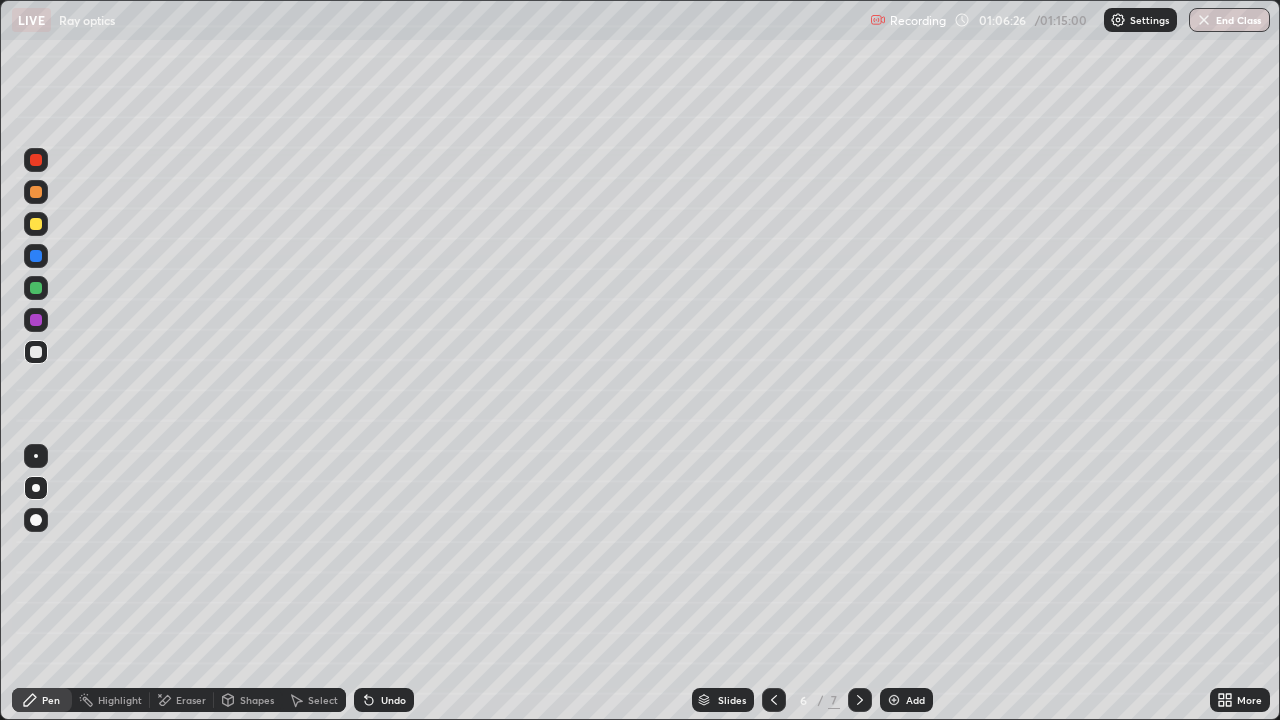 click on "Eraser" at bounding box center [182, 700] 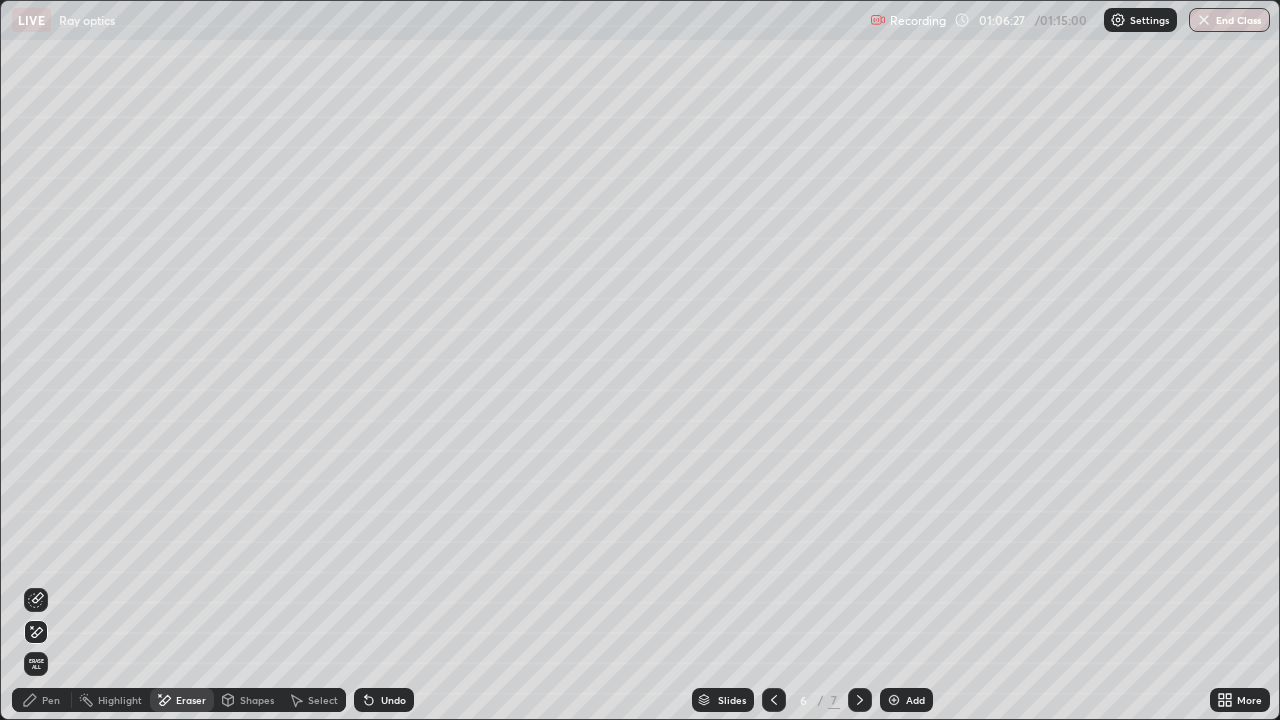 click 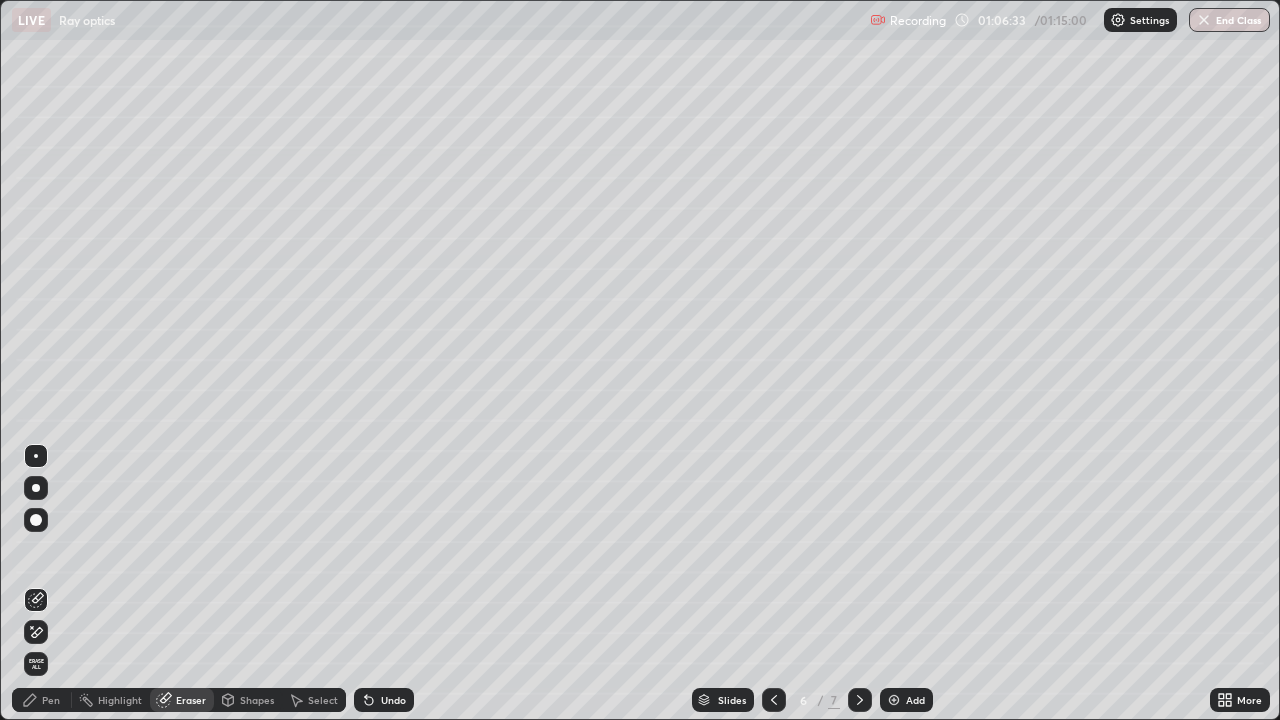 click on "Pen" at bounding box center (42, 700) 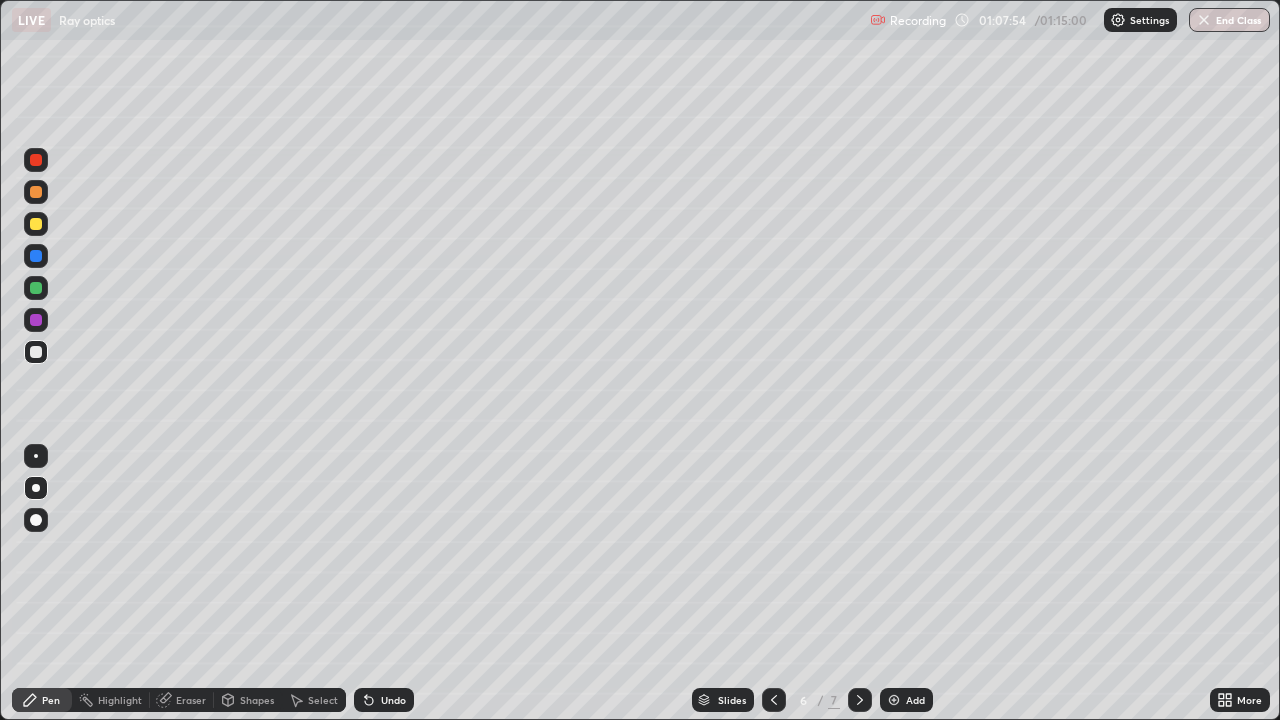 click on "Eraser" at bounding box center (191, 700) 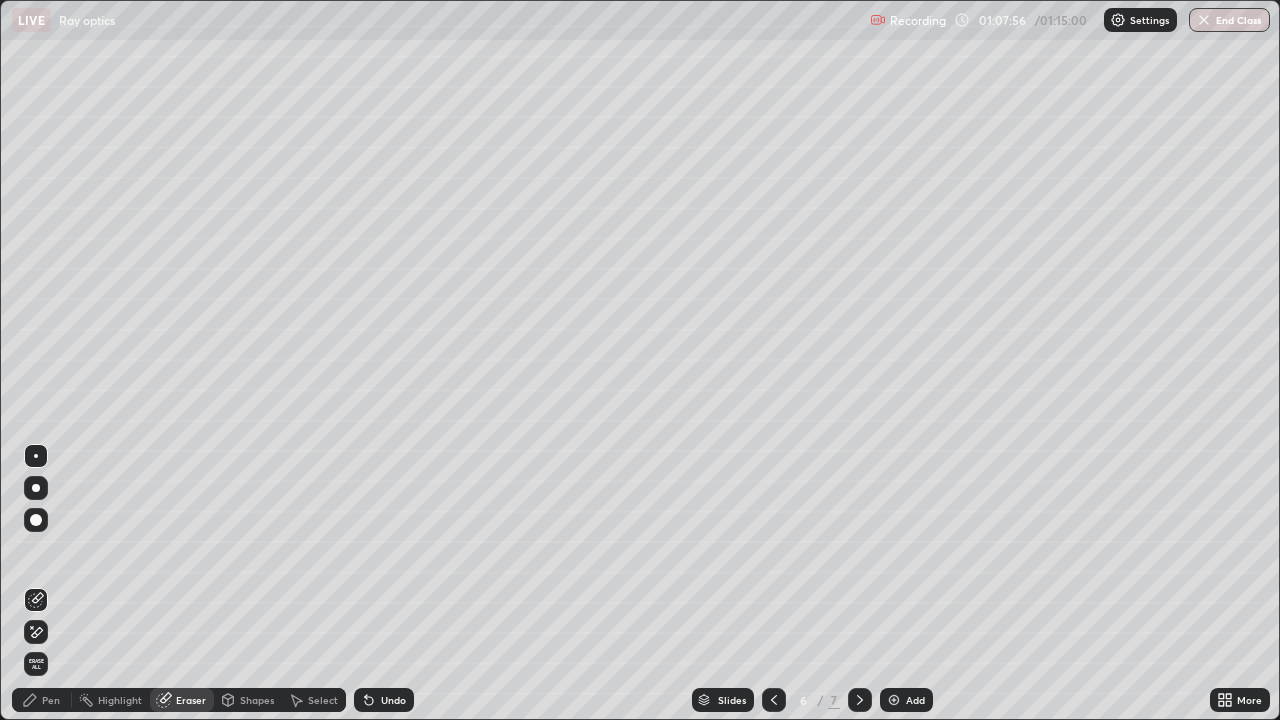 click on "Pen" at bounding box center (42, 700) 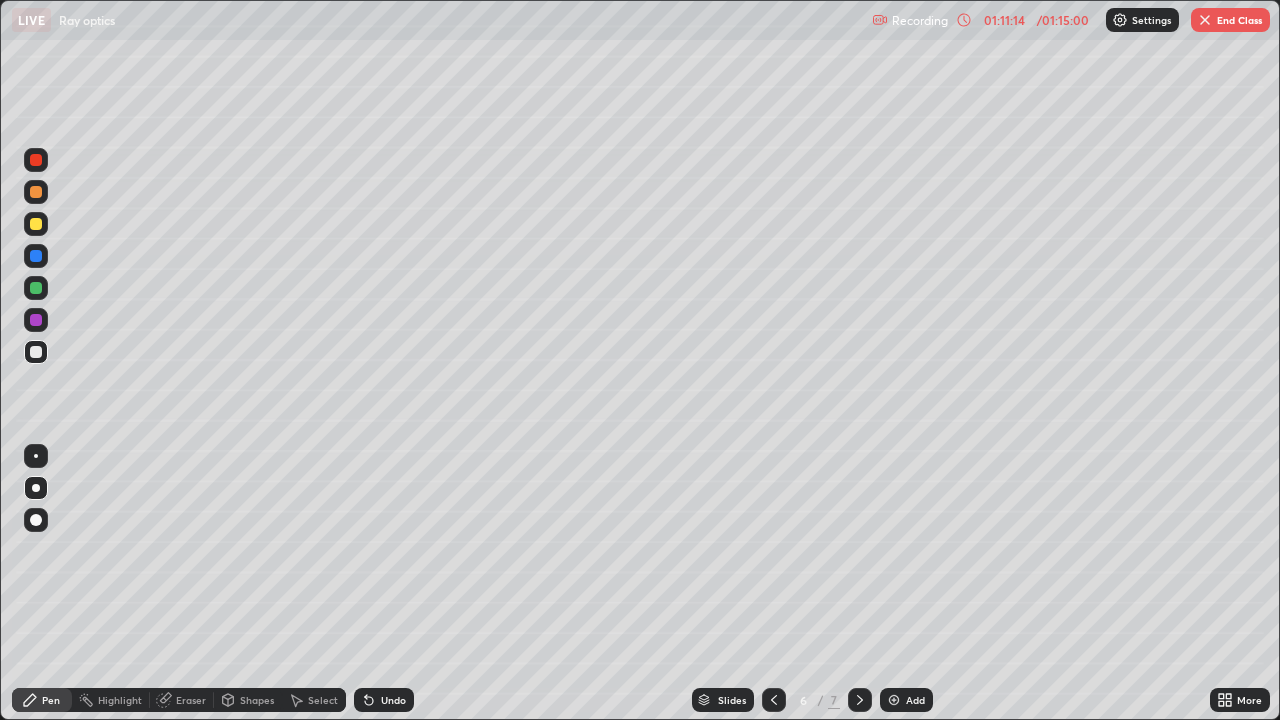 click on "End Class" at bounding box center [1230, 20] 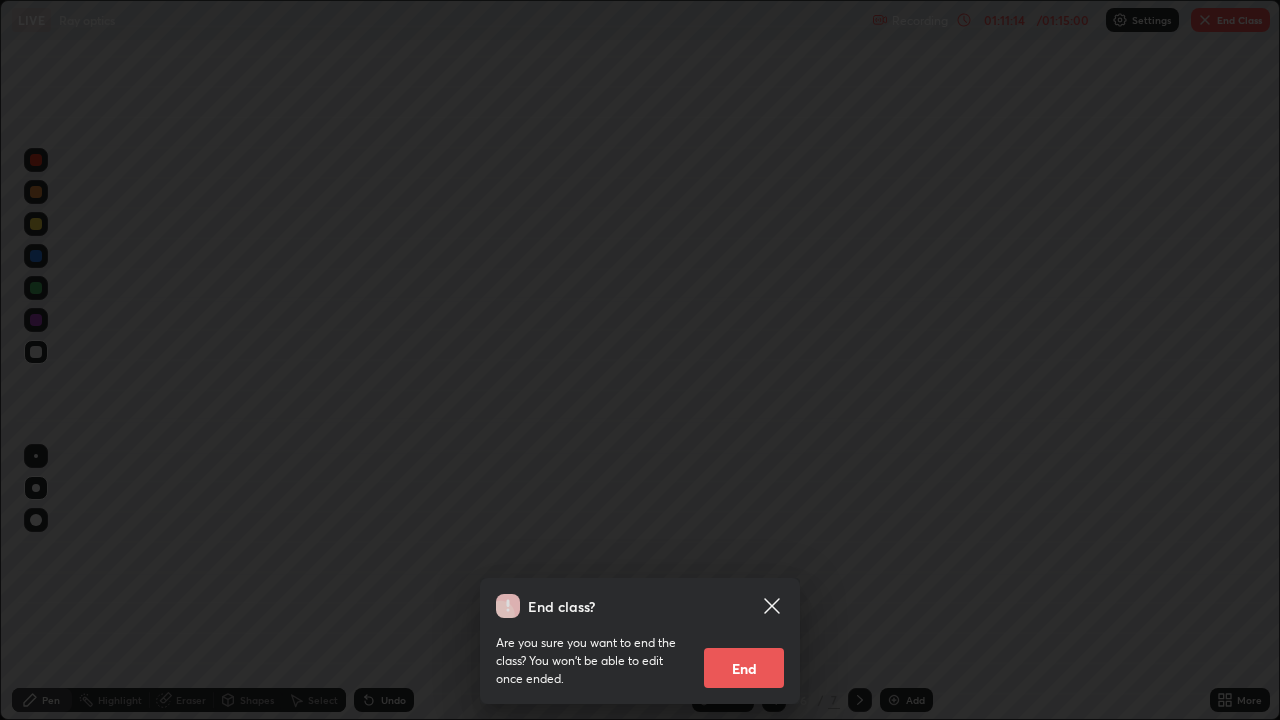 click on "End class? Are you sure you want to end the class? You won’t be able to edit once ended. End" at bounding box center [640, 360] 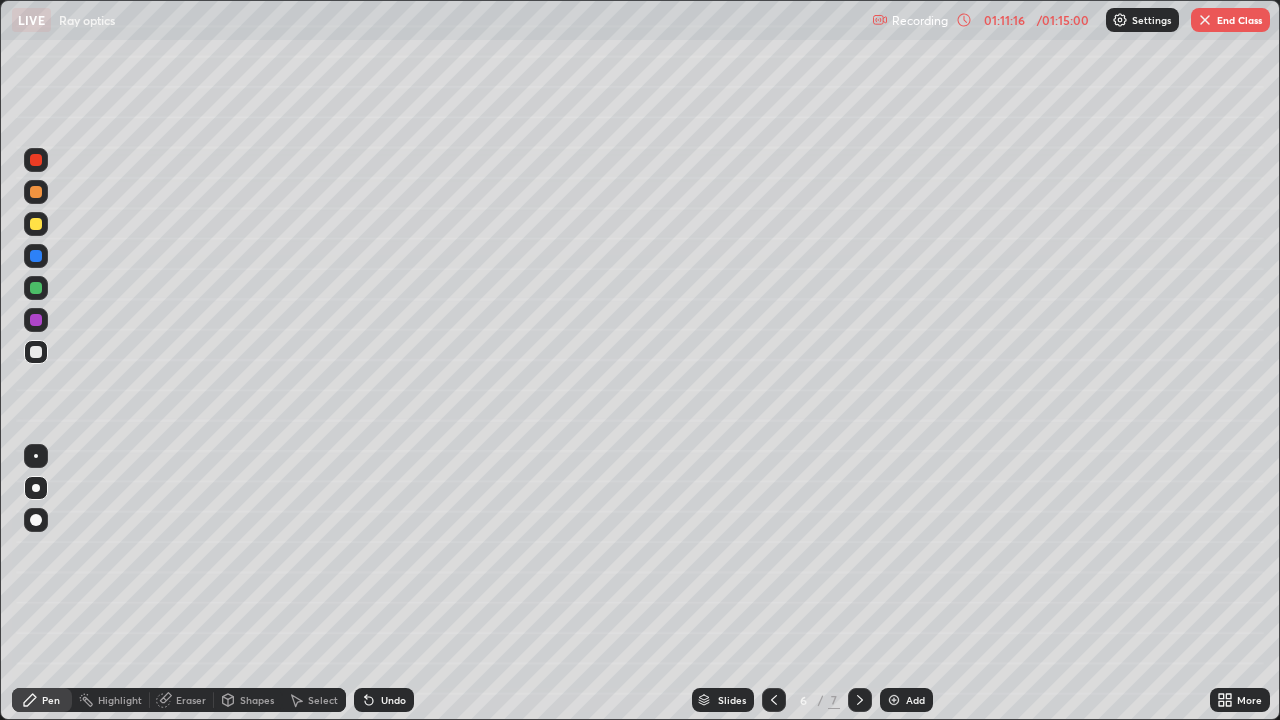 click 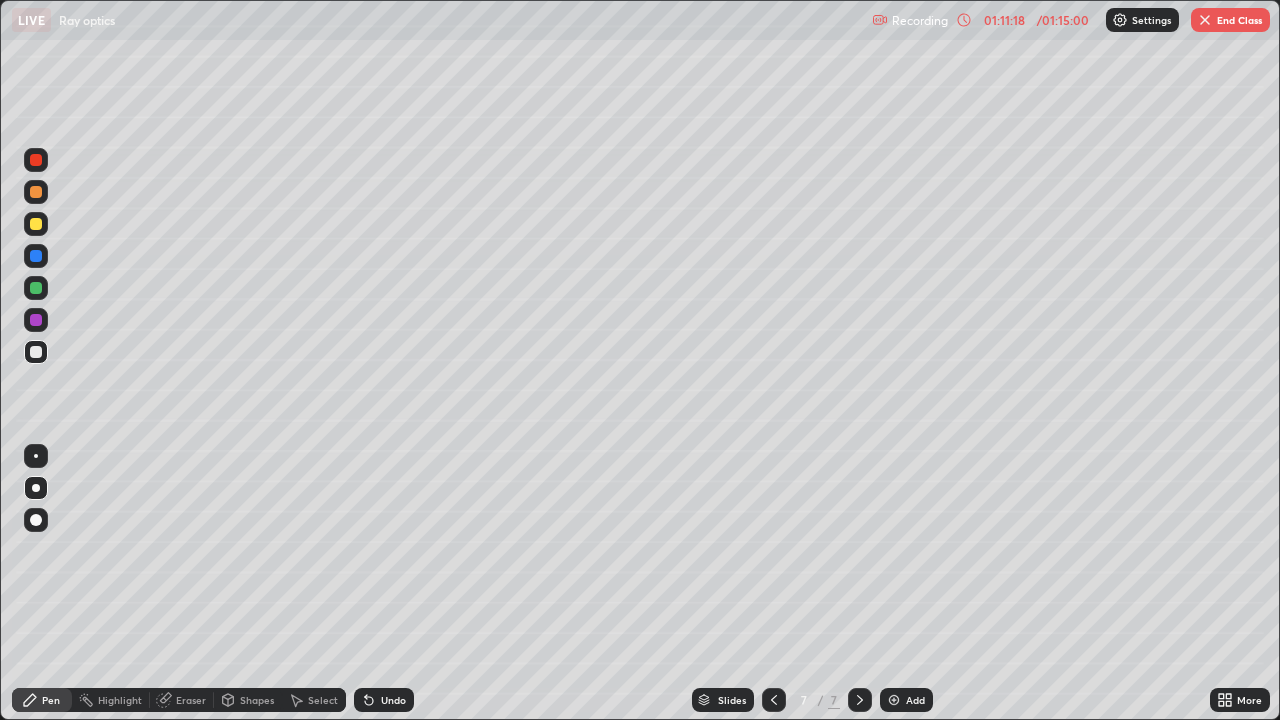 click on "End Class" at bounding box center [1230, 20] 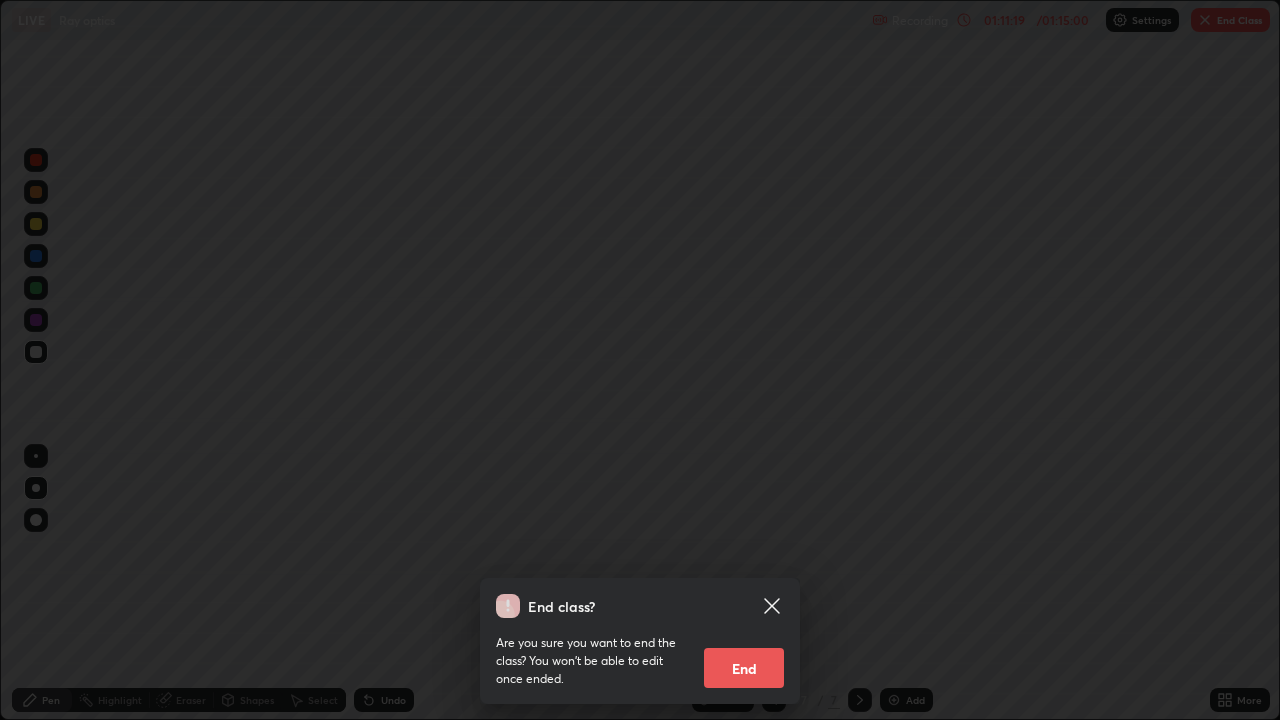 click on "End" at bounding box center (744, 668) 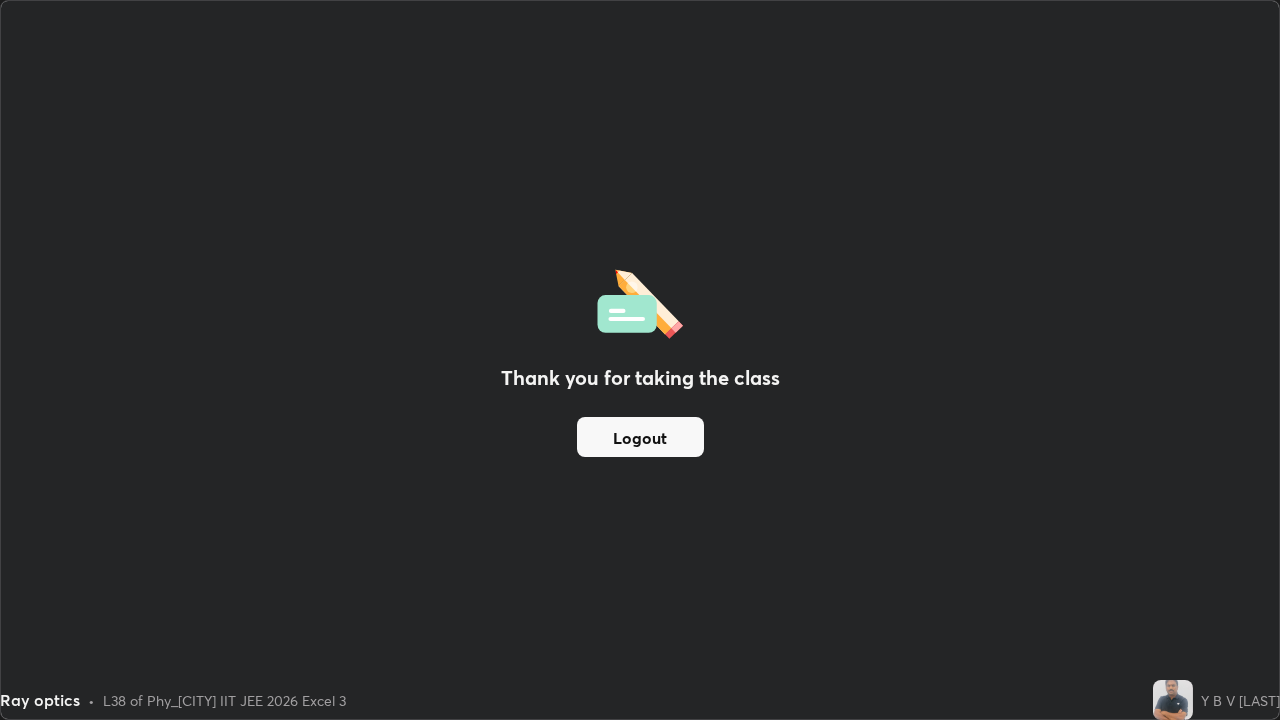 click on "Logout" at bounding box center [640, 437] 